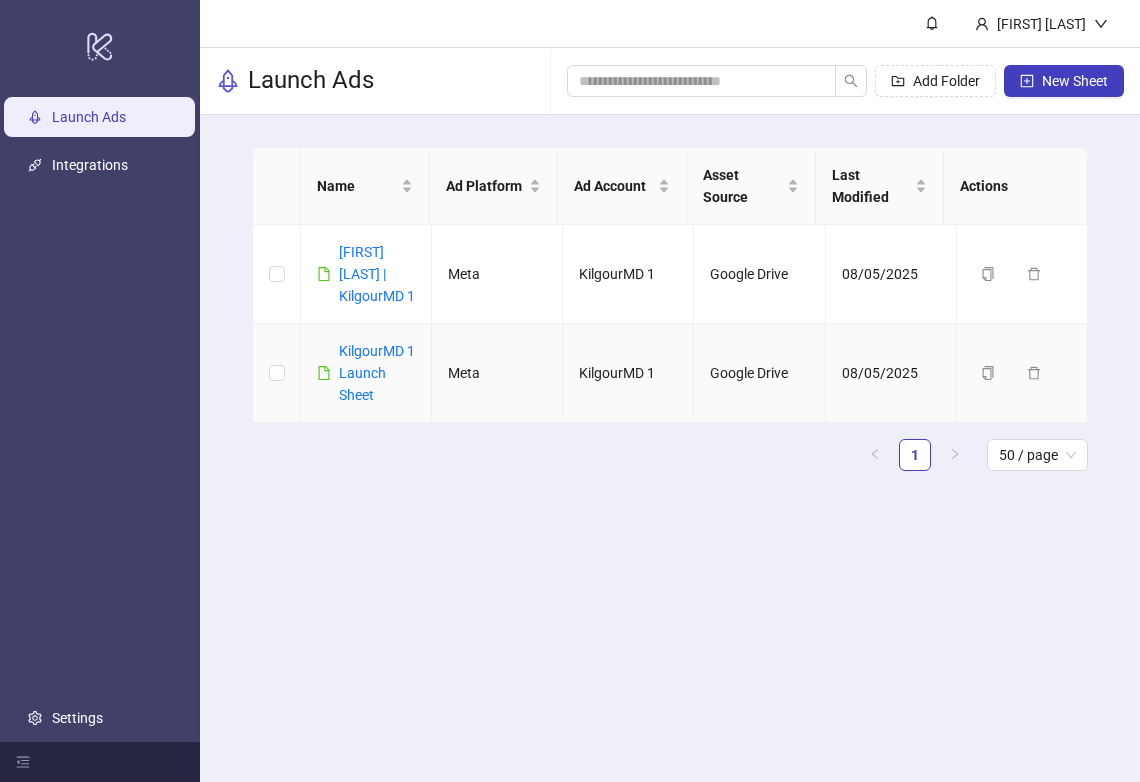 scroll, scrollTop: 0, scrollLeft: 0, axis: both 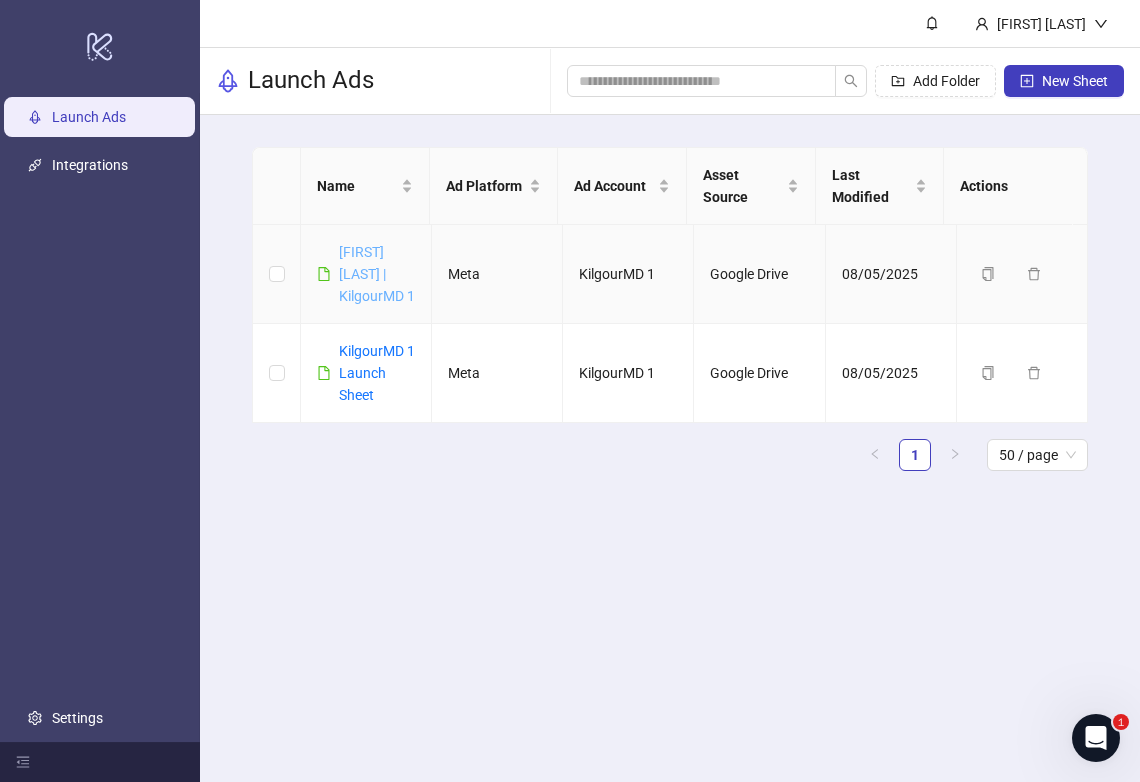click on "[FIRST] [LAST] | KilgourMD 1" at bounding box center [377, 274] 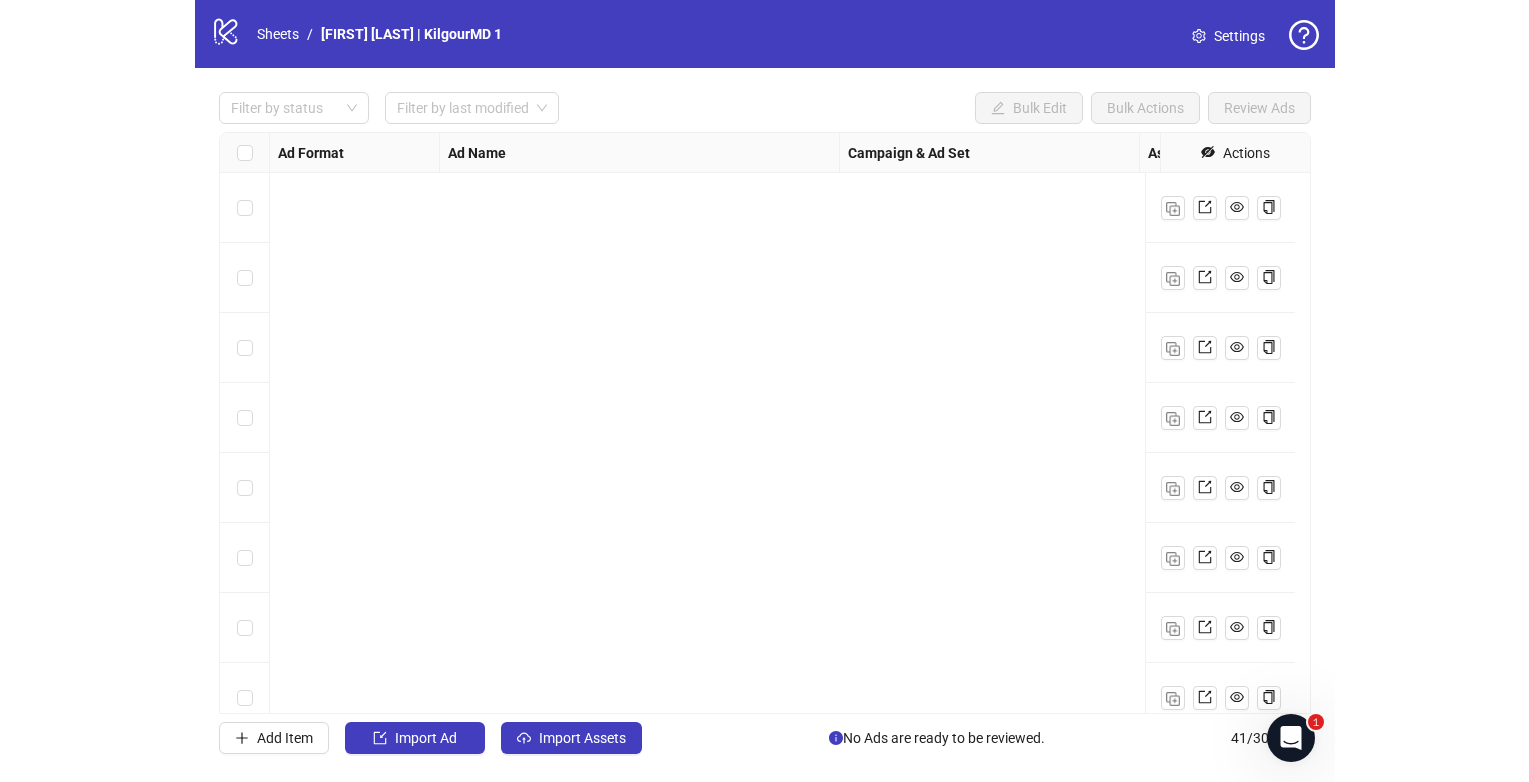 scroll, scrollTop: 2345, scrollLeft: 0, axis: vertical 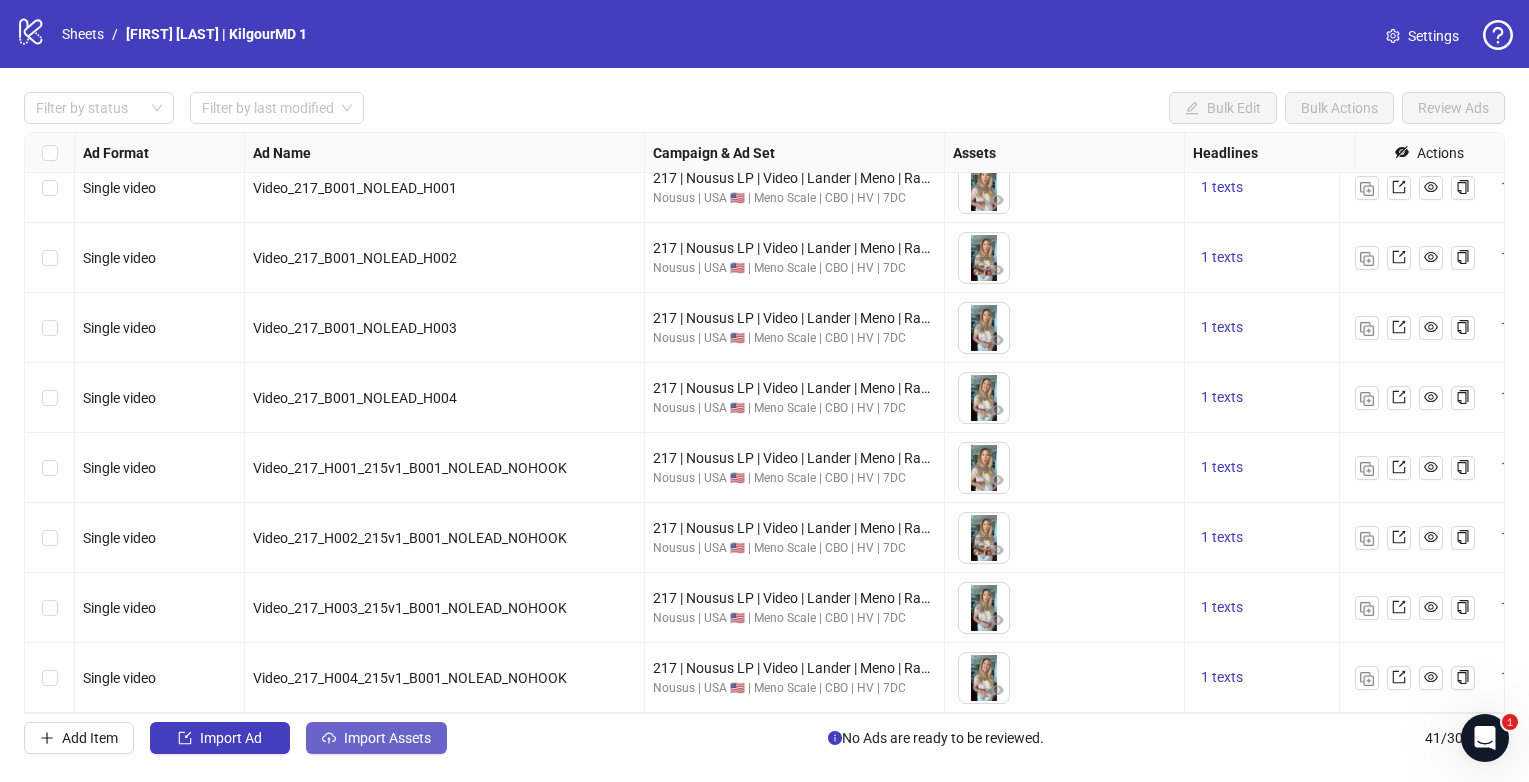 click on "Import Assets" at bounding box center [387, 738] 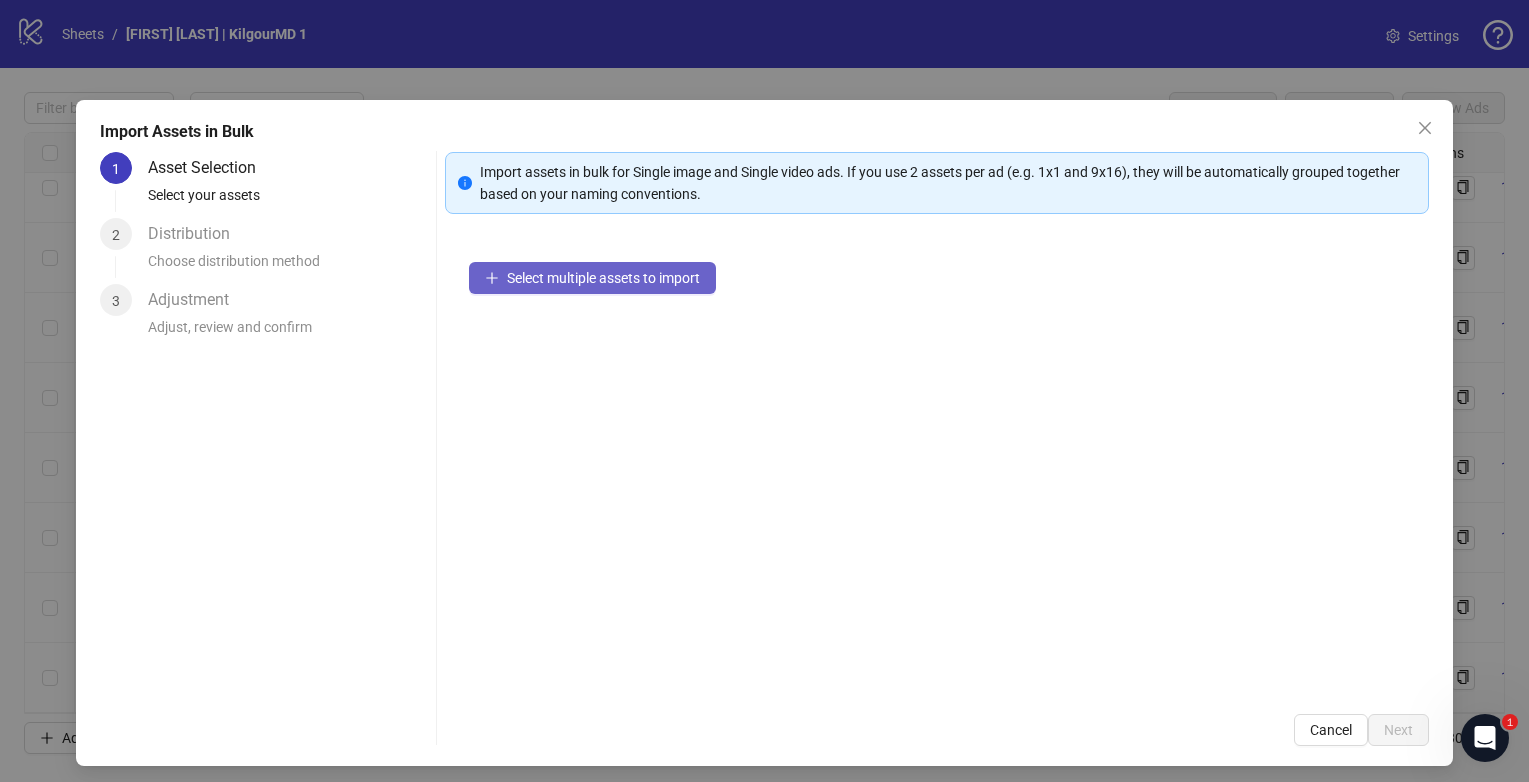 click on "Select multiple assets to import" at bounding box center (603, 278) 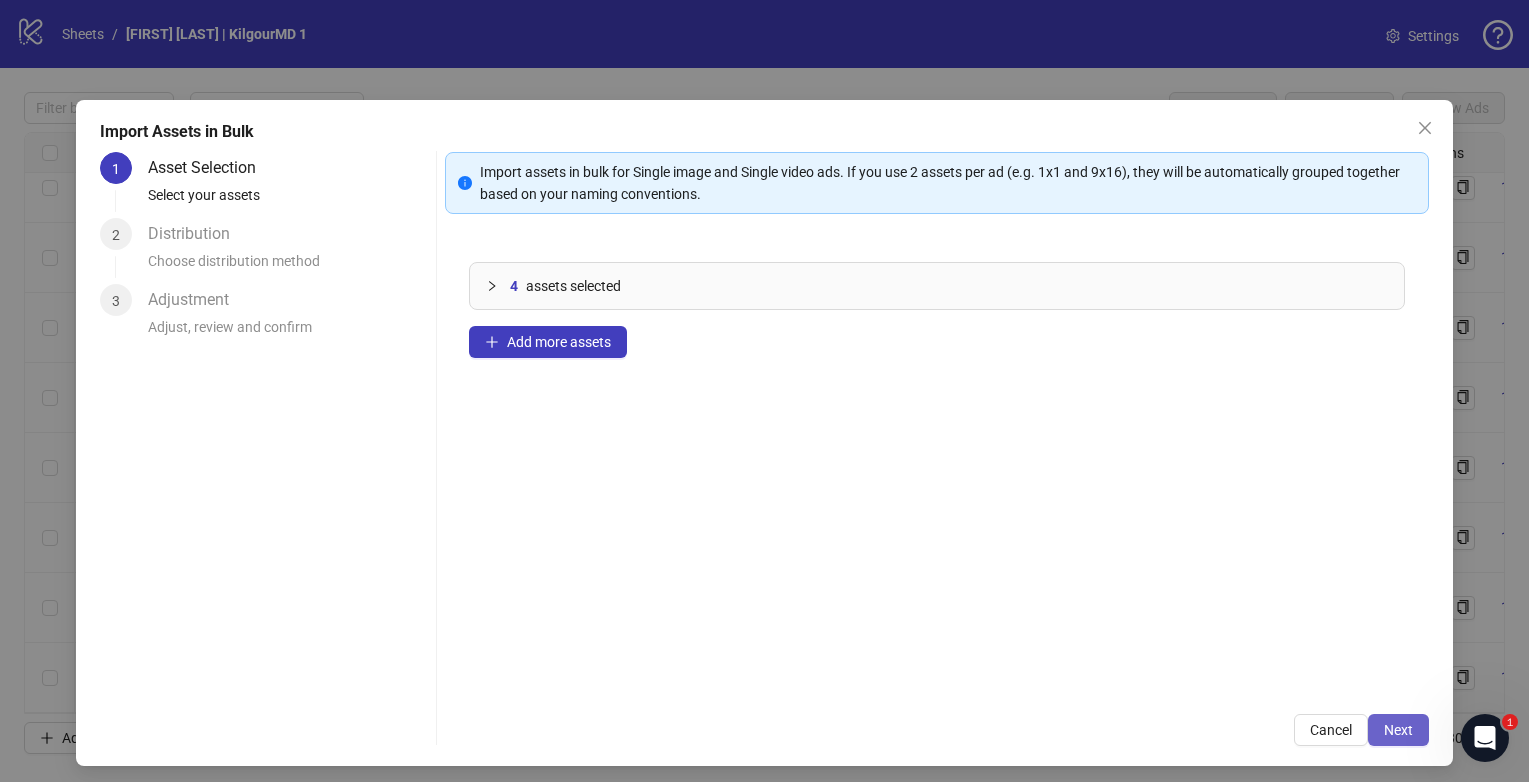 click on "Next" at bounding box center [1398, 730] 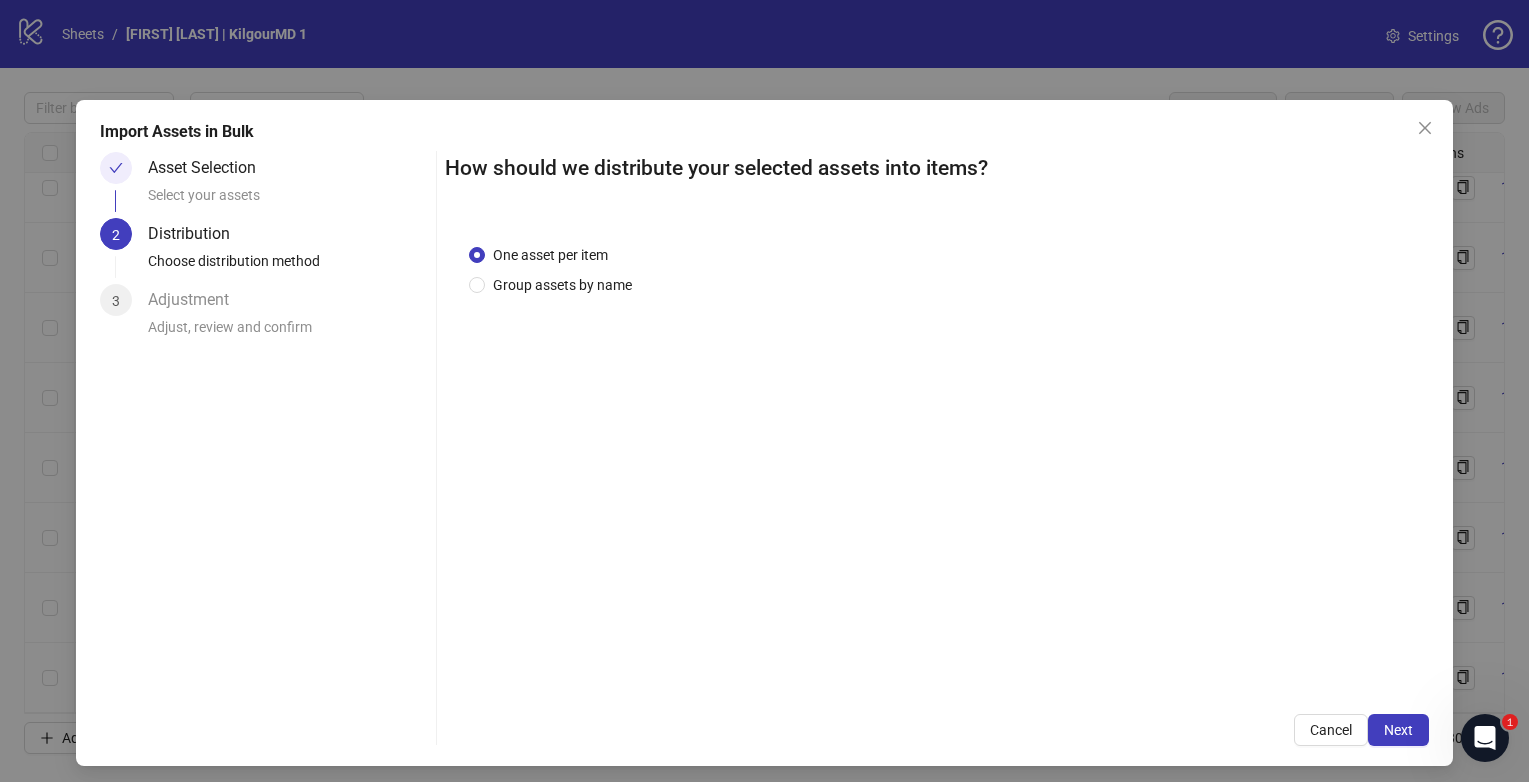 click on "Next" at bounding box center [1398, 730] 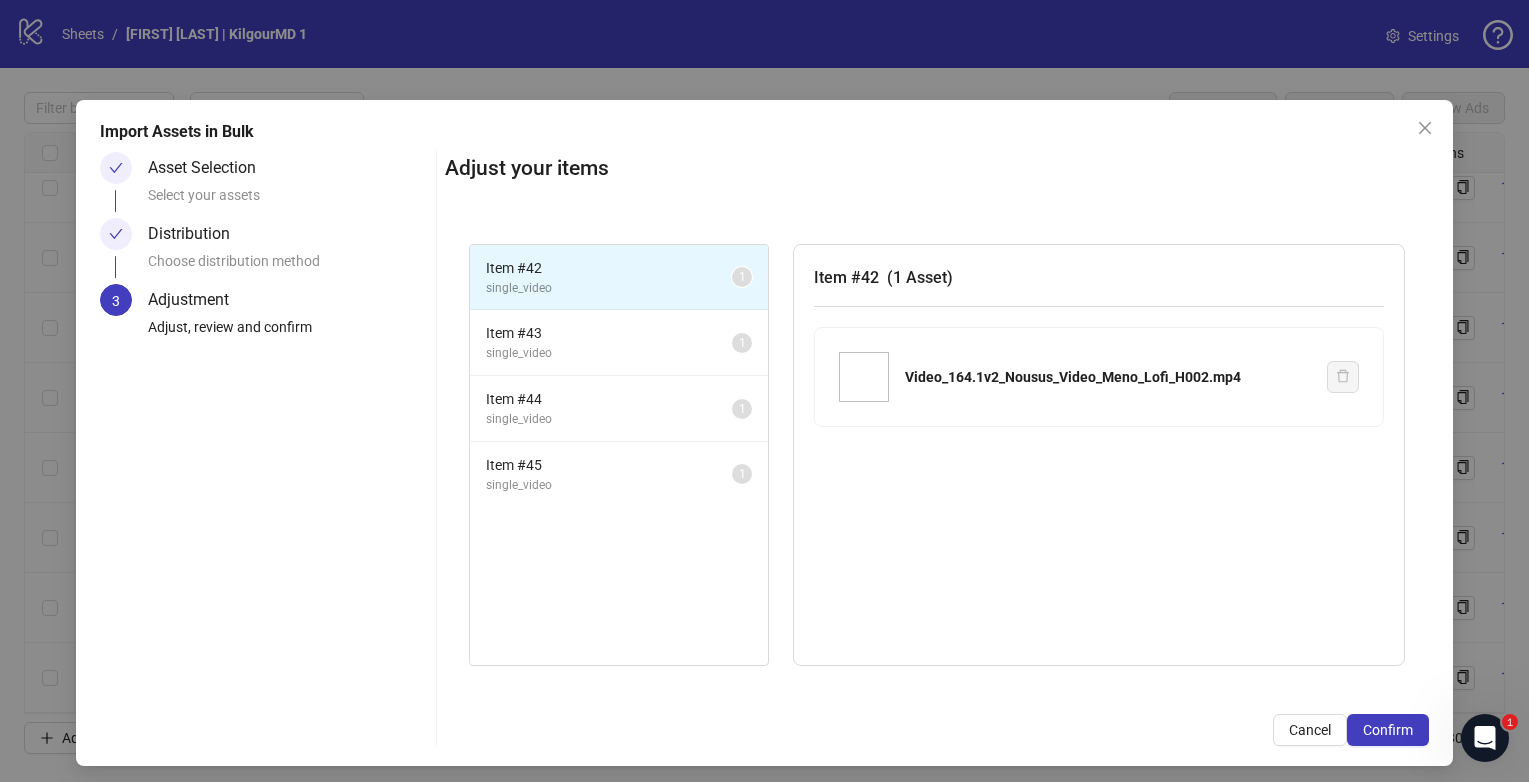 click on "Confirm" at bounding box center [1388, 730] 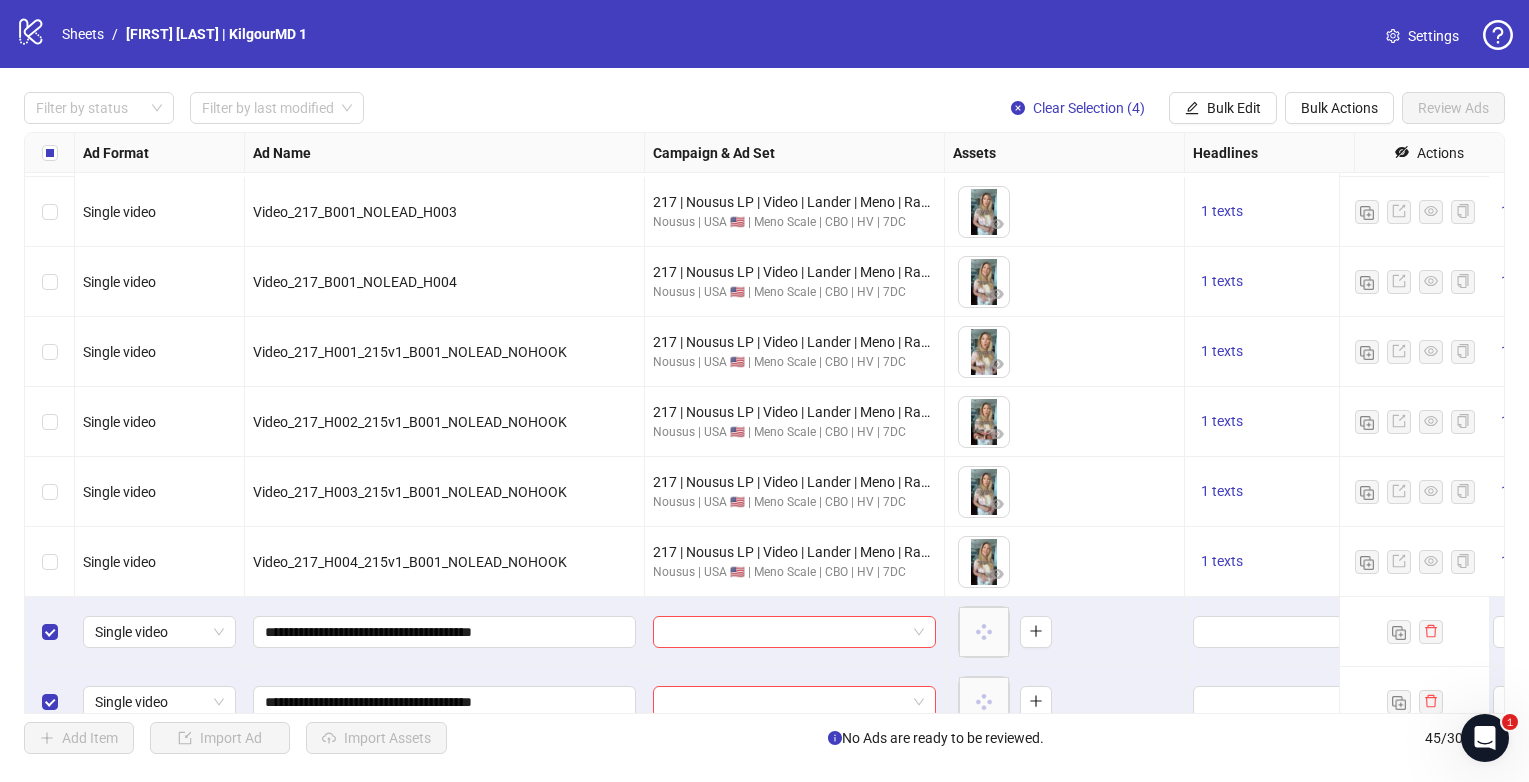 scroll, scrollTop: 2625, scrollLeft: 0, axis: vertical 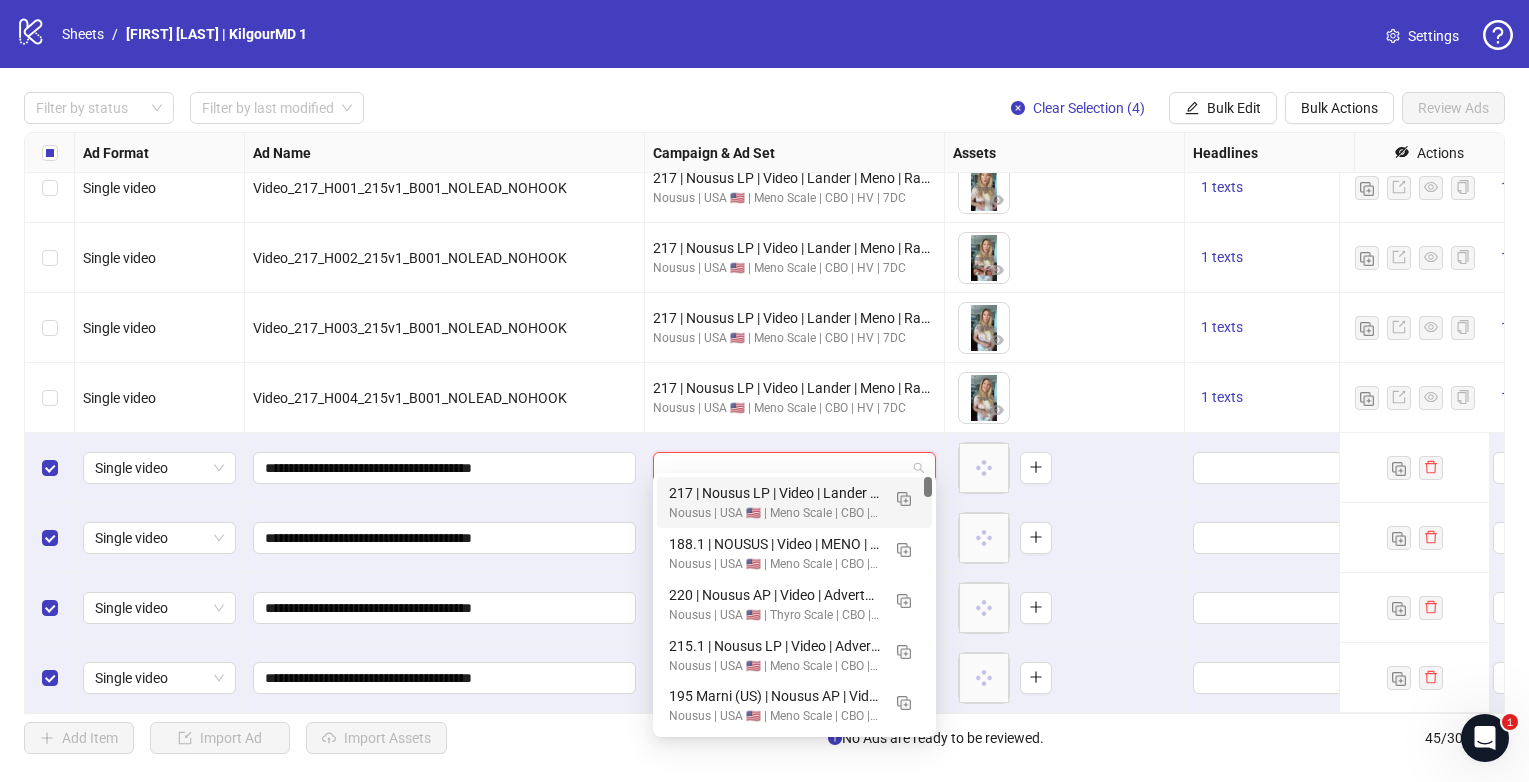 click at bounding box center [785, 468] 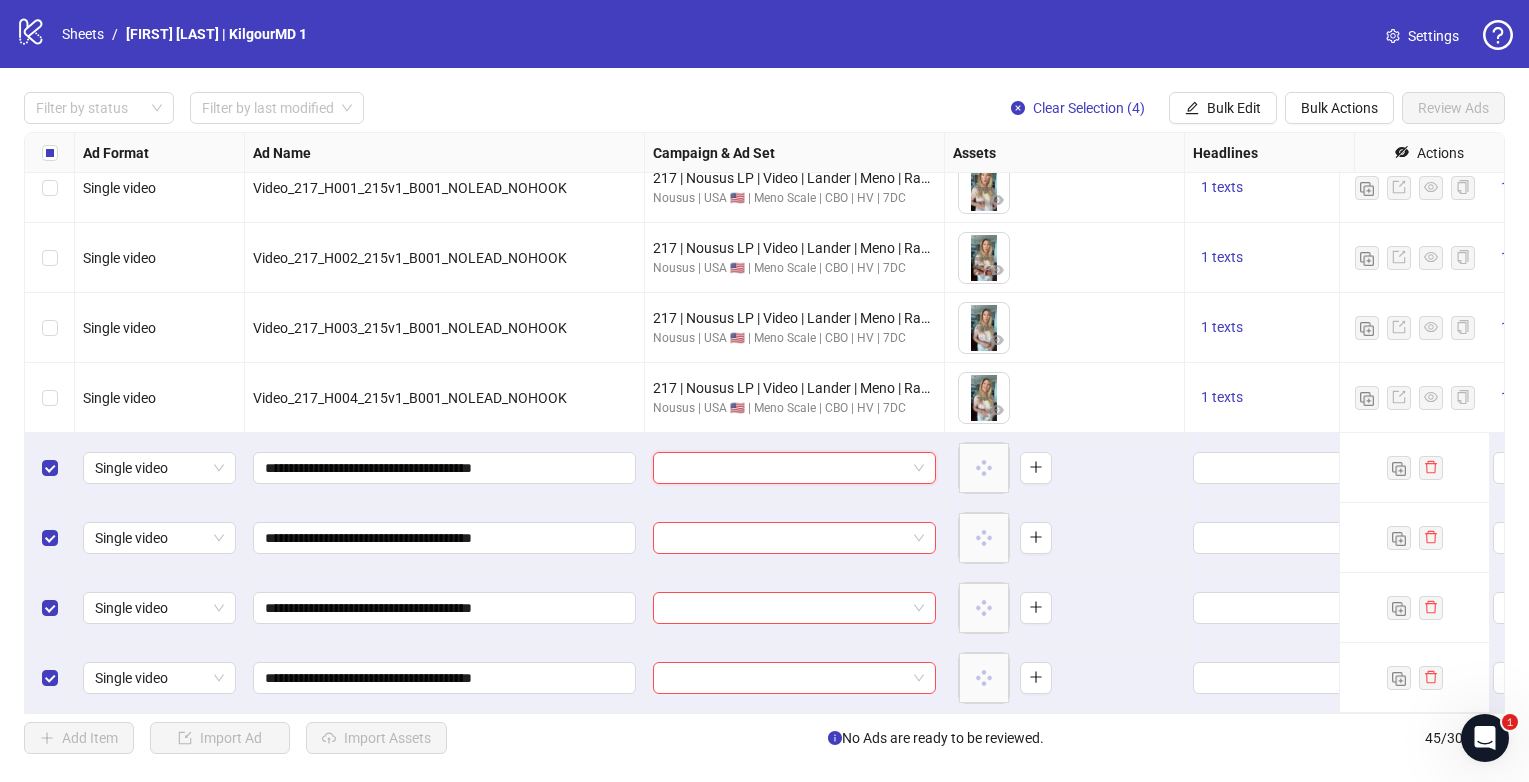 click at bounding box center [785, 468] 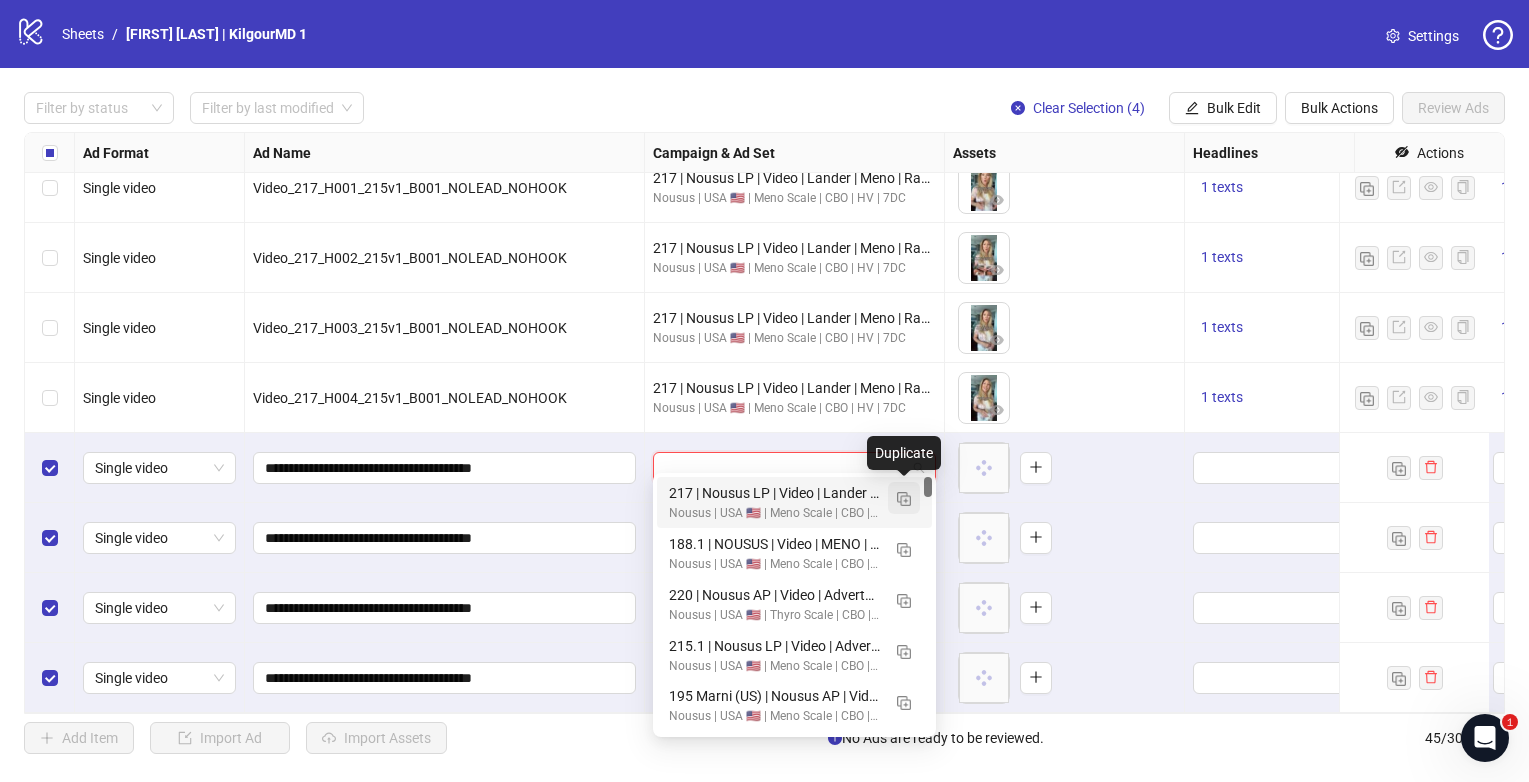 click at bounding box center [904, 499] 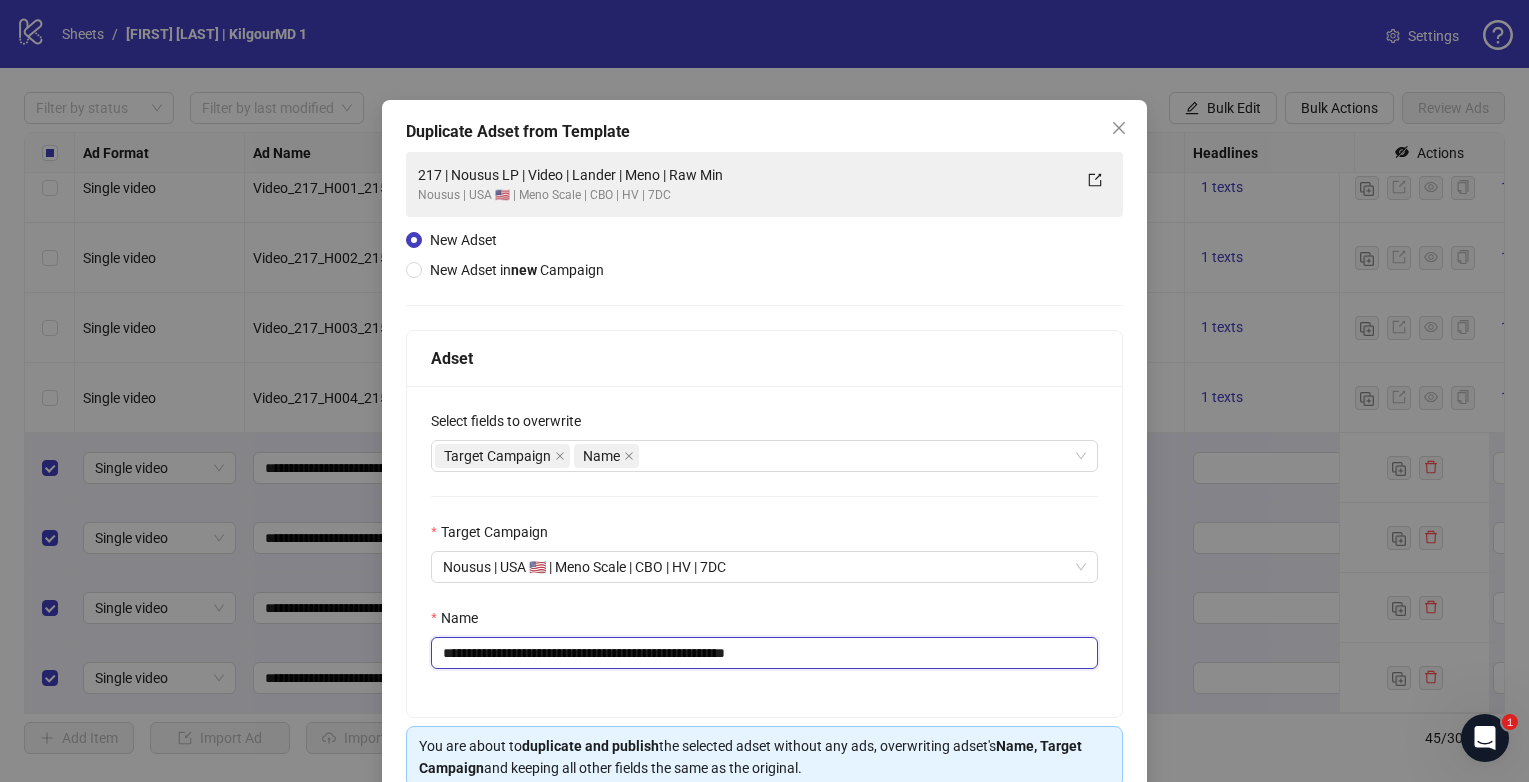 click on "**********" at bounding box center [764, 653] 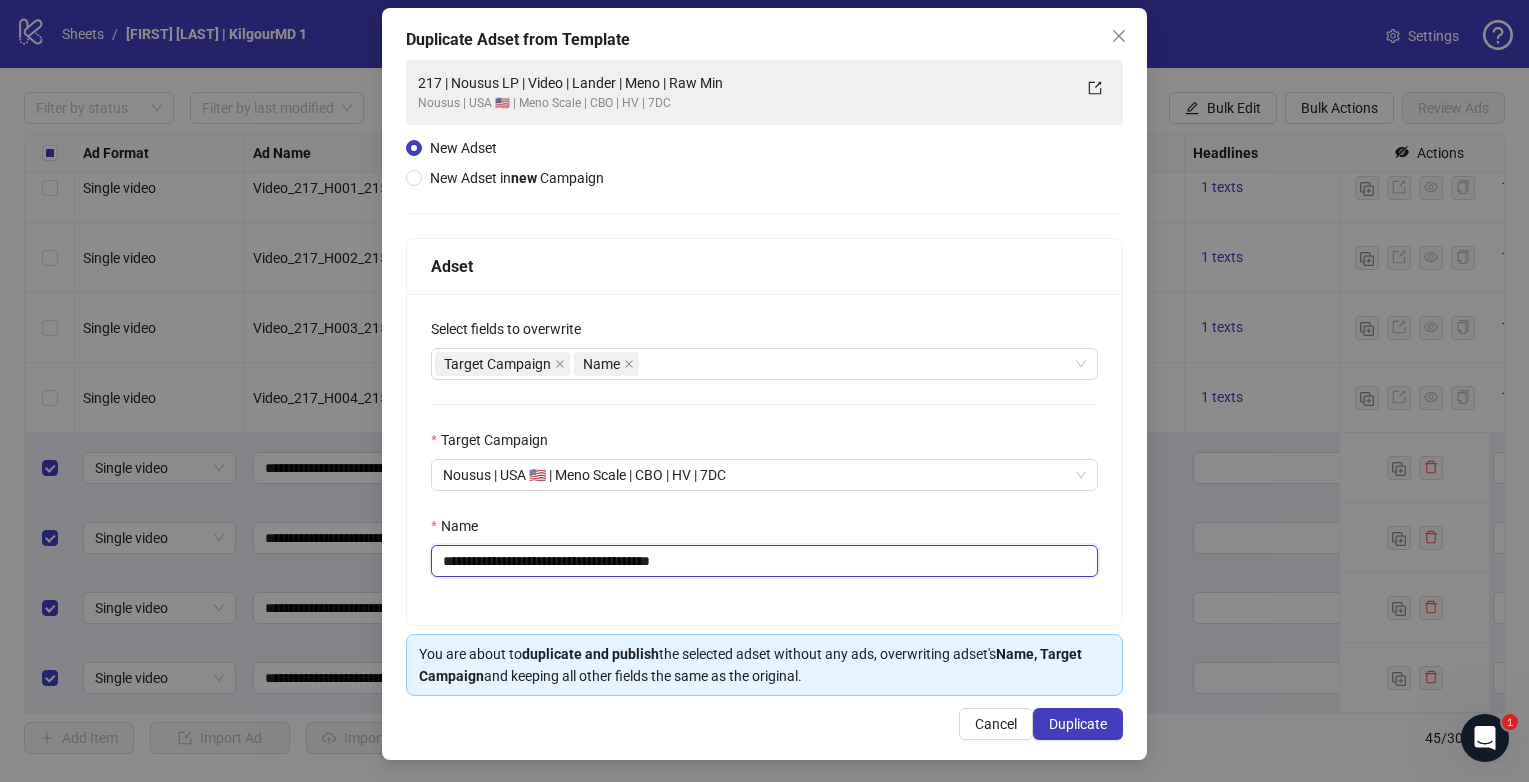 scroll, scrollTop: 94, scrollLeft: 0, axis: vertical 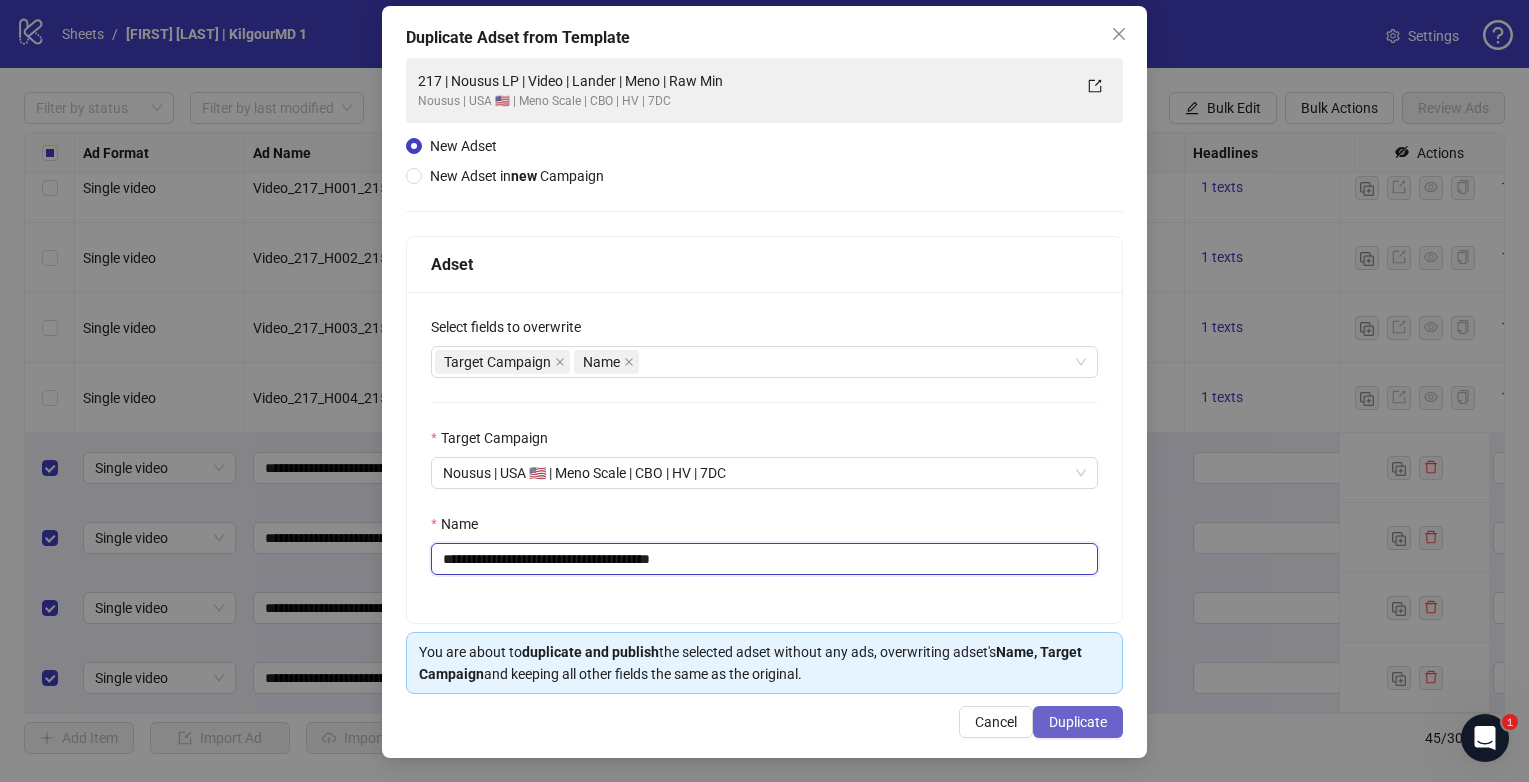 type on "**********" 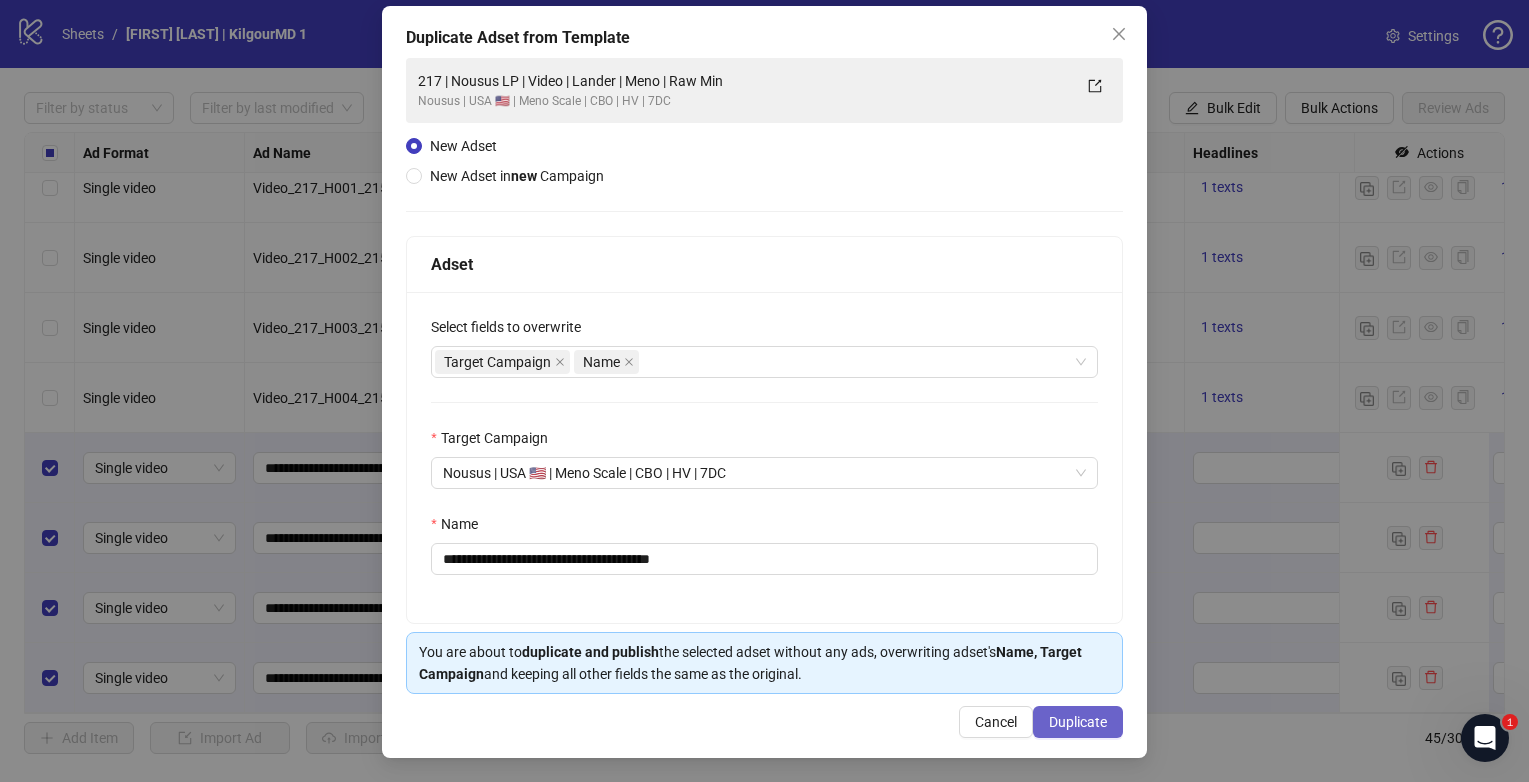 click on "Duplicate" at bounding box center [1078, 722] 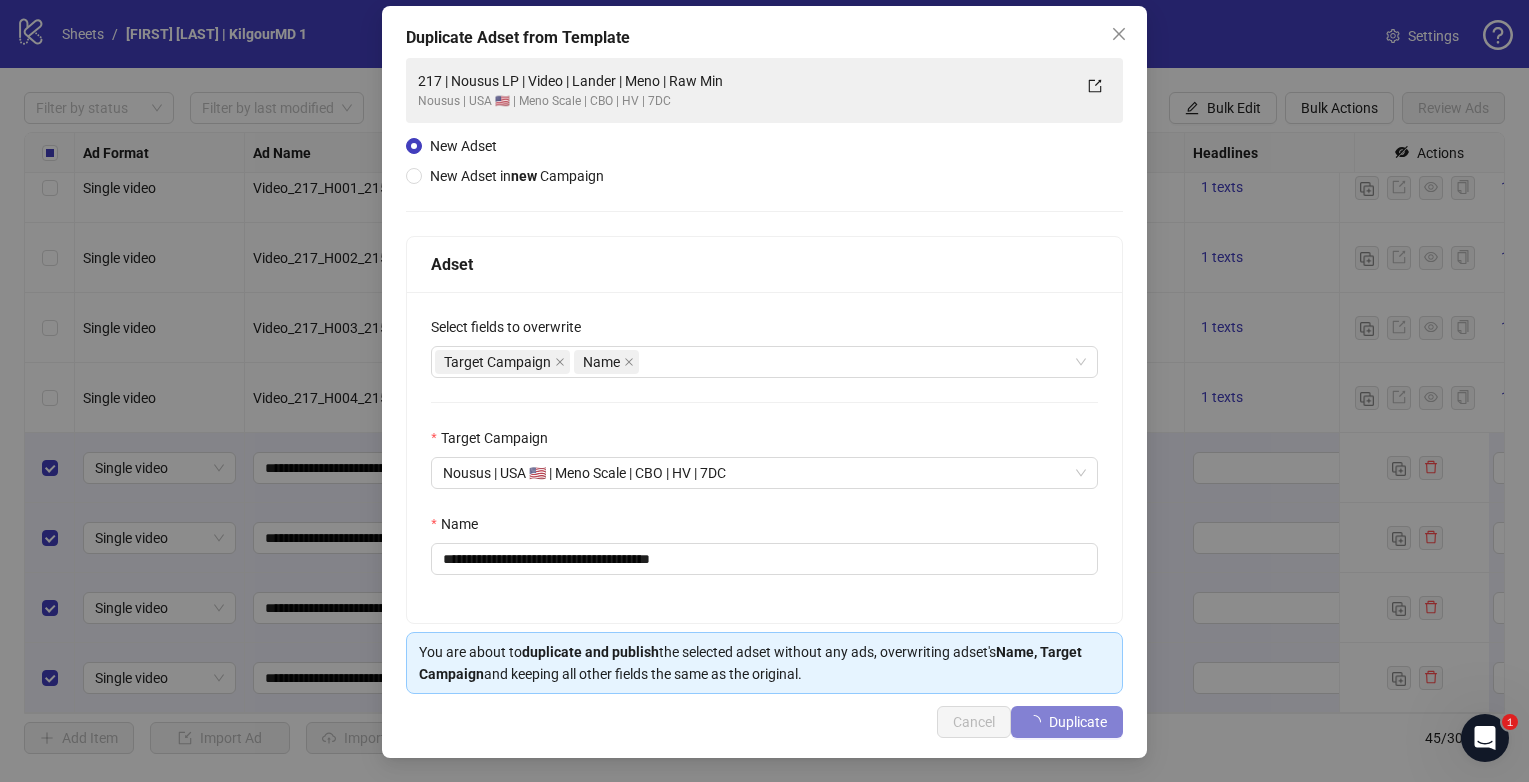 type 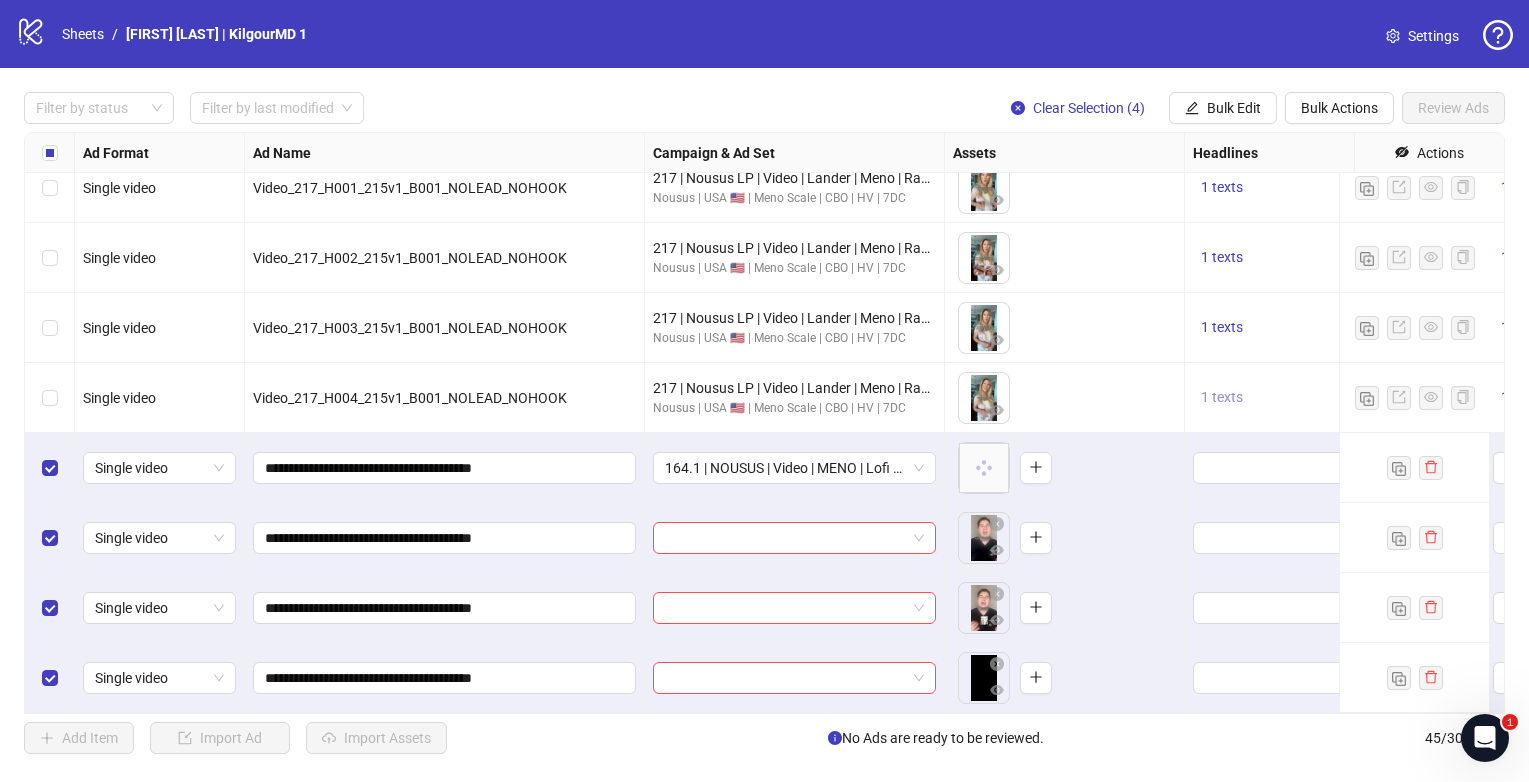 click on "1 texts" at bounding box center (1222, 397) 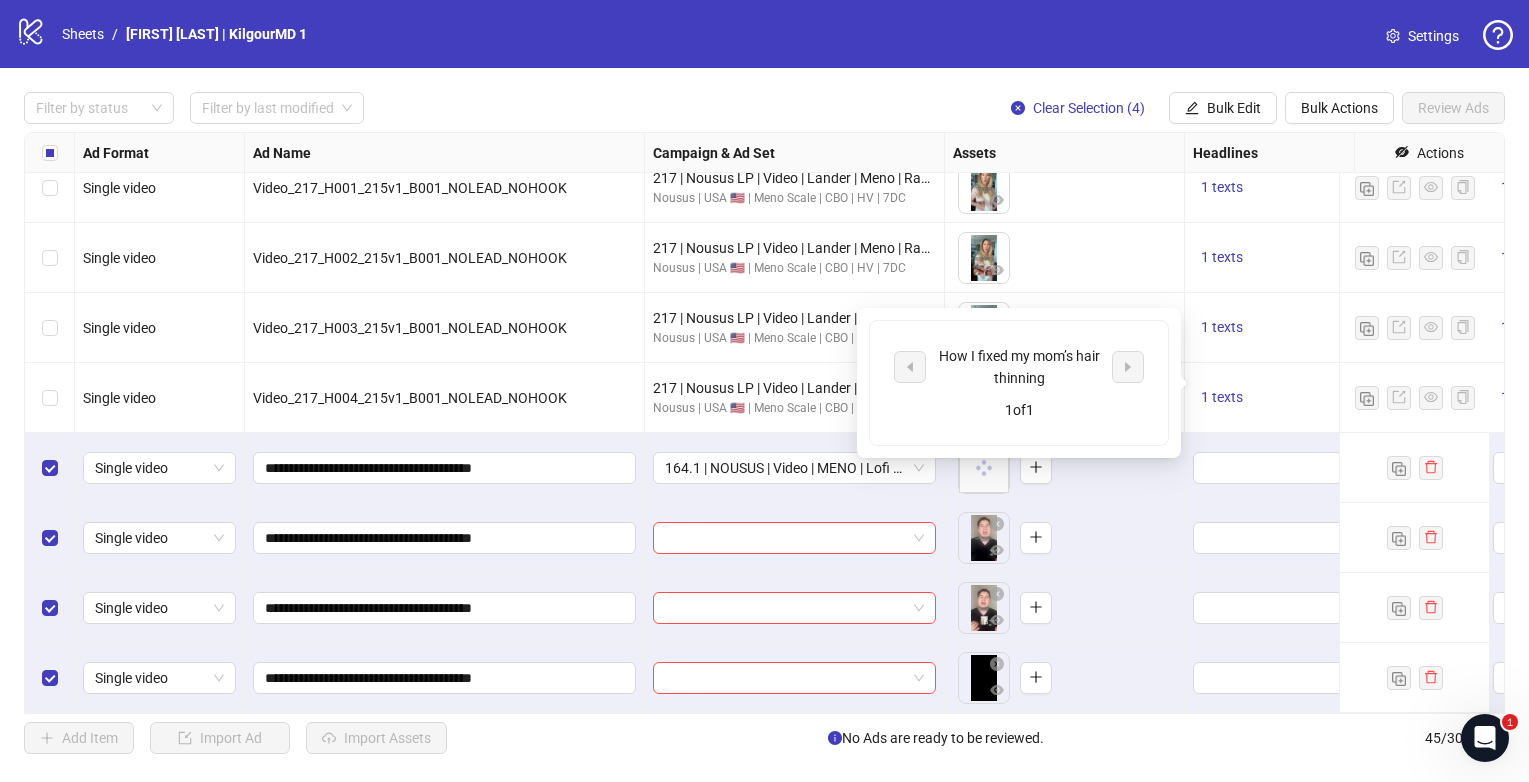 click on "How I fixed my mom’s hair thinning" at bounding box center [1019, 367] 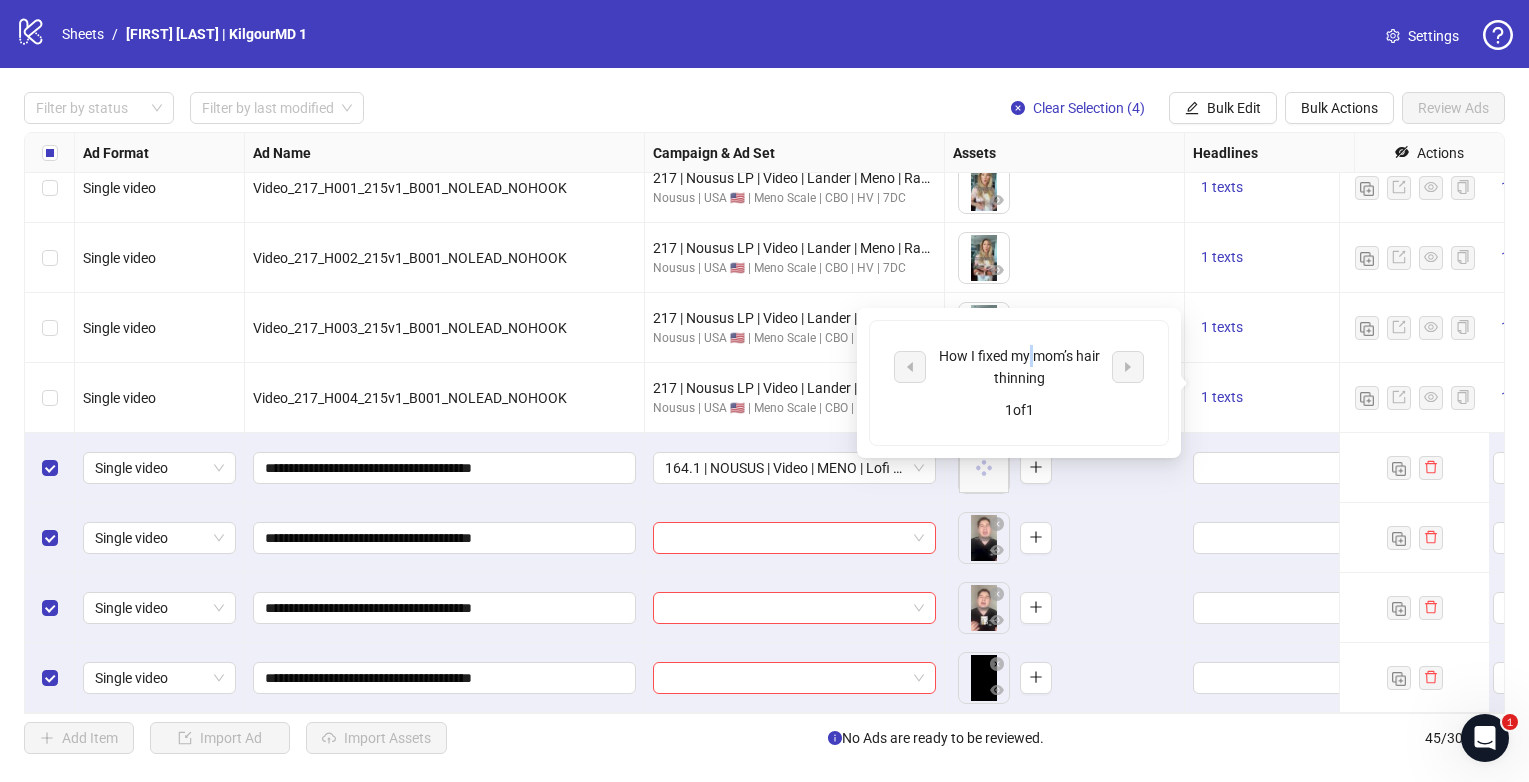 click on "How I fixed my mom’s hair thinning" at bounding box center [1019, 367] 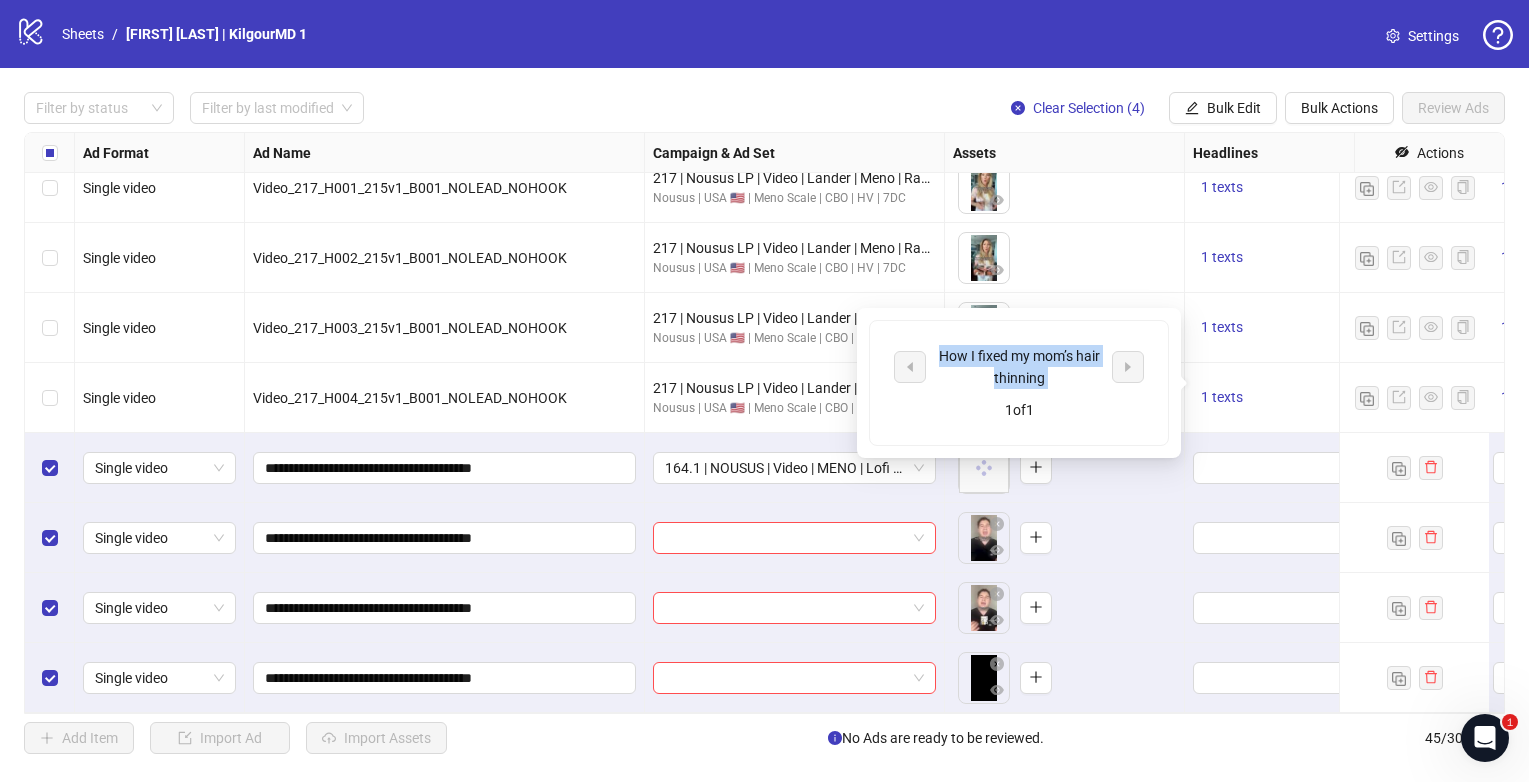click on "How I fixed my mom’s hair thinning" at bounding box center (1019, 367) 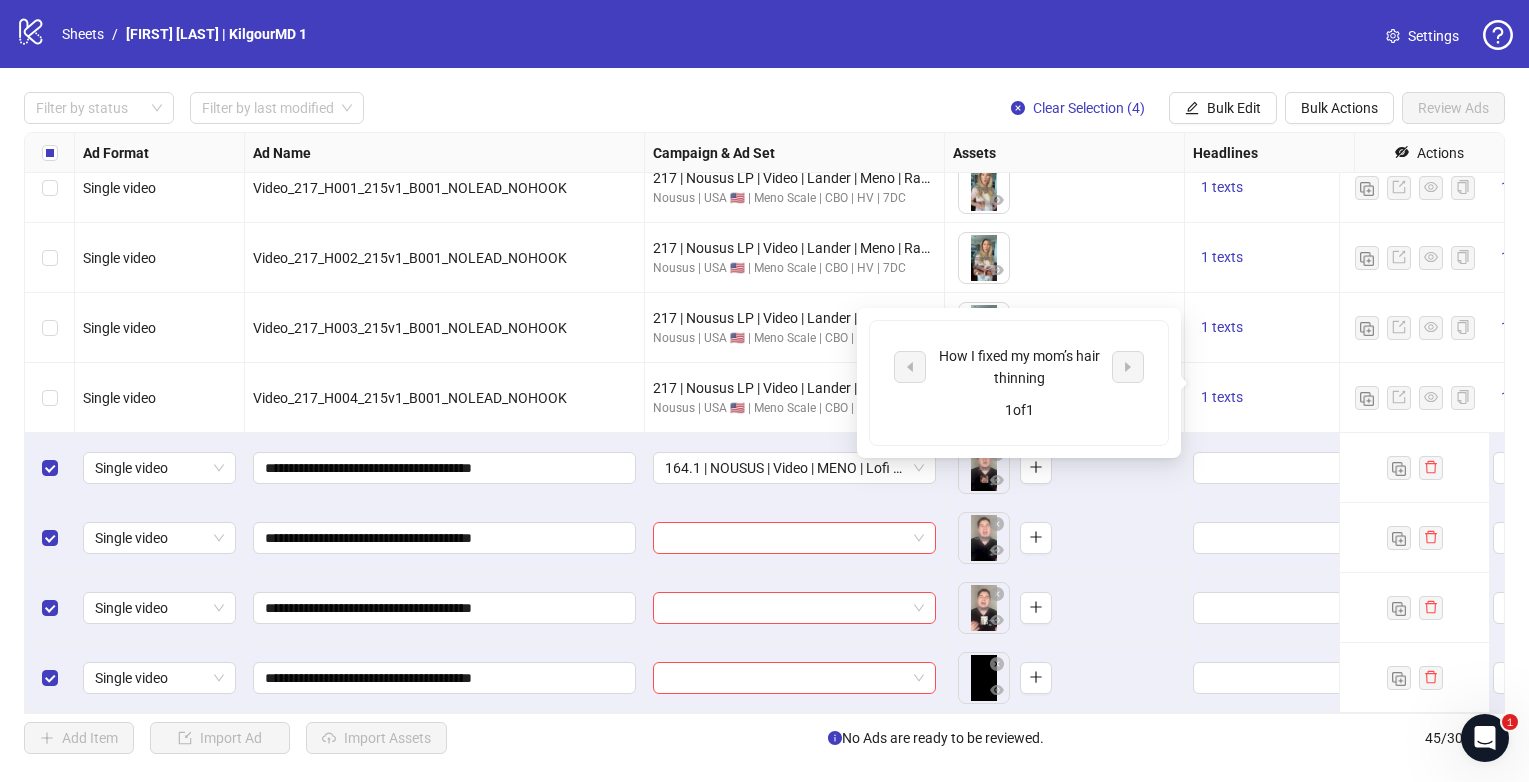 click on "1 texts" at bounding box center (1334, 398) 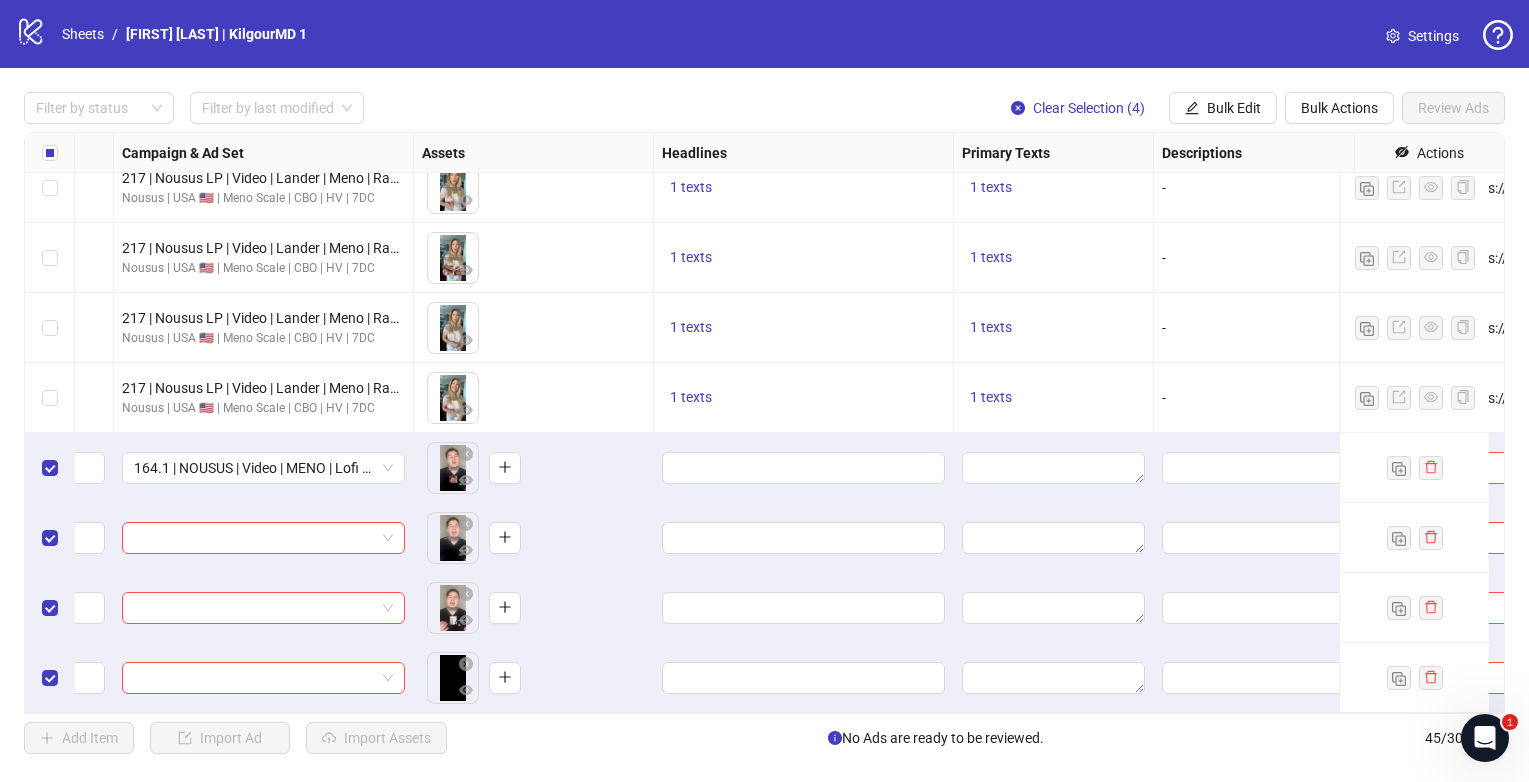 scroll, scrollTop: 2625, scrollLeft: 688, axis: both 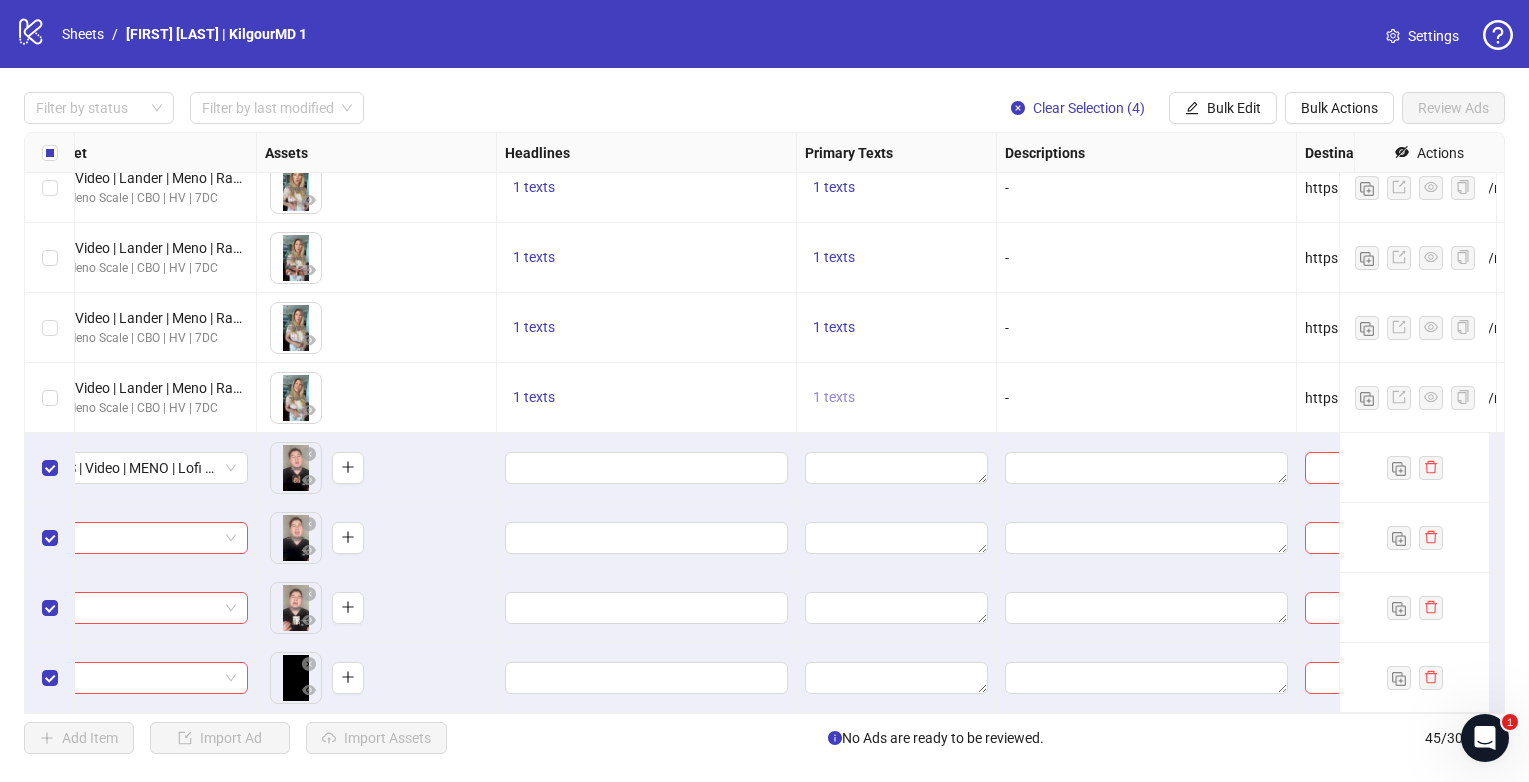 click on "1 texts" at bounding box center [834, 397] 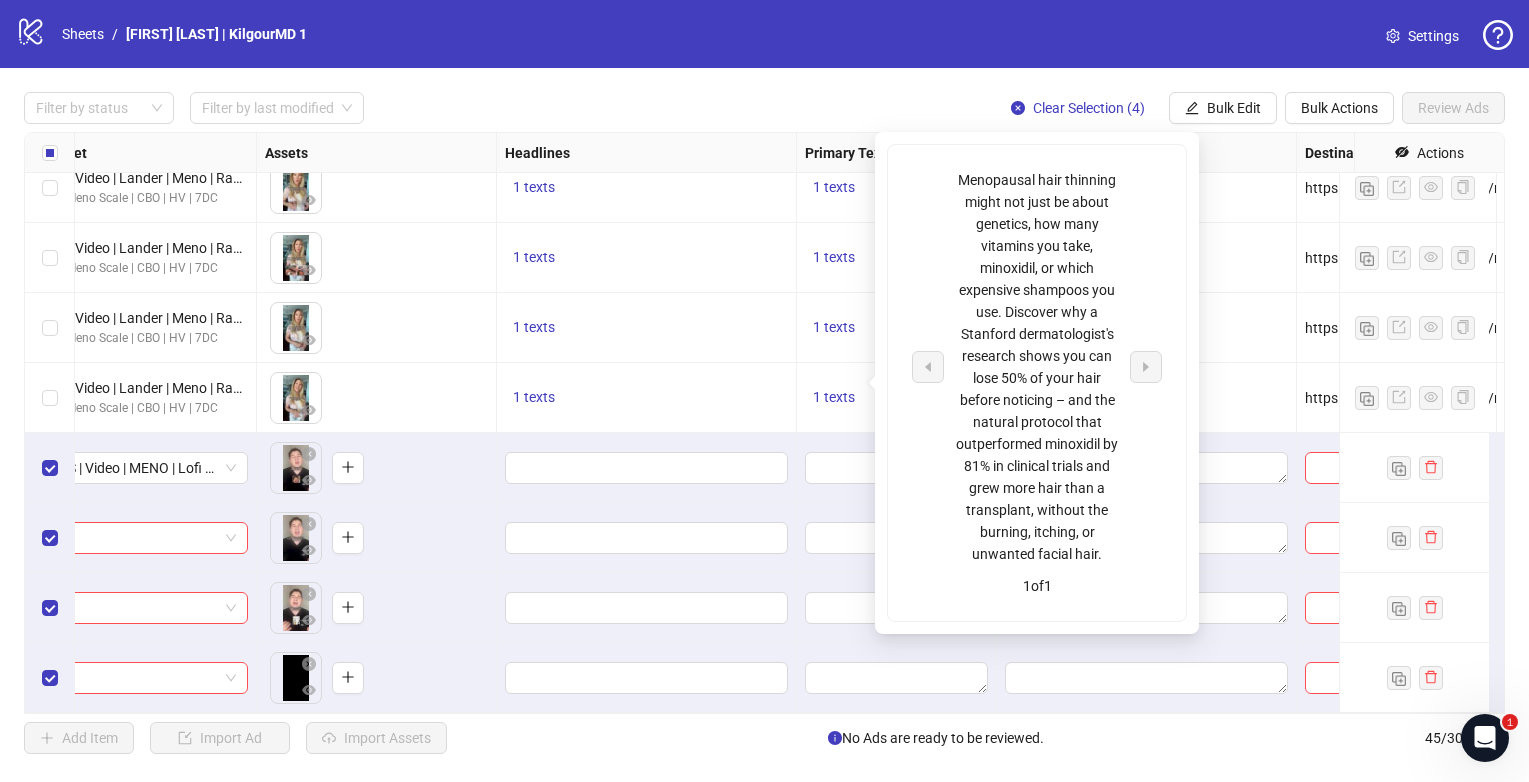 click on "Menopausal hair thinning might not just be about genetics, how many vitamins you take, minoxidil, or which expensive shampoos you use.
Discover why a Stanford dermatologist's research shows you can lose 50% of your hair before noticing – and the natural protocol that outperformed minoxidil by 81% in clinical trials and grew more hair than a transplant, without the burning, itching, or unwanted facial hair." at bounding box center (1037, 367) 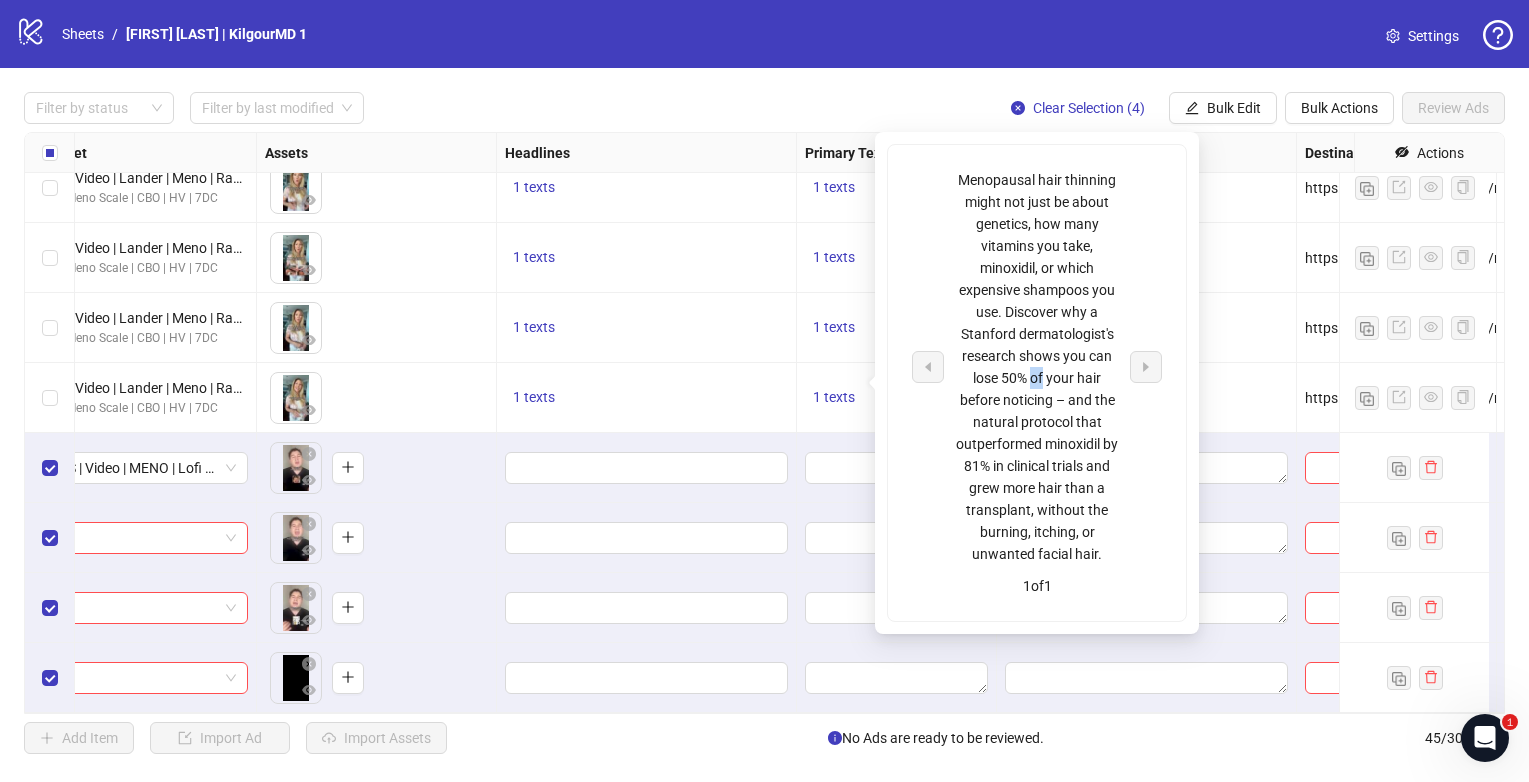 click on "Menopausal hair thinning might not just be about genetics, how many vitamins you take, minoxidil, or which expensive shampoos you use.
Discover why a Stanford dermatologist's research shows you can lose 50% of your hair before noticing – and the natural protocol that outperformed minoxidil by 81% in clinical trials and grew more hair than a transplant, without the burning, itching, or unwanted facial hair." at bounding box center (1037, 367) 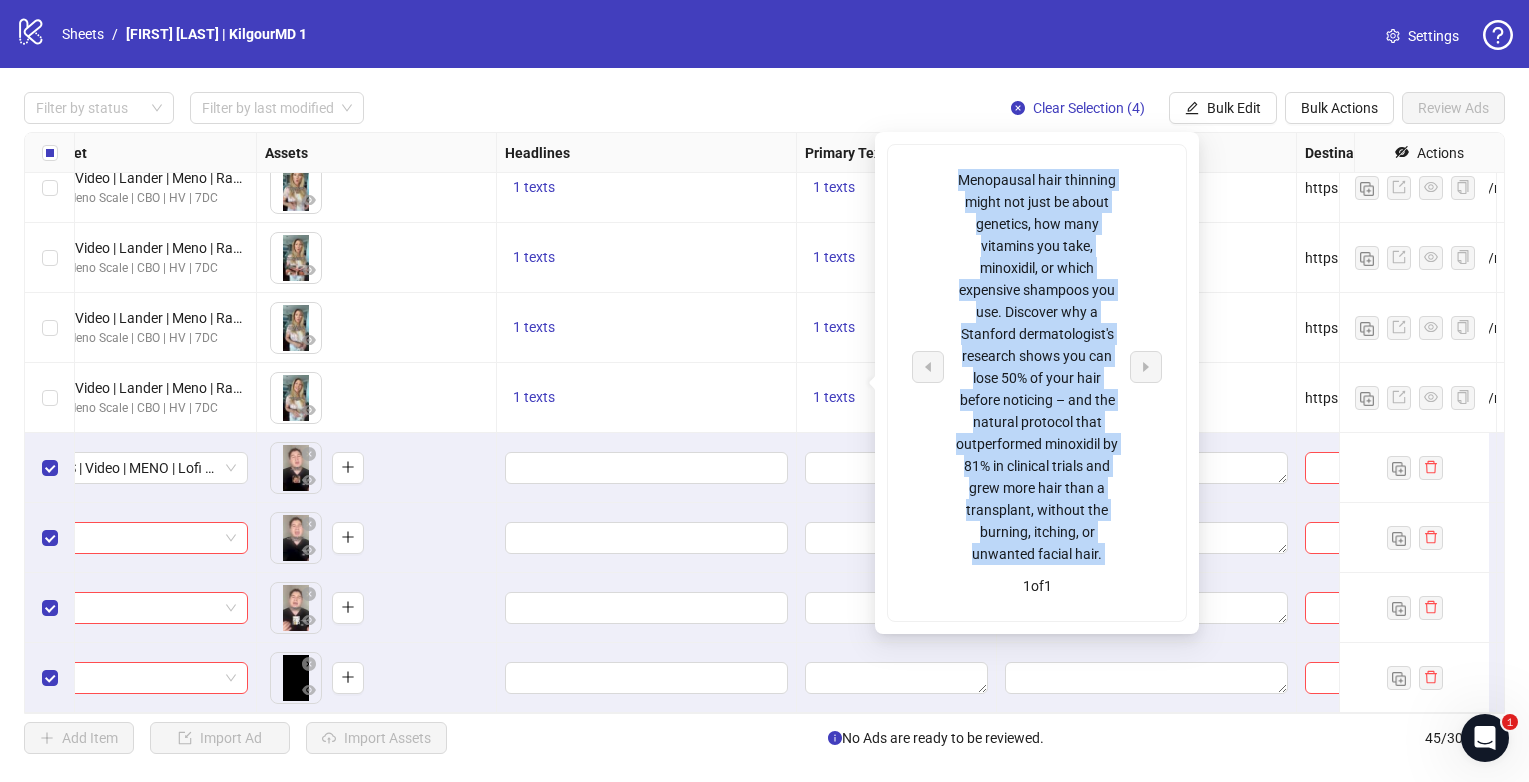 click on "Menopausal hair thinning might not just be about genetics, how many vitamins you take, minoxidil, or which expensive shampoos you use.
Discover why a Stanford dermatologist's research shows you can lose 50% of your hair before noticing – and the natural protocol that outperformed minoxidil by 81% in clinical trials and grew more hair than a transplant, without the burning, itching, or unwanted facial hair." at bounding box center [1037, 367] 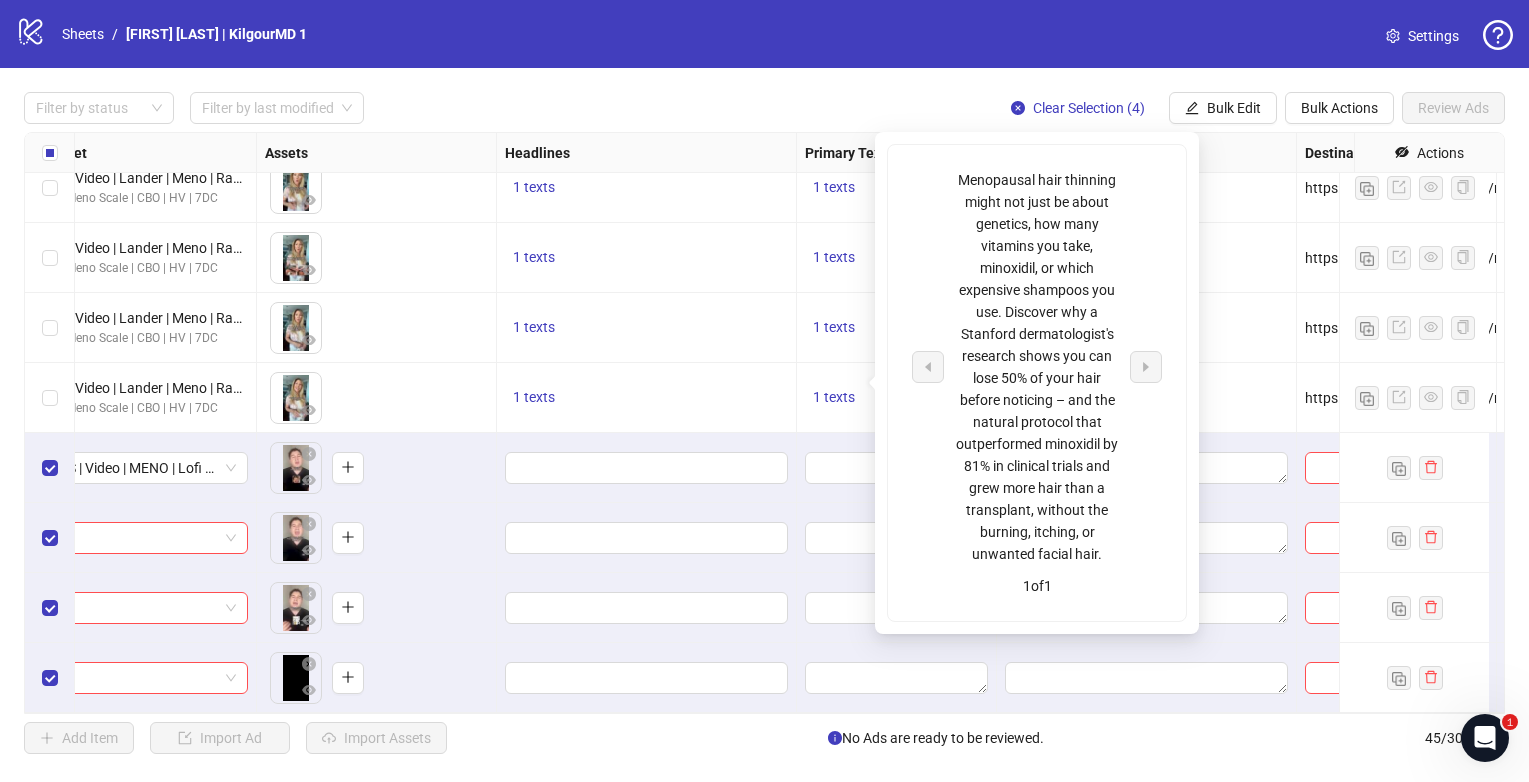 click on "Menopausal hair thinning might not just be about genetics, how many vitamins you take, minoxidil, or which expensive shampoos you use.
Discover why a Stanford dermatologist's research shows you can lose 50% of your hair before noticing – and the natural protocol that outperformed minoxidil by 81% in clinical trials and grew more hair than a transplant, without the burning, itching, or unwanted facial hair." at bounding box center [1037, 367] 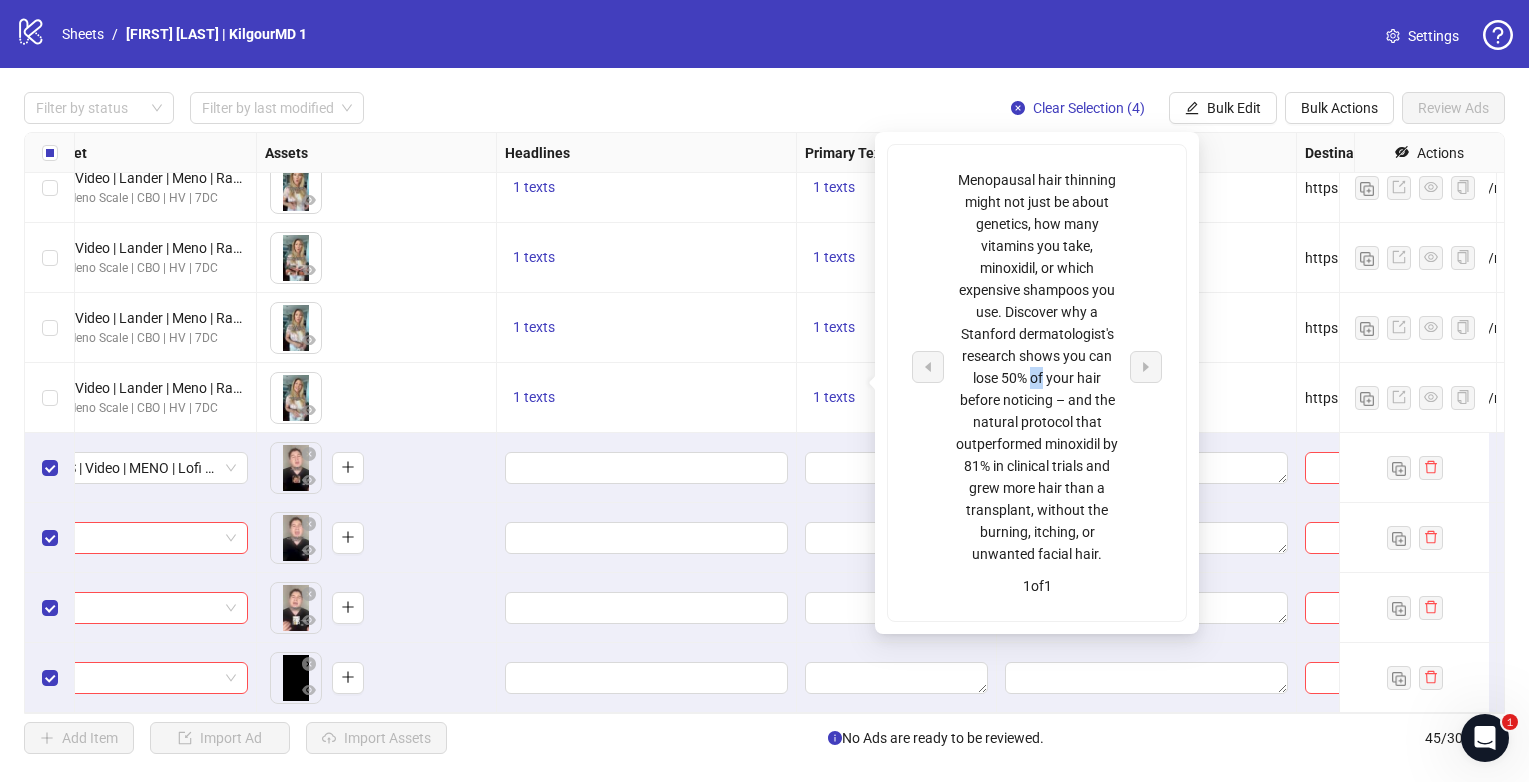 click on "Menopausal hair thinning might not just be about genetics, how many vitamins you take, minoxidil, or which expensive shampoos you use.
Discover why a Stanford dermatologist's research shows you can lose 50% of your hair before noticing – and the natural protocol that outperformed minoxidil by 81% in clinical trials and grew more hair than a transplant, without the burning, itching, or unwanted facial hair." at bounding box center (1037, 367) 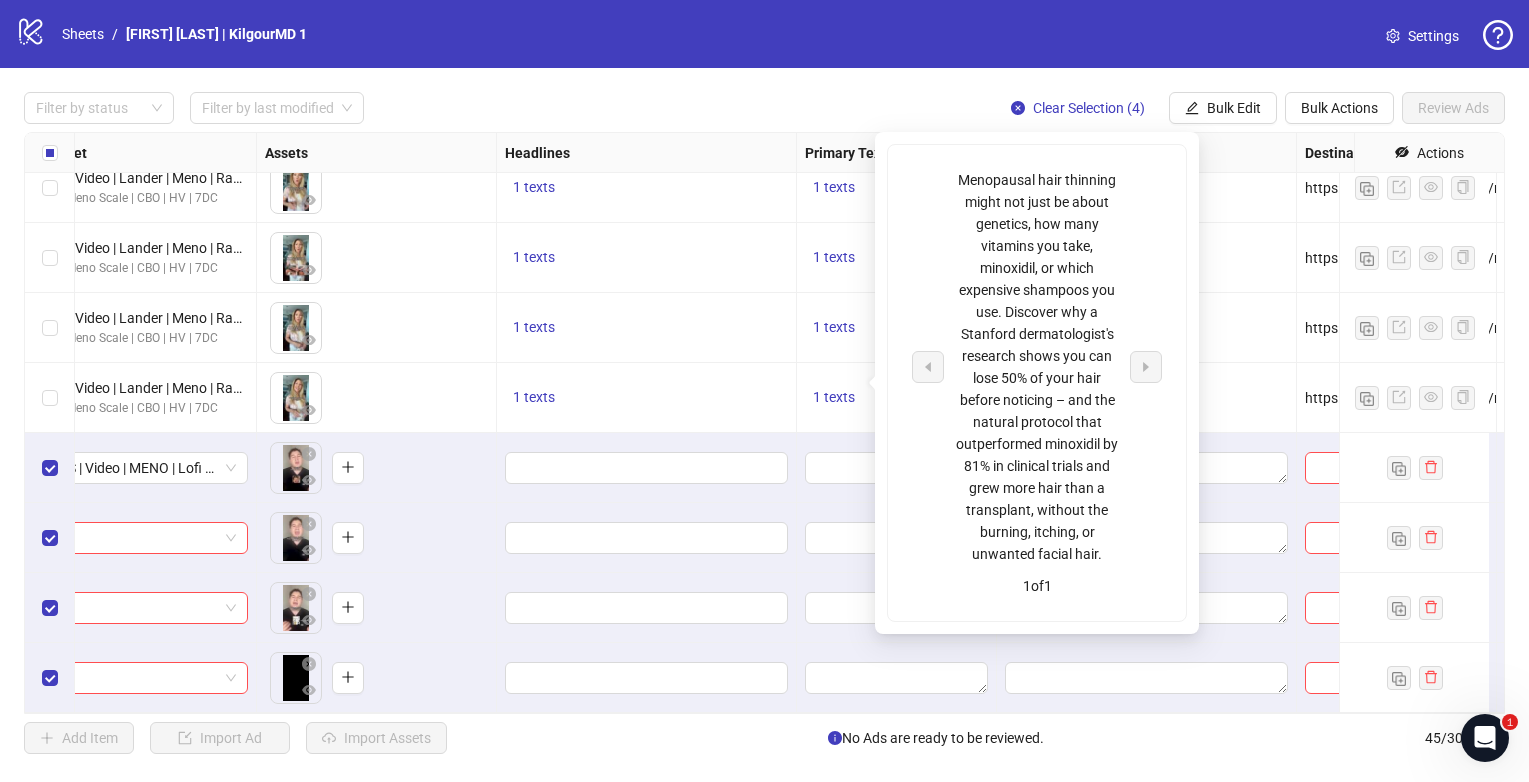 click on "Menopausal hair thinning might not just be about genetics, how many vitamins you take, minoxidil, or which expensive shampoos you use.
Discover why a Stanford dermatologist's research shows you can lose 50% of your hair before noticing – and the natural protocol that outperformed minoxidil by 81% in clinical trials and grew more hair than a transplant, without the burning, itching, or unwanted facial hair." at bounding box center (1037, 367) 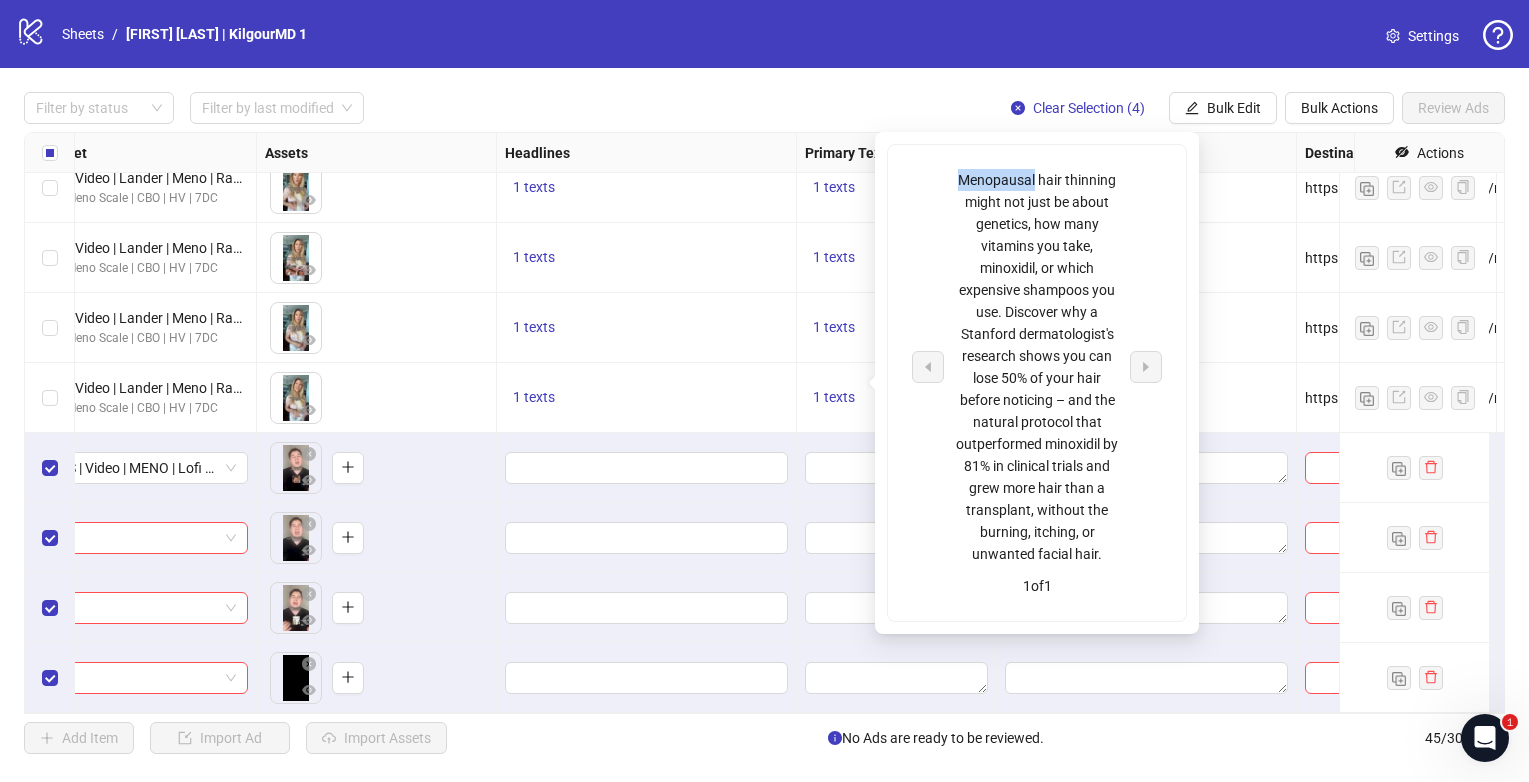 click on "Menopausal hair thinning might not just be about genetics, how many vitamins you take, minoxidil, or which expensive shampoos you use.
Discover why a Stanford dermatologist's research shows you can lose 50% of your hair before noticing – and the natural protocol that outperformed minoxidil by 81% in clinical trials and grew more hair than a transplant, without the burning, itching, or unwanted facial hair." at bounding box center (1037, 367) 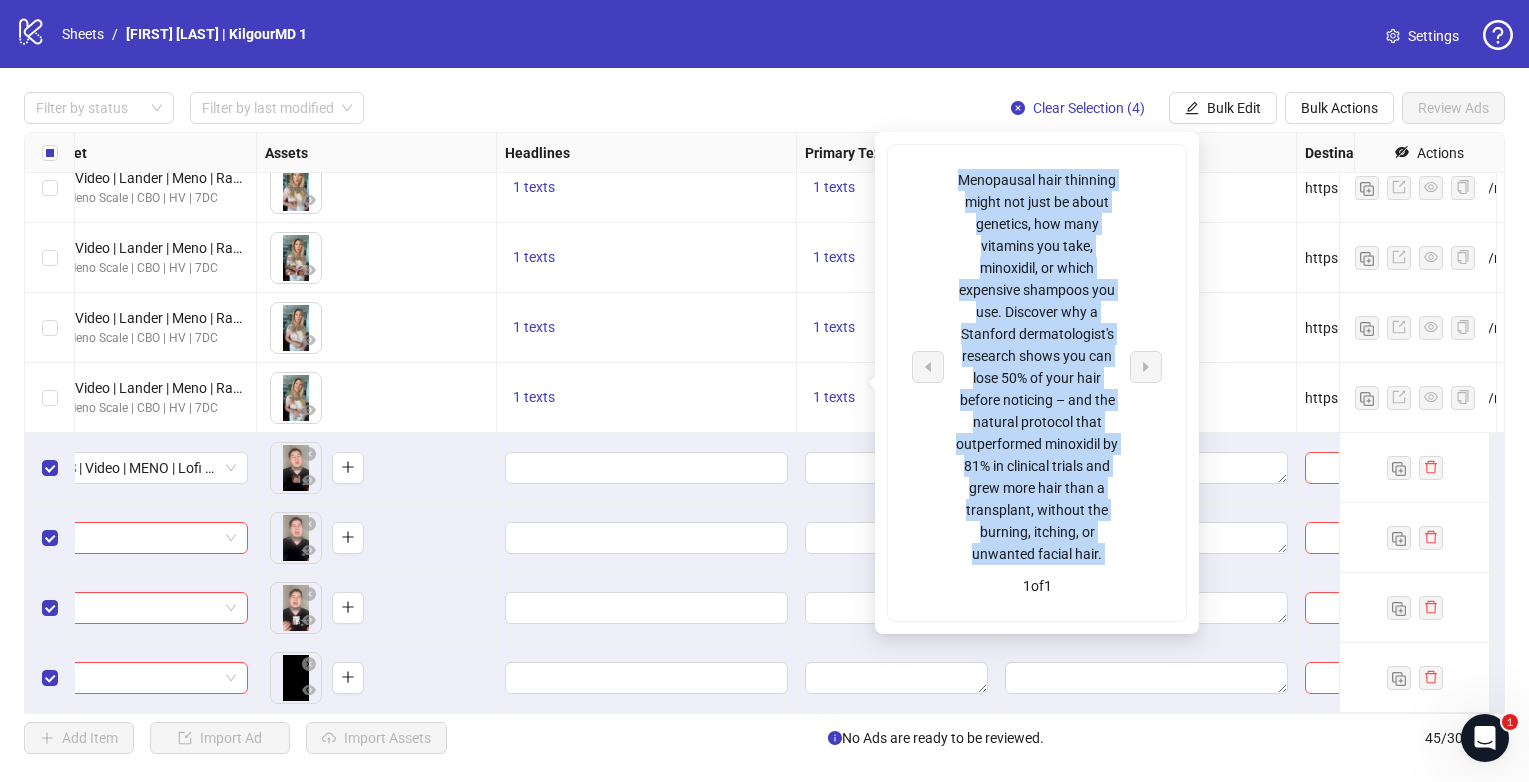 click on "Menopausal hair thinning might not just be about genetics, how many vitamins you take, minoxidil, or which expensive shampoos you use.
Discover why a Stanford dermatologist's research shows you can lose 50% of your hair before noticing – and the natural protocol that outperformed minoxidil by 81% in clinical trials and grew more hair than a transplant, without the burning, itching, or unwanted facial hair." at bounding box center (1037, 367) 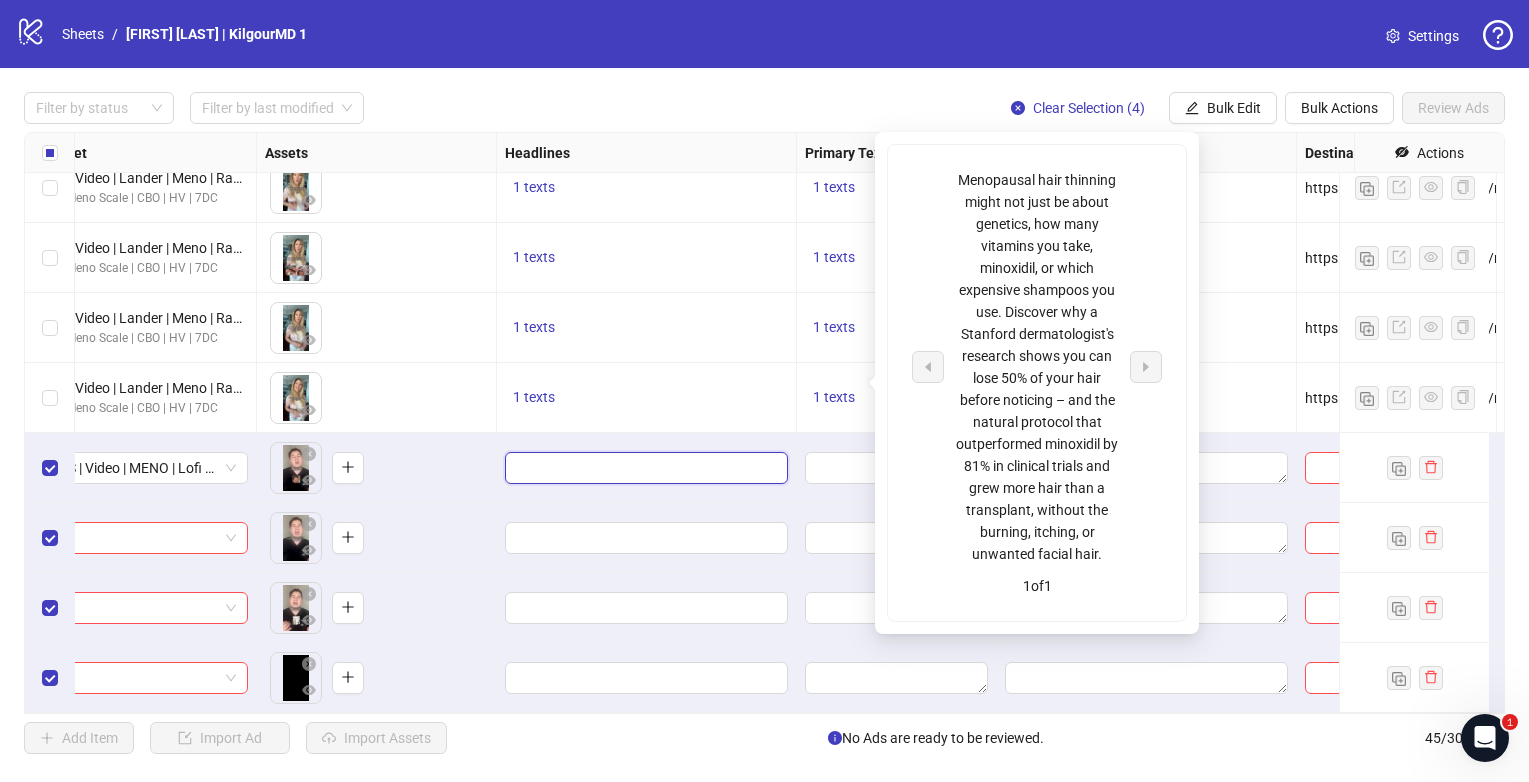 click at bounding box center (644, 468) 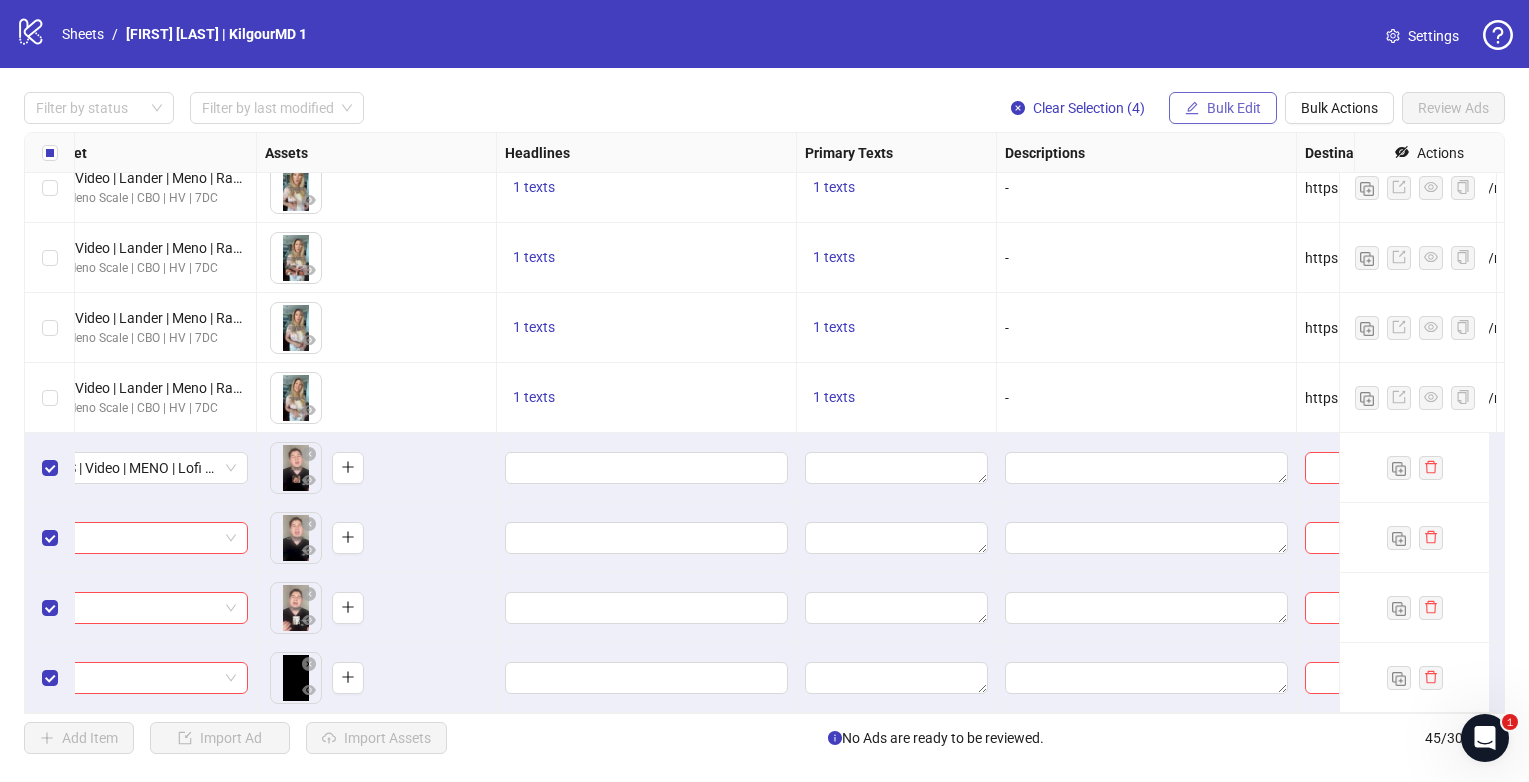 click on "Bulk Edit" at bounding box center [1234, 108] 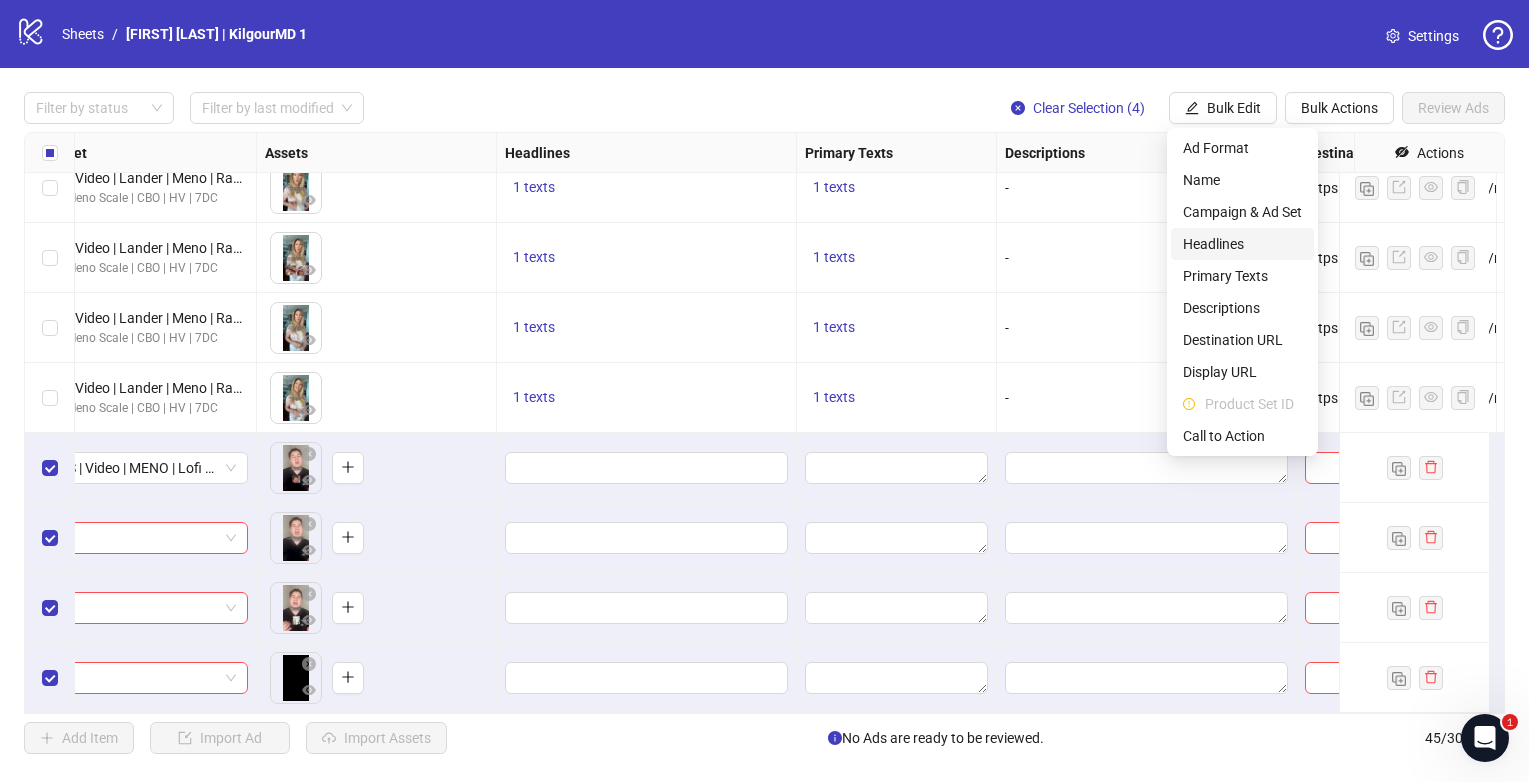 click on "Headlines" at bounding box center [1242, 244] 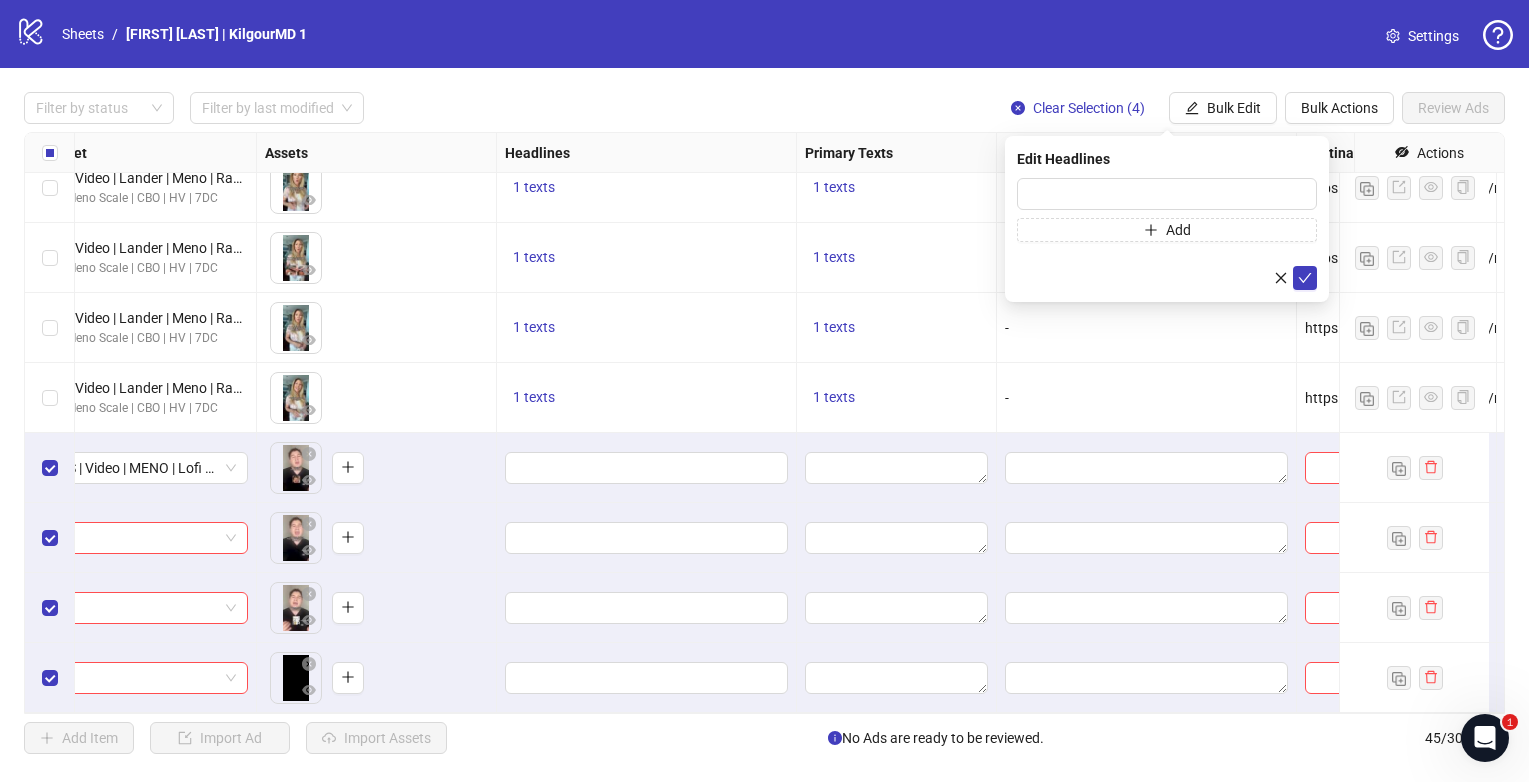 click on "-" at bounding box center [1147, 188] 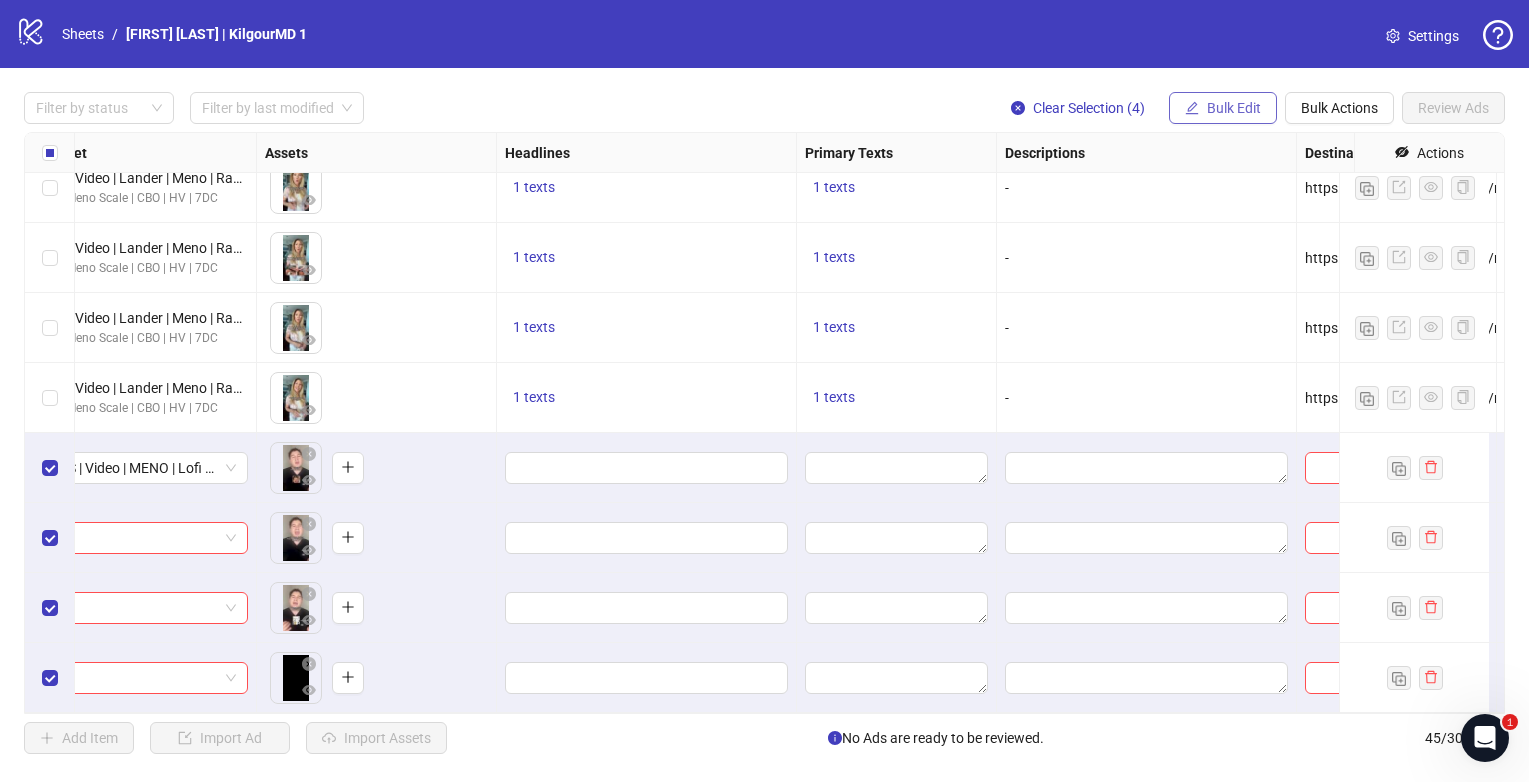 click on "Bulk Edit" at bounding box center [1223, 108] 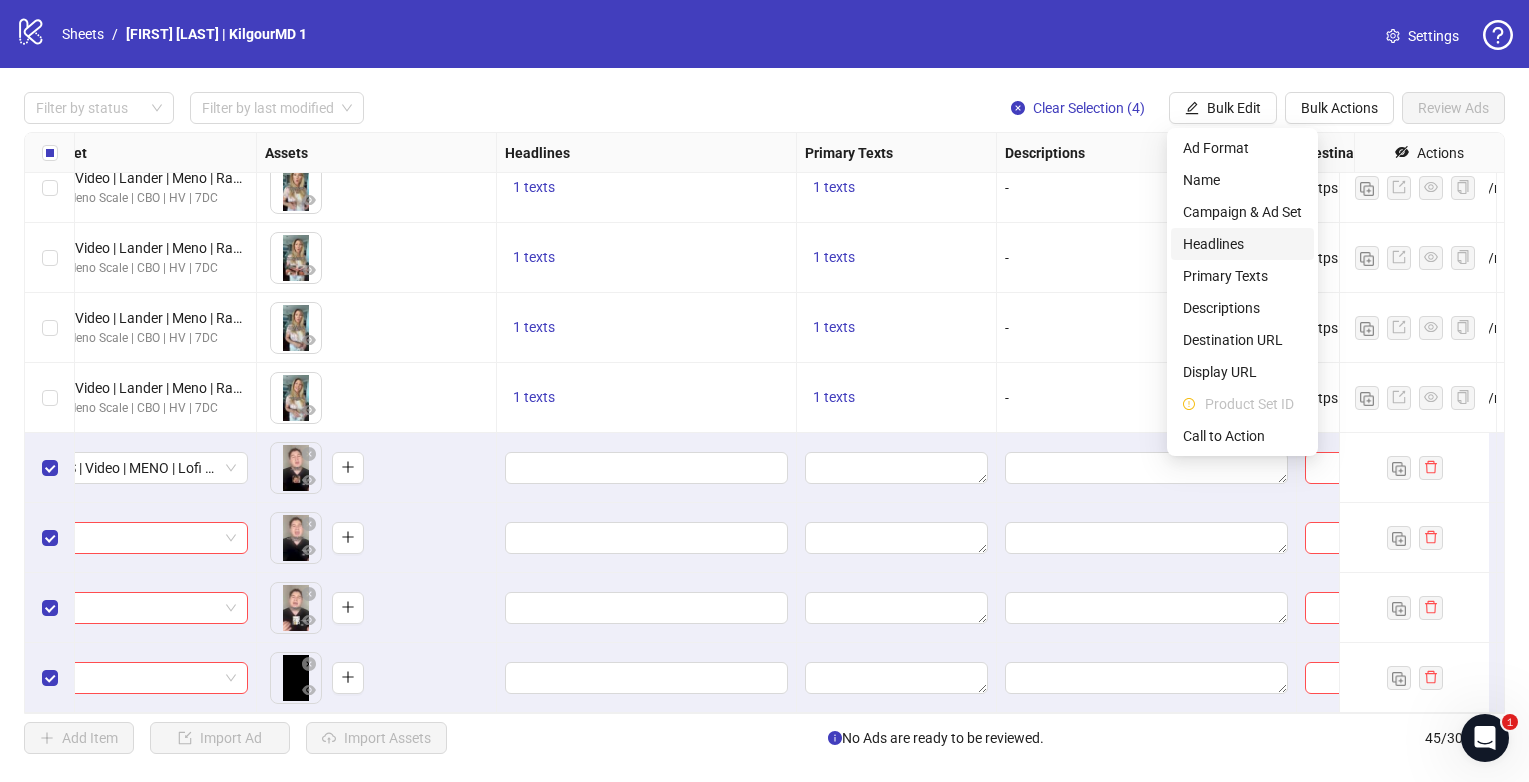 click on "Headlines" at bounding box center [1242, 244] 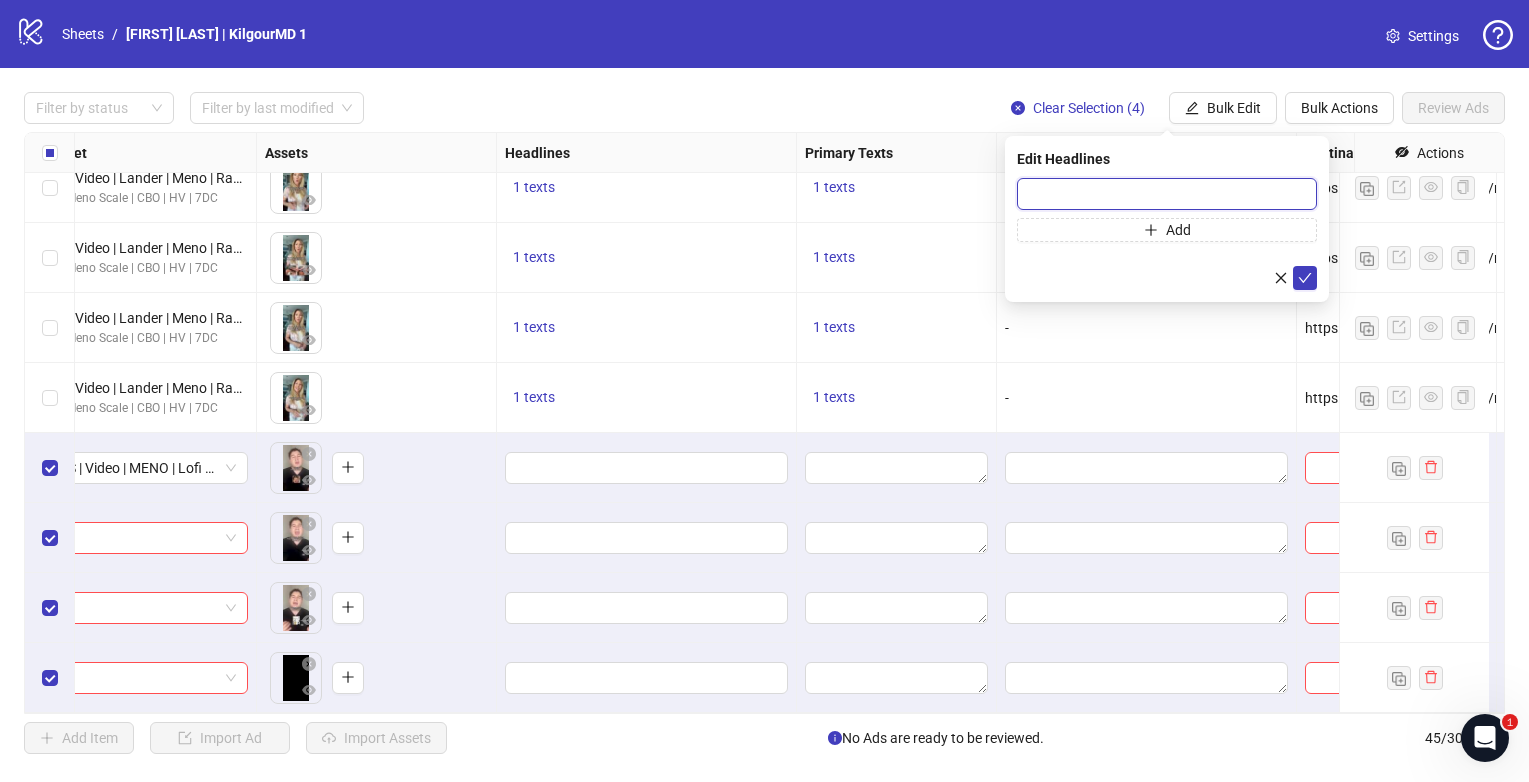 click at bounding box center (1167, 194) 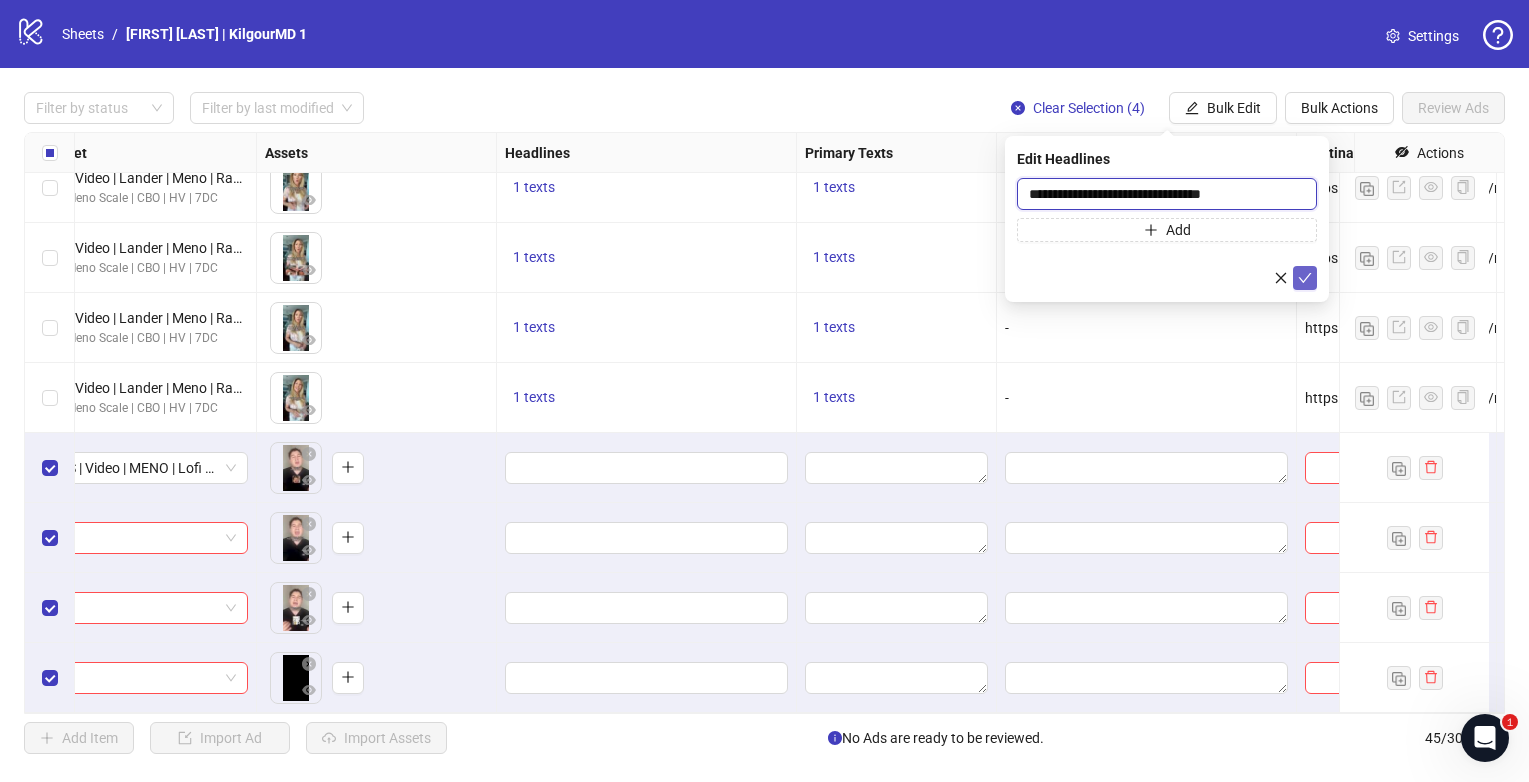 type on "**********" 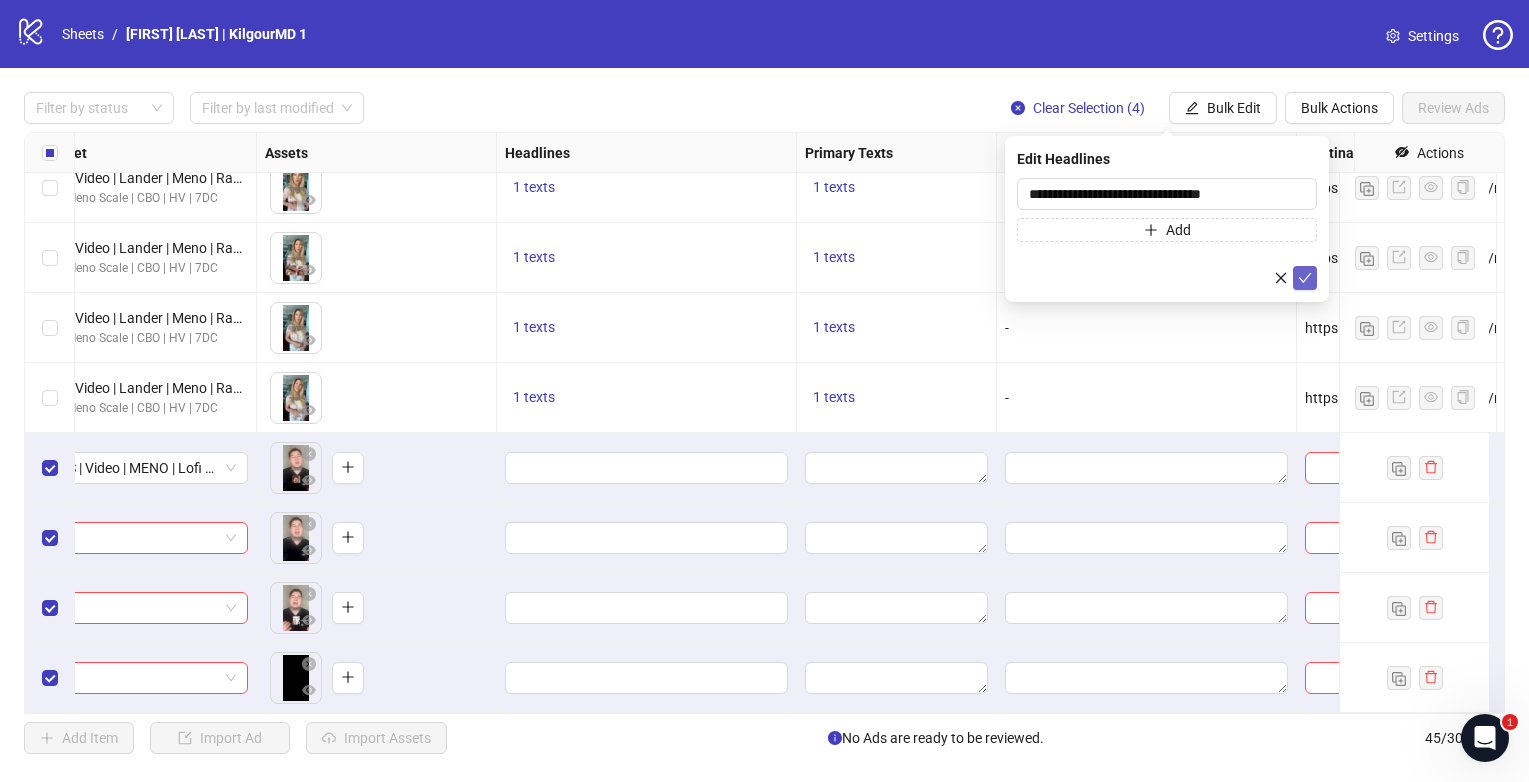 click at bounding box center (1305, 278) 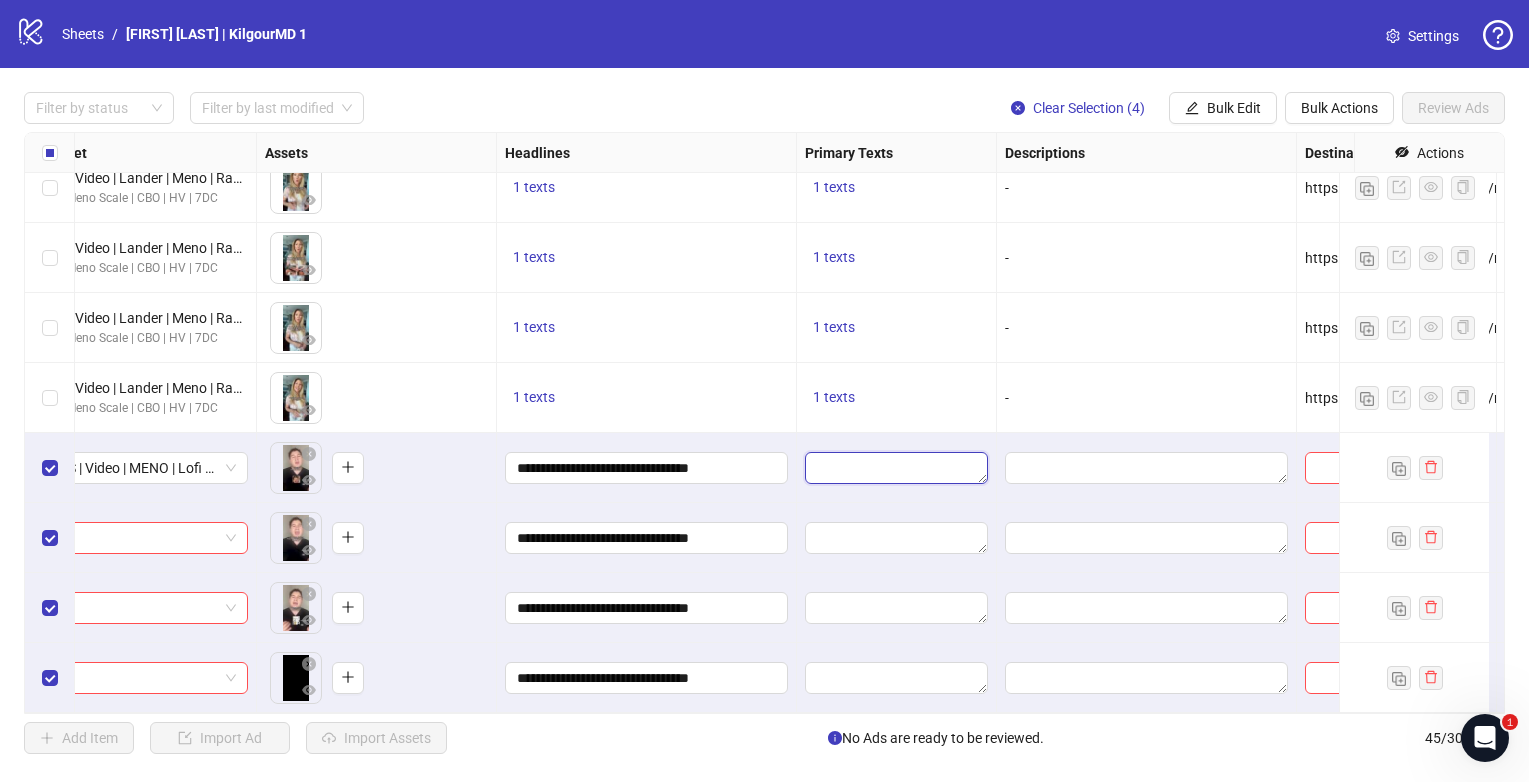 click at bounding box center (896, 468) 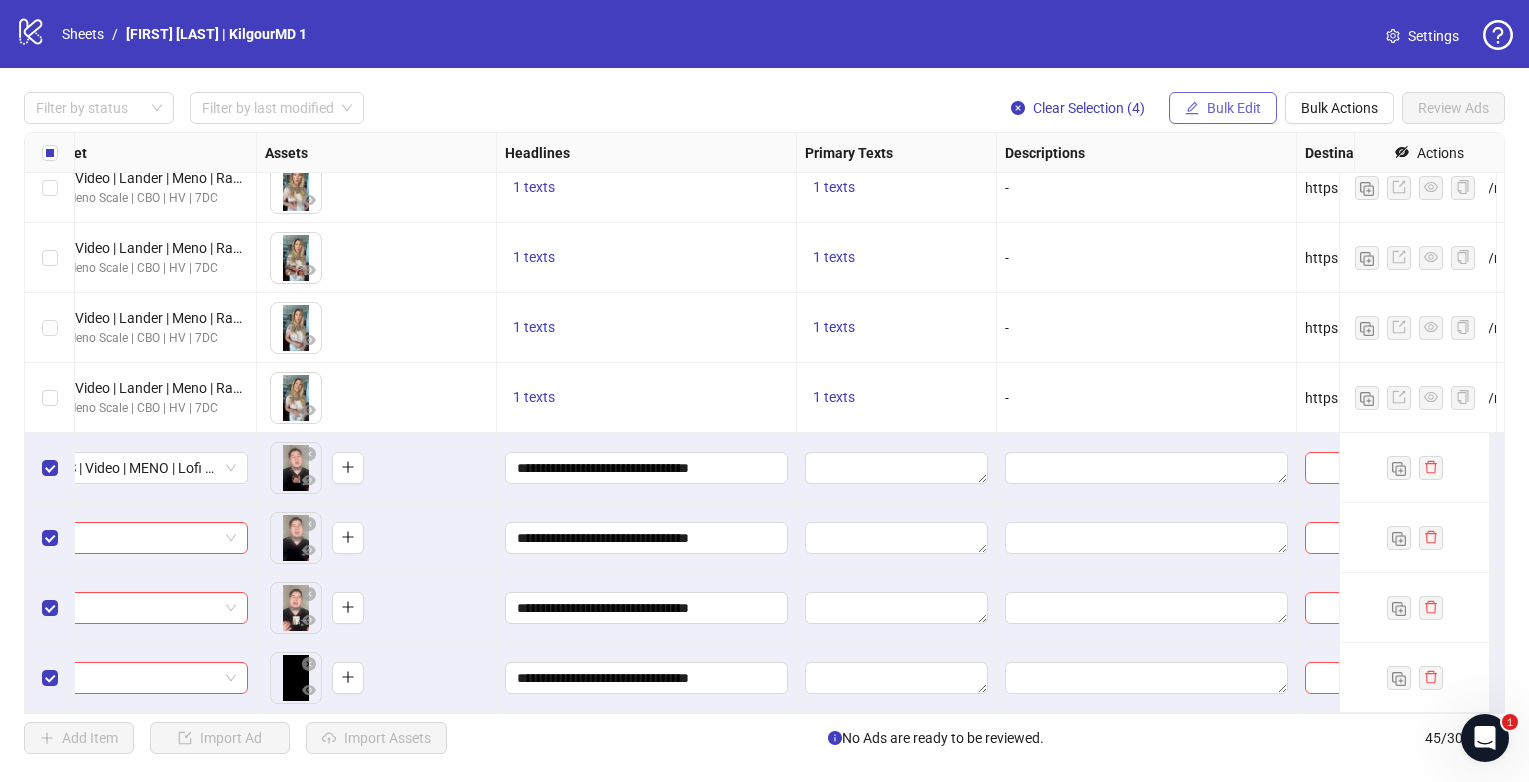 click on "Bulk Edit" at bounding box center [1234, 108] 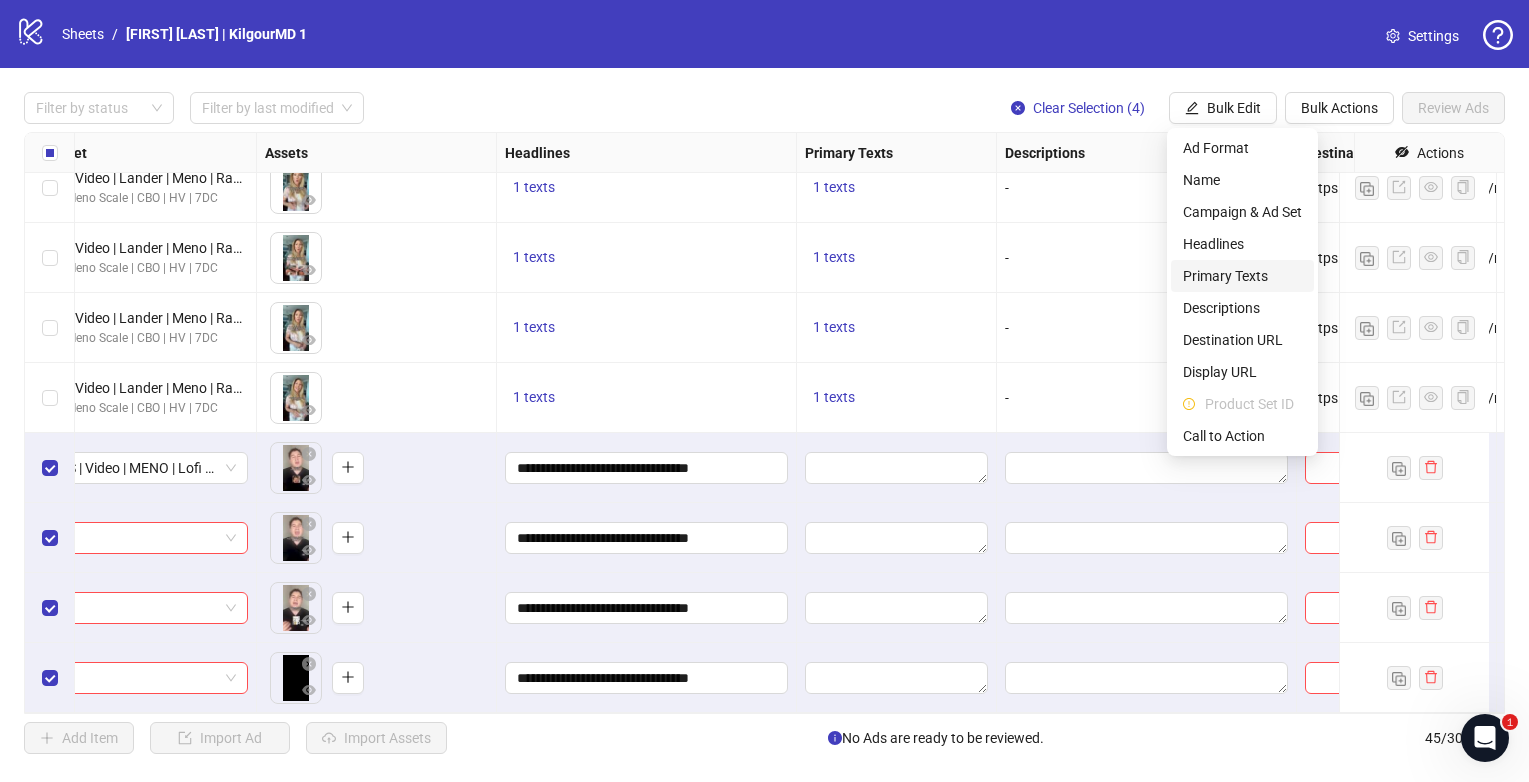 click on "Primary Texts" at bounding box center (1242, 276) 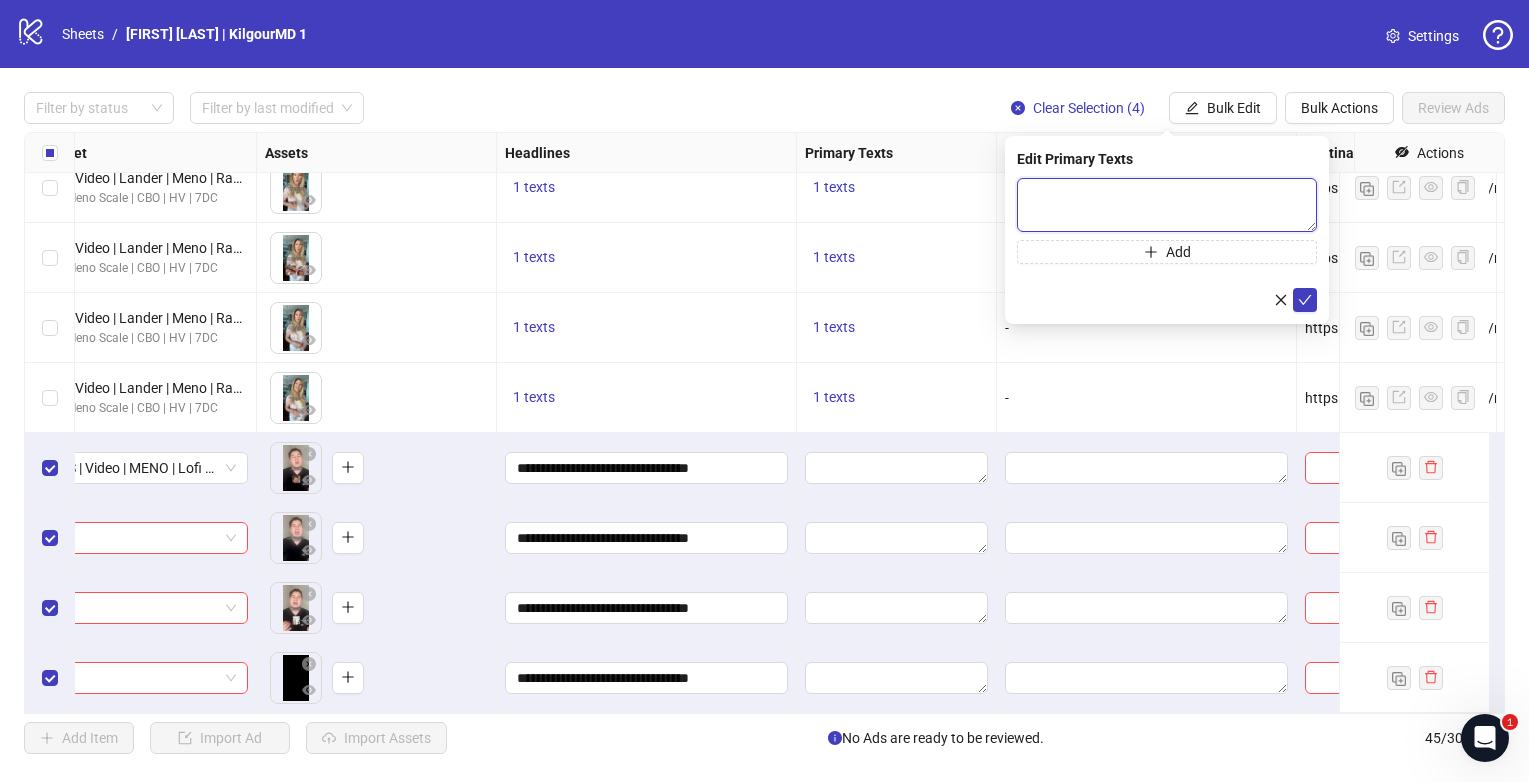 click at bounding box center (1167, 205) 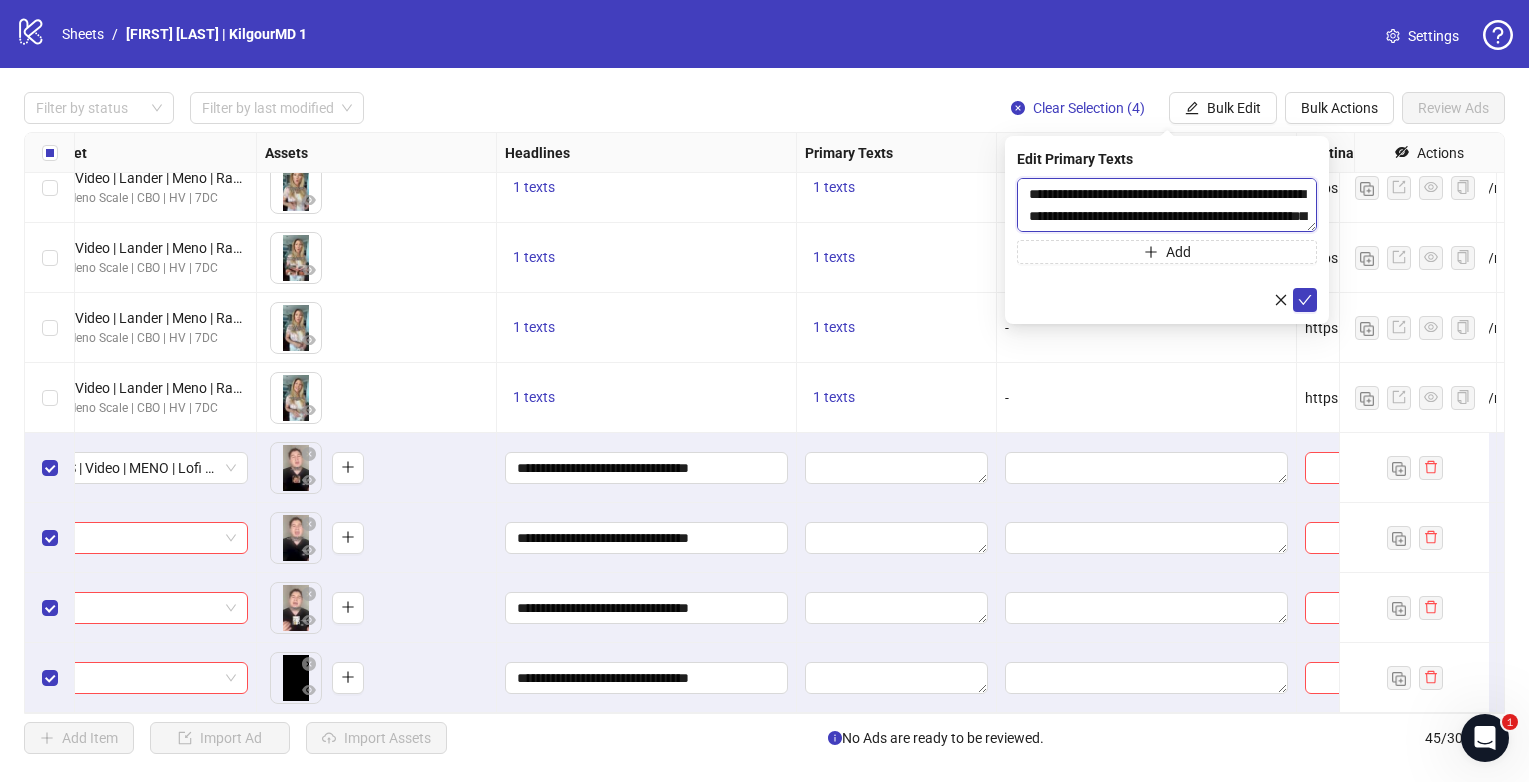 scroll, scrollTop: 235, scrollLeft: 0, axis: vertical 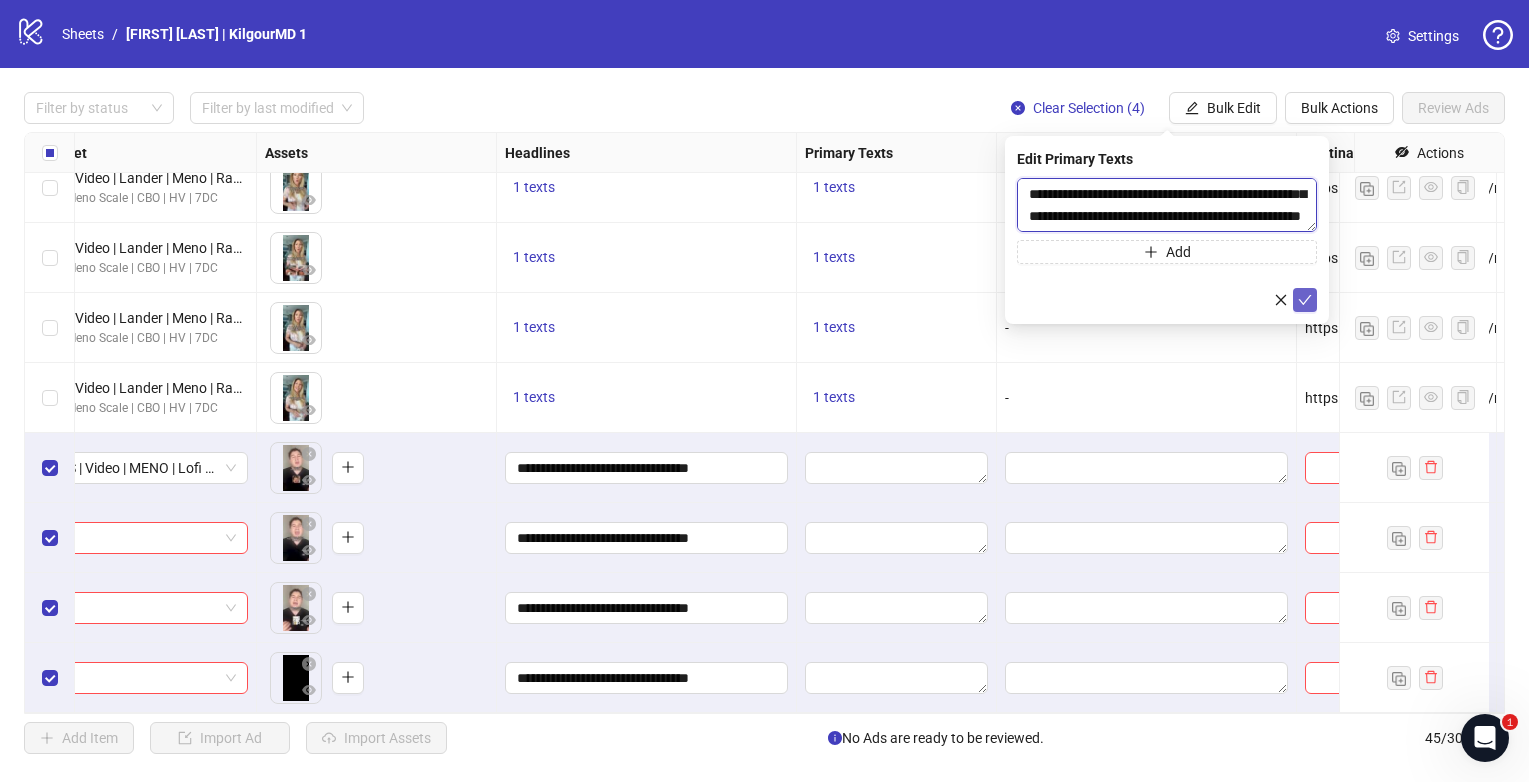 type on "**********" 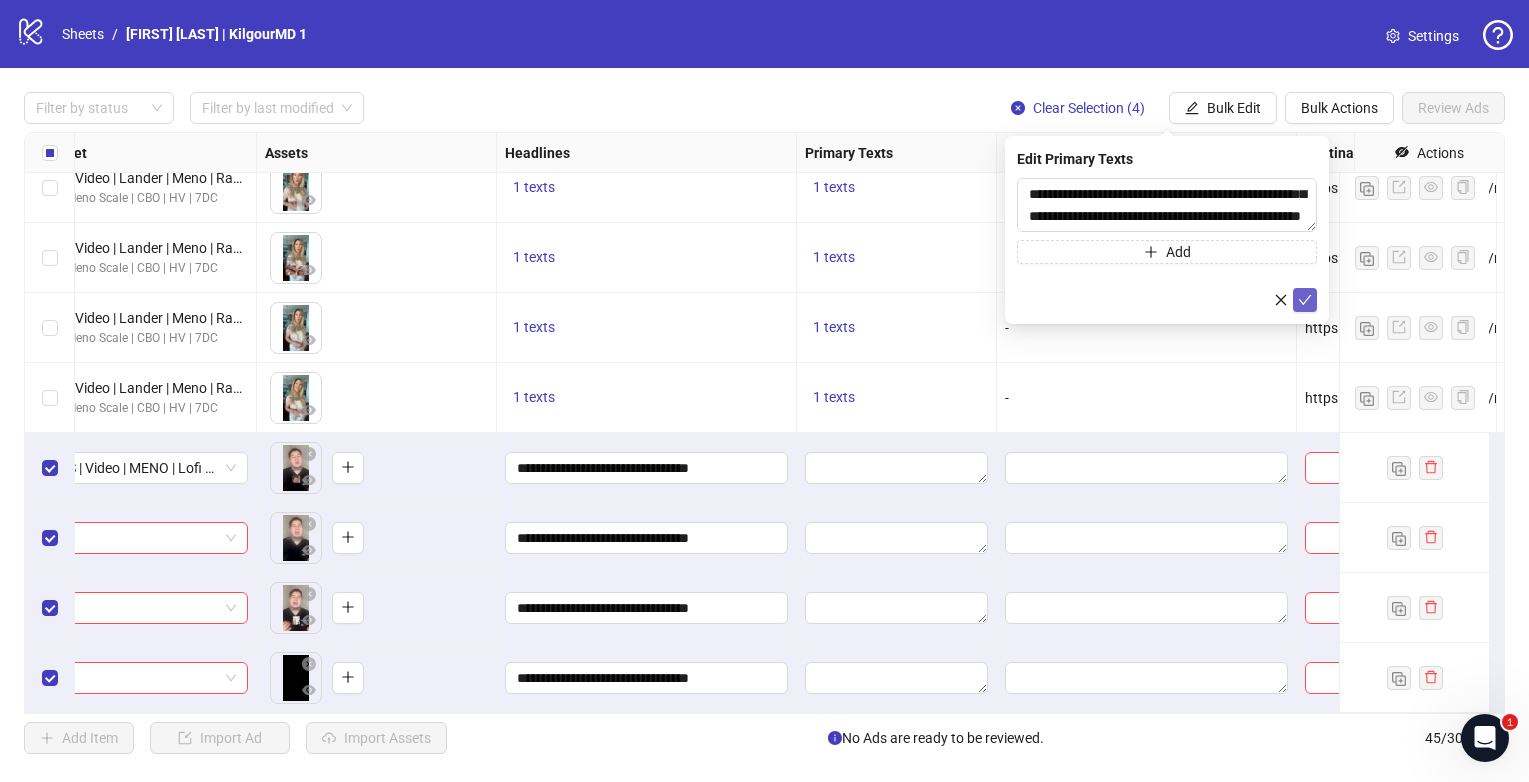 click on "**********" at bounding box center (1167, 245) 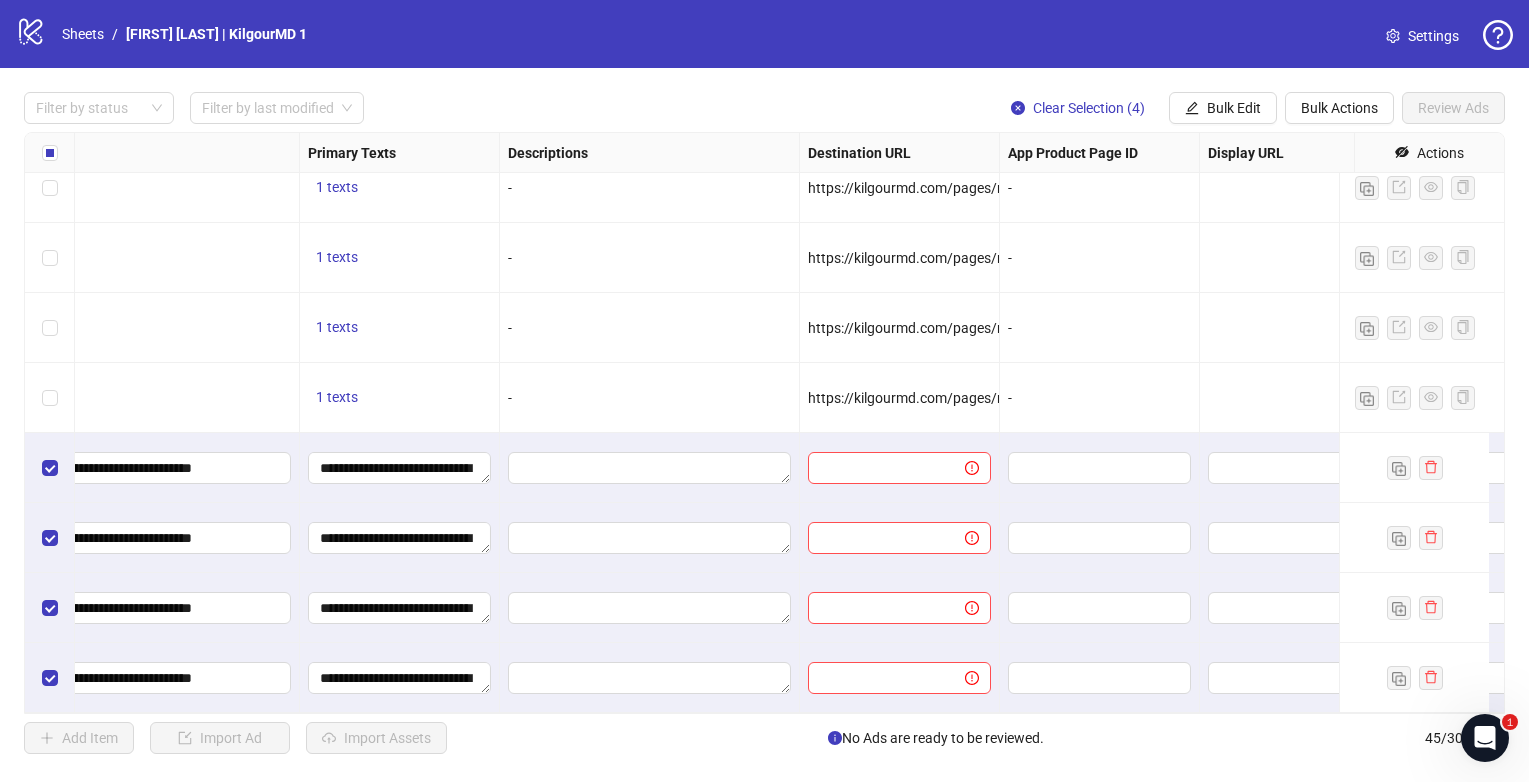 scroll, scrollTop: 2625, scrollLeft: 1253, axis: both 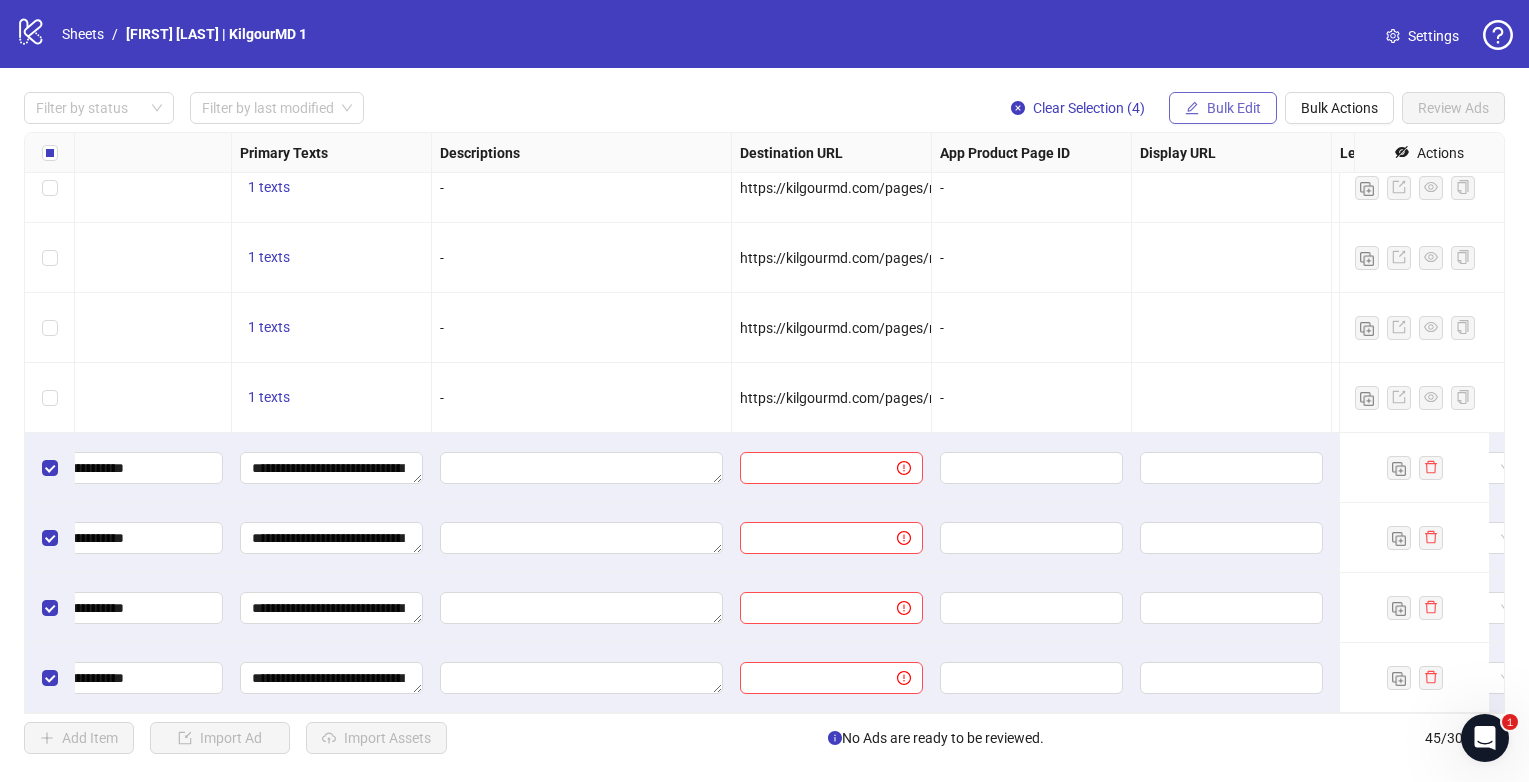 click on "Bulk Edit" at bounding box center [1223, 108] 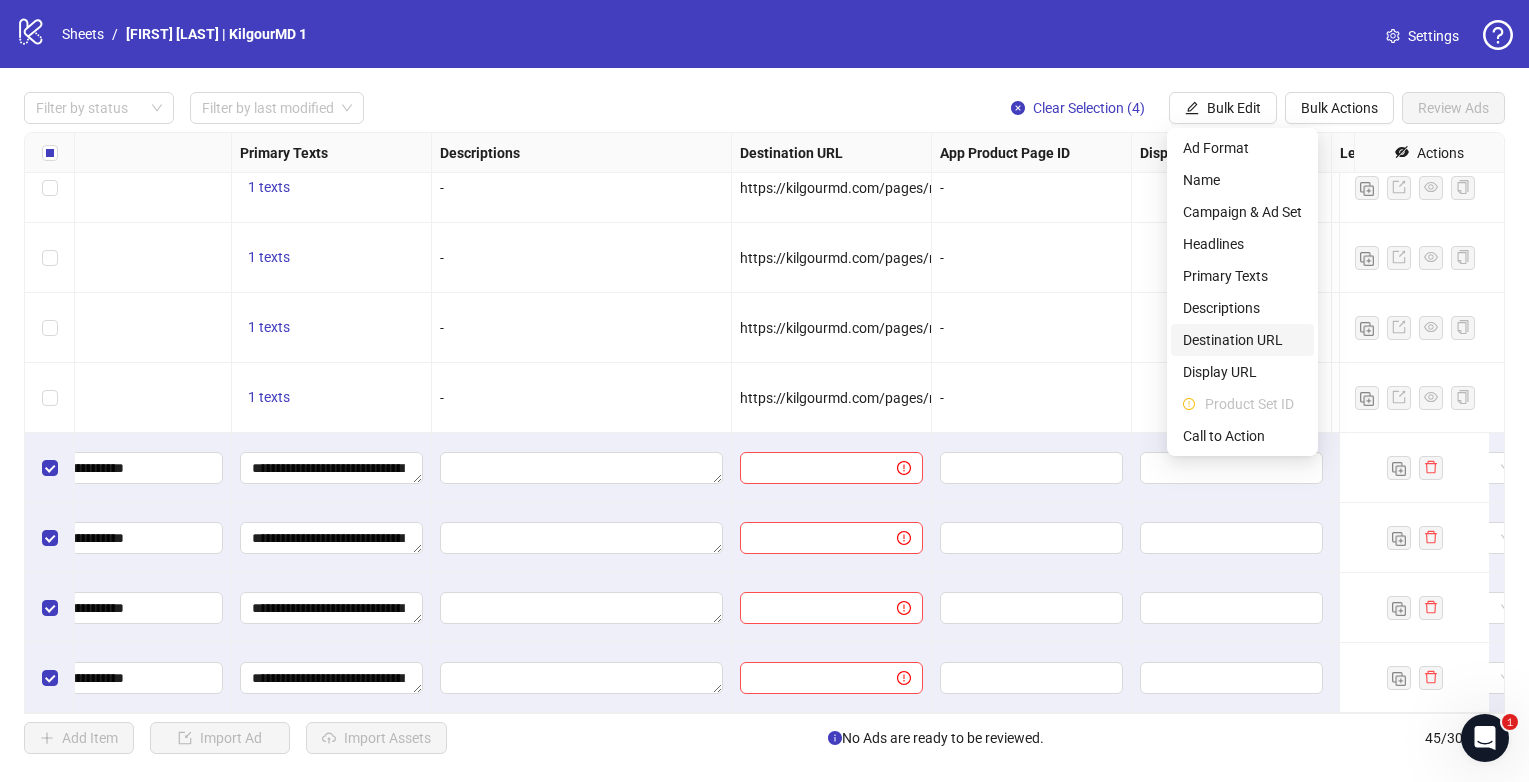 click on "Destination URL" at bounding box center (1242, 340) 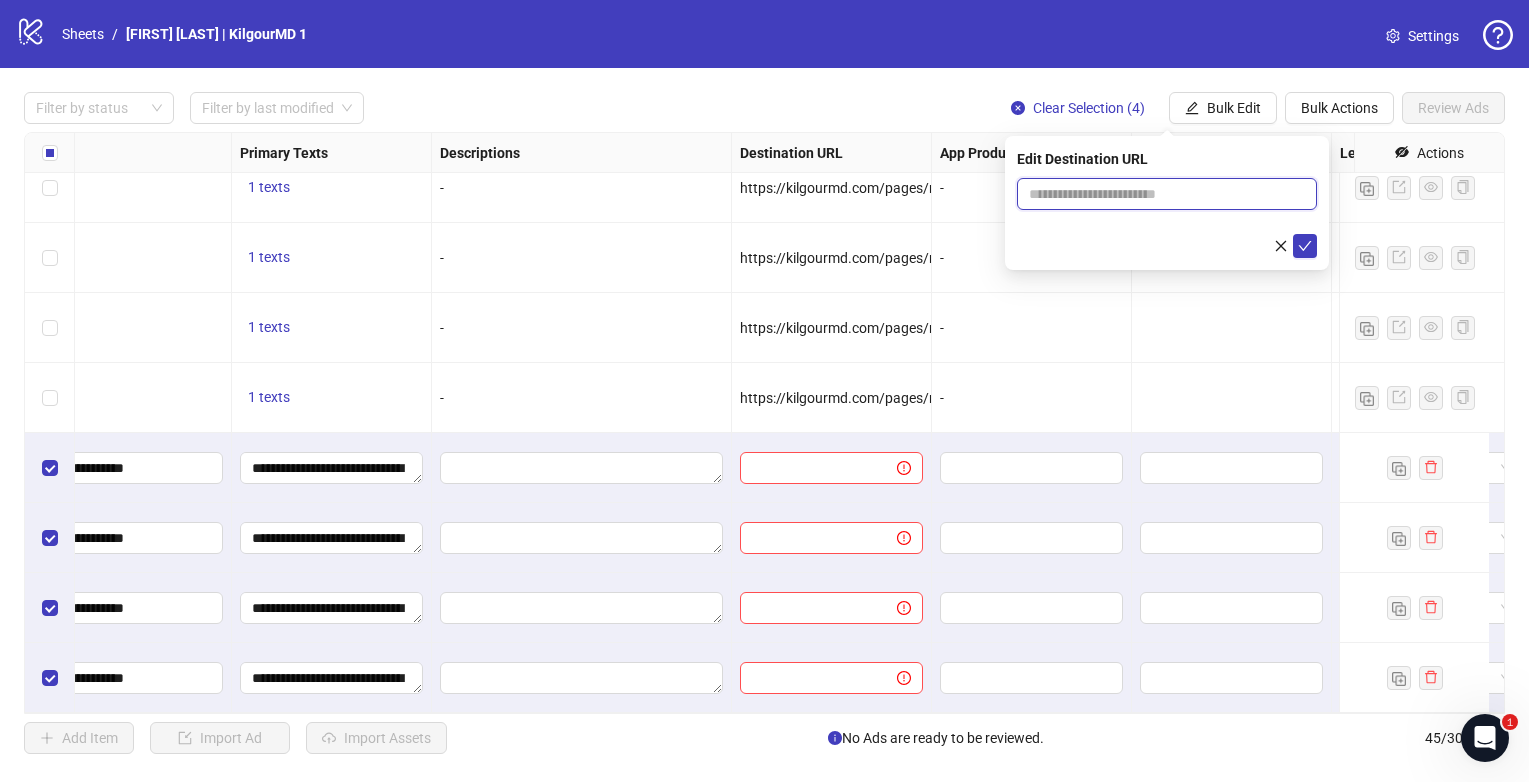 click at bounding box center (1159, 194) 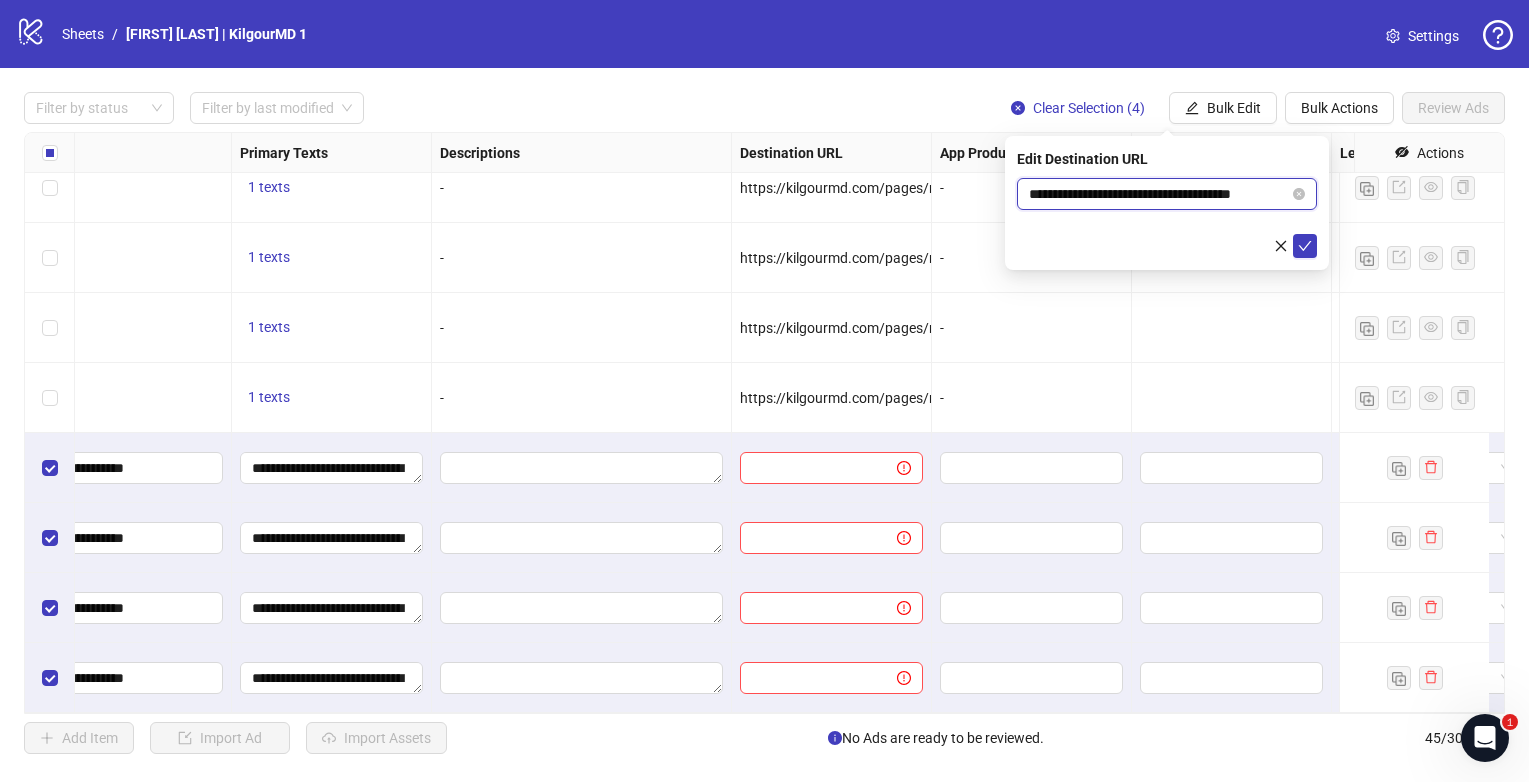 scroll, scrollTop: 0, scrollLeft: 11, axis: horizontal 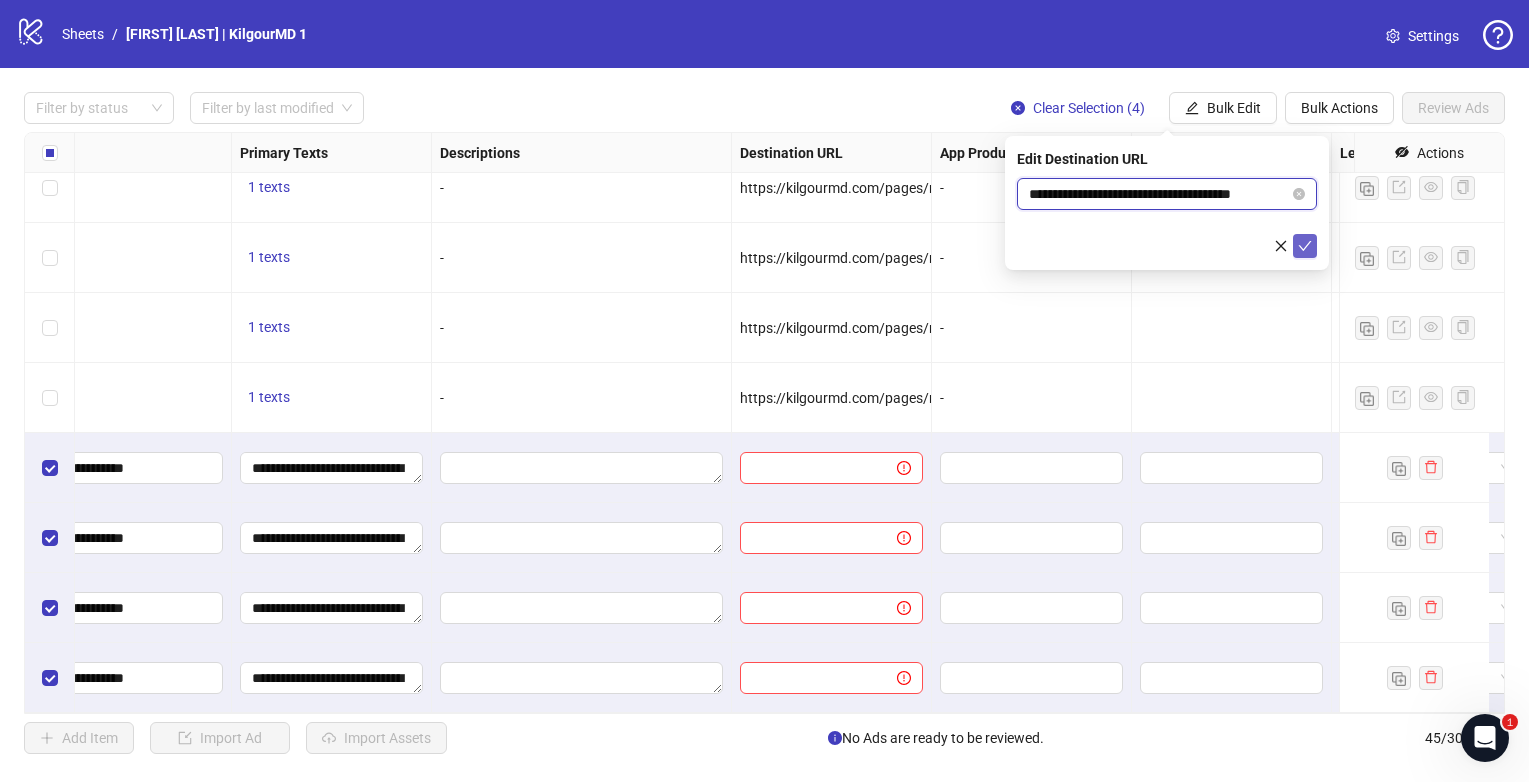 type on "**********" 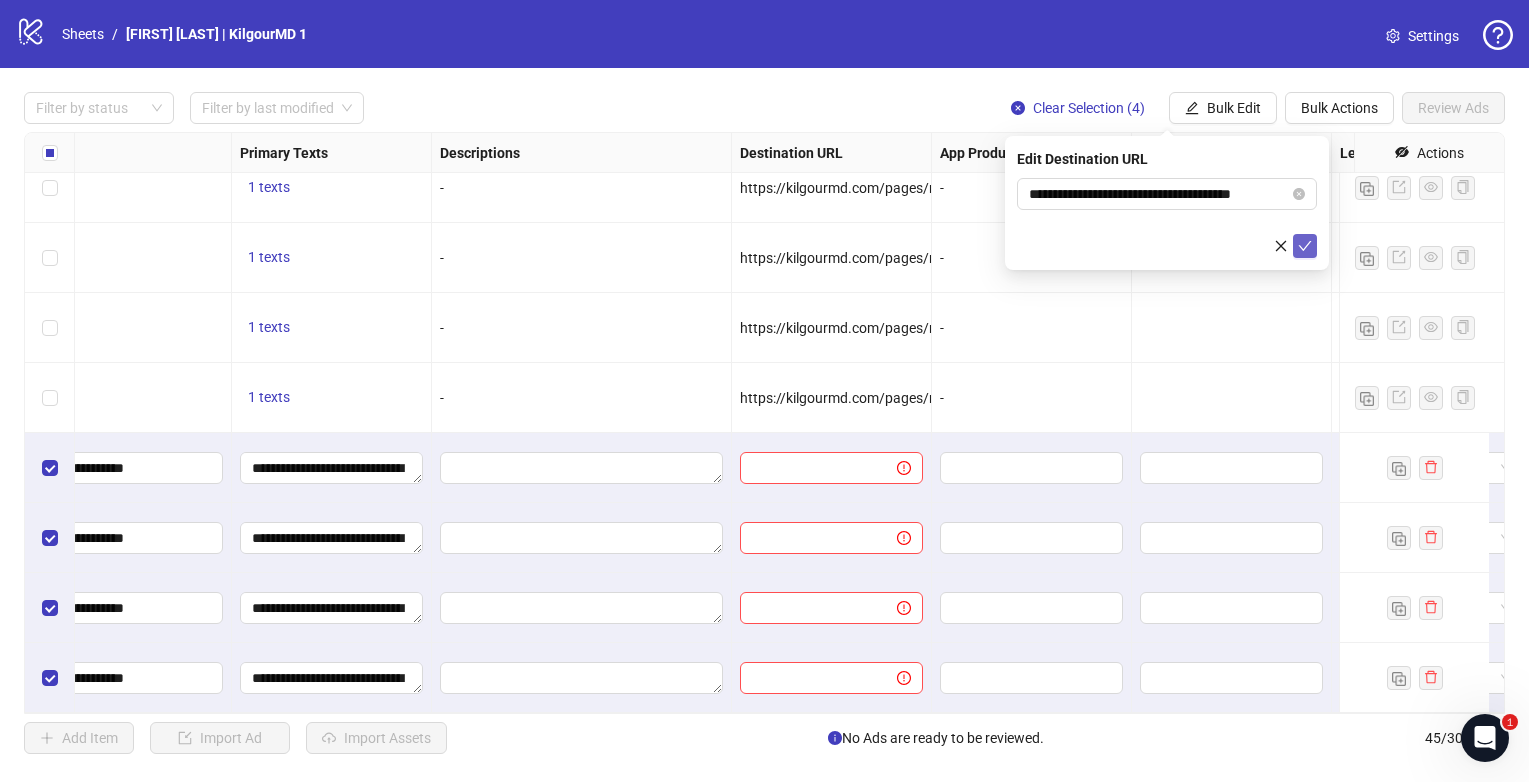 click 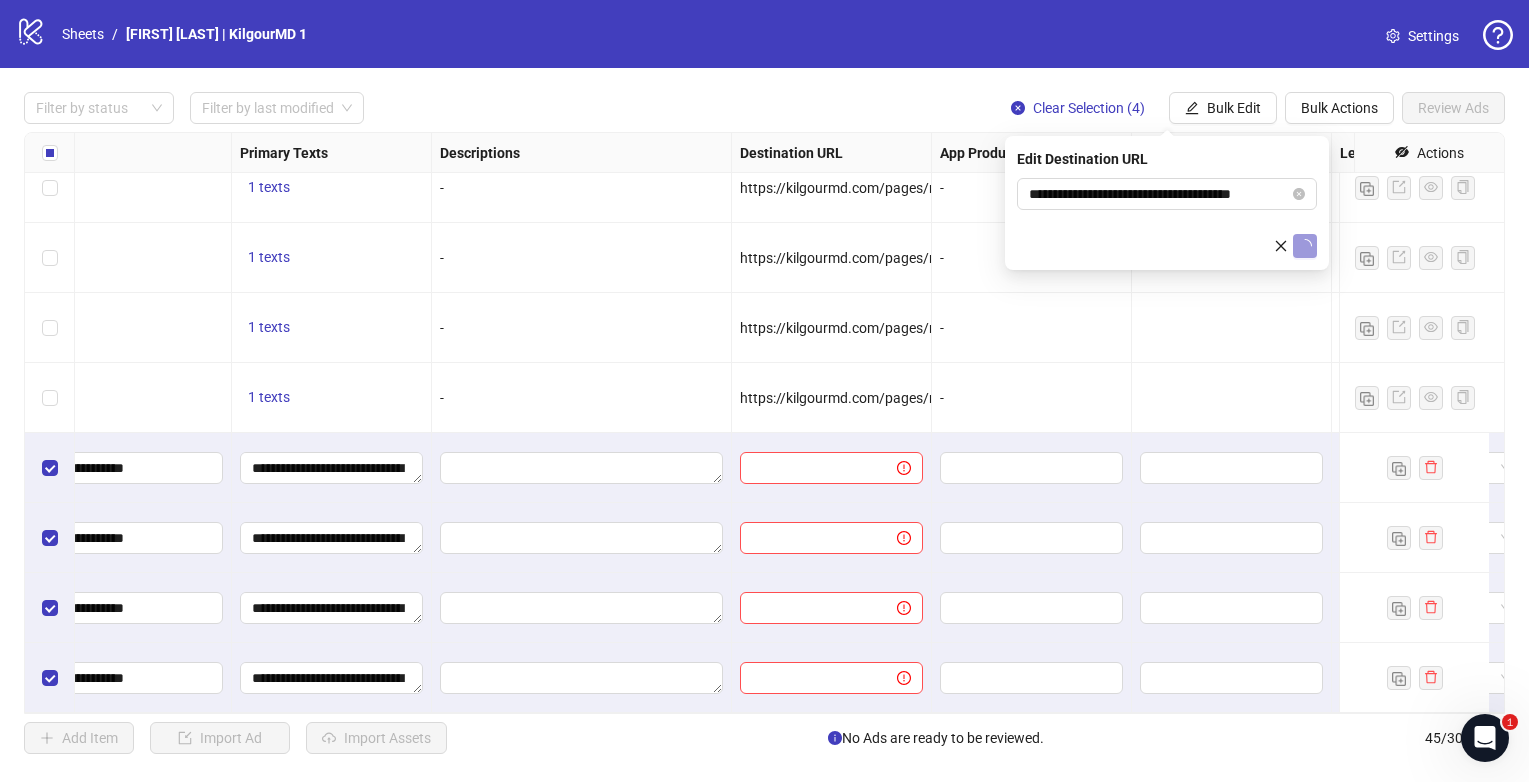 scroll, scrollTop: 0, scrollLeft: 0, axis: both 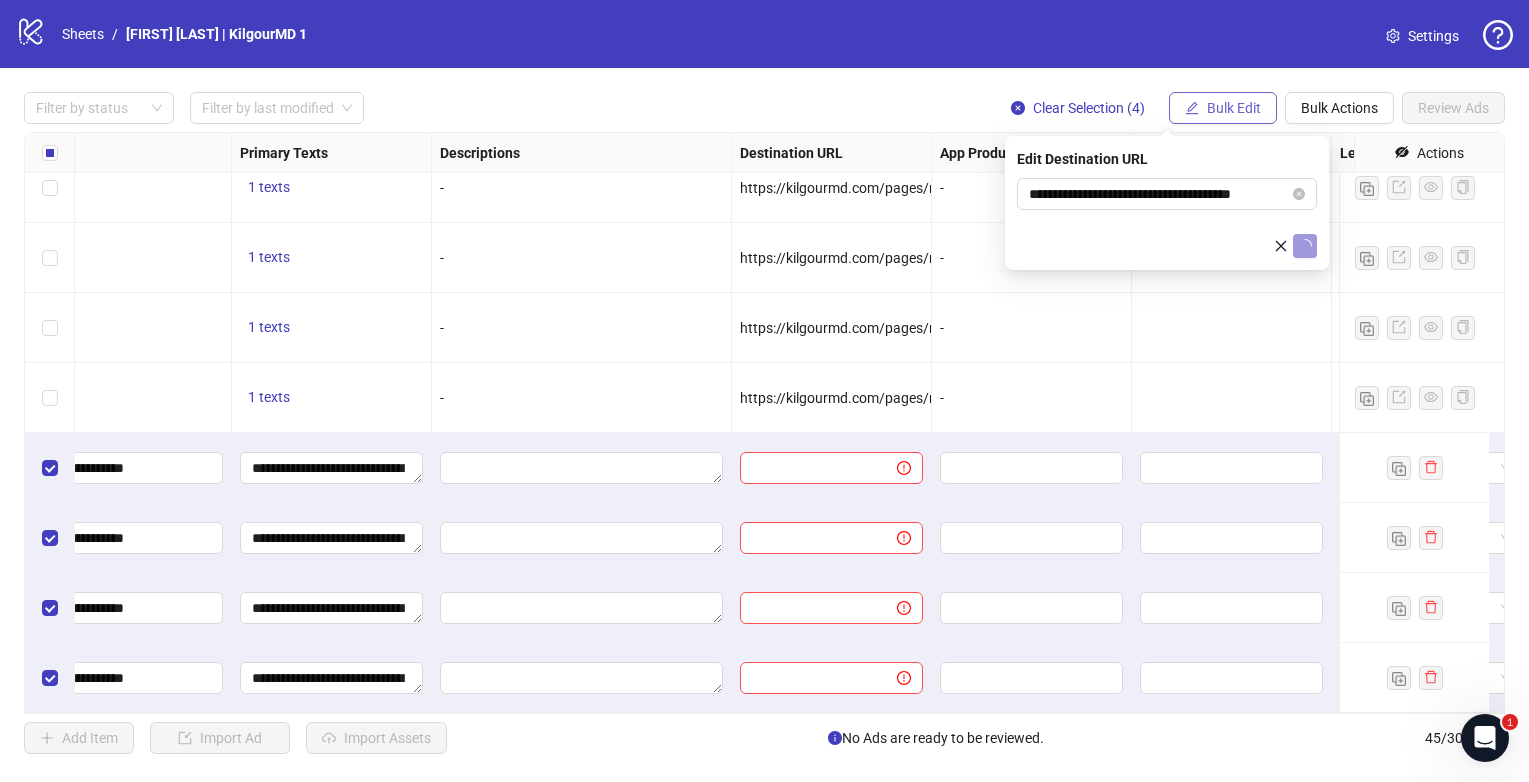 click on "Bulk Edit" at bounding box center [1223, 108] 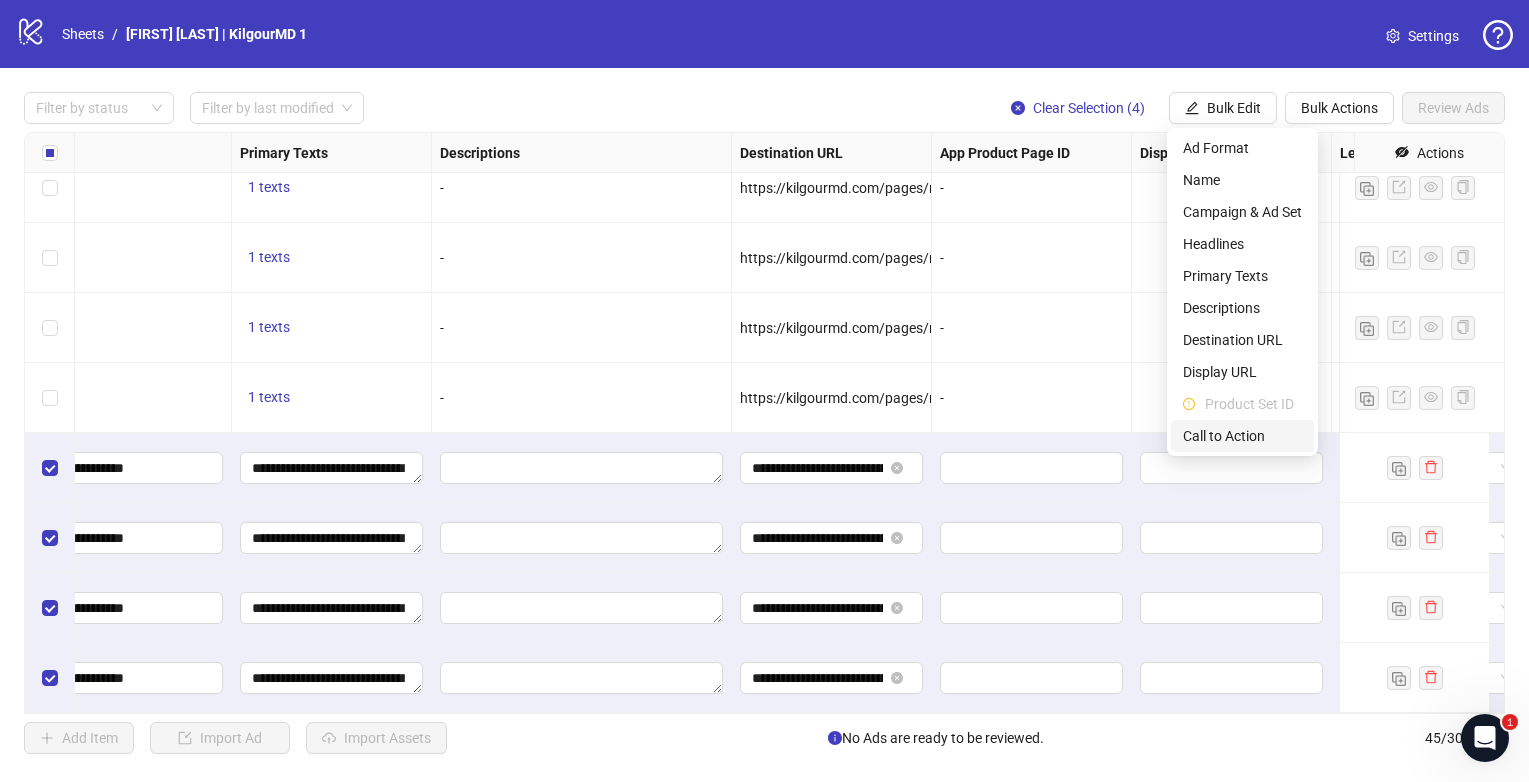 click on "Call to Action" at bounding box center [1242, 436] 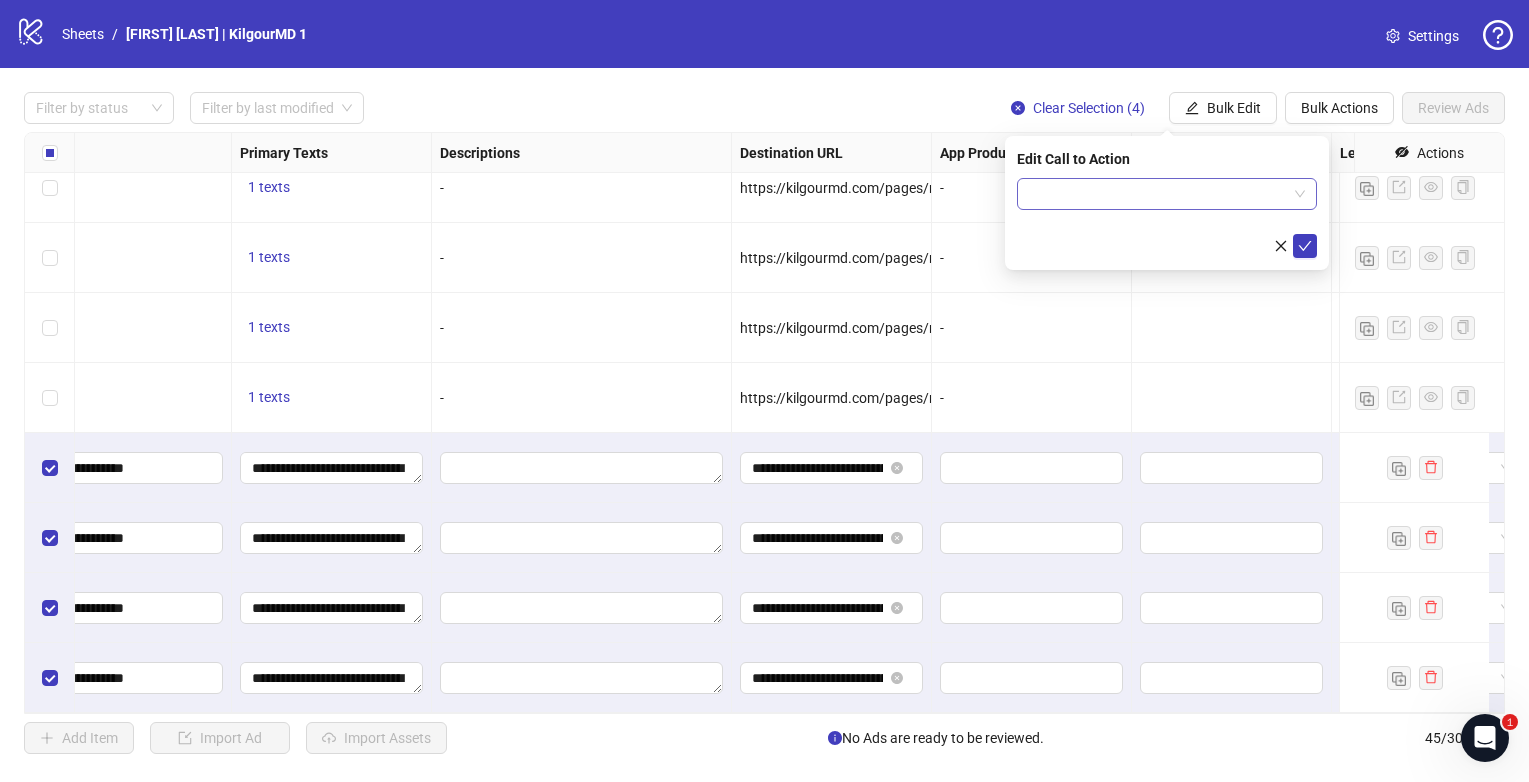 click at bounding box center [1158, 194] 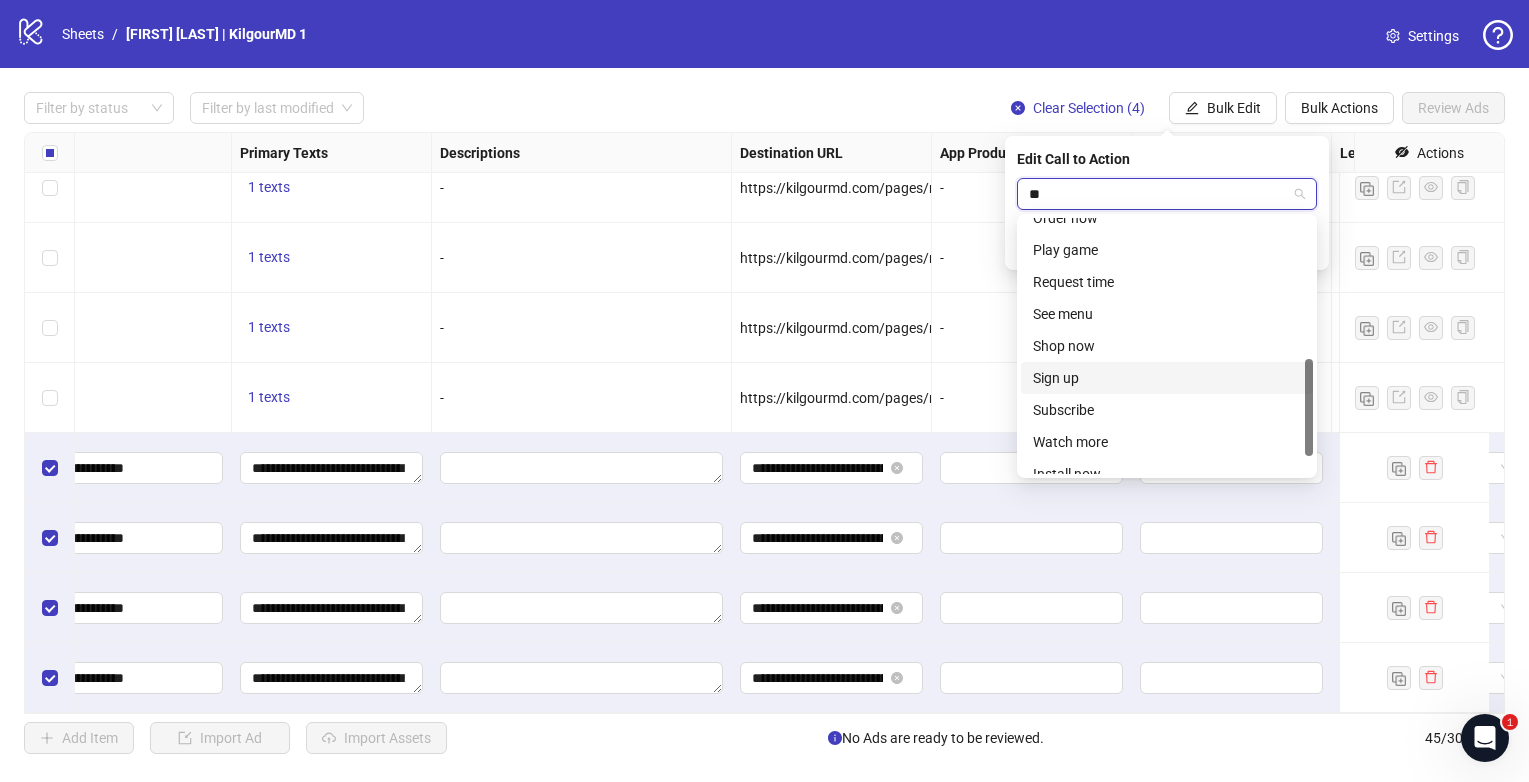 scroll, scrollTop: 0, scrollLeft: 0, axis: both 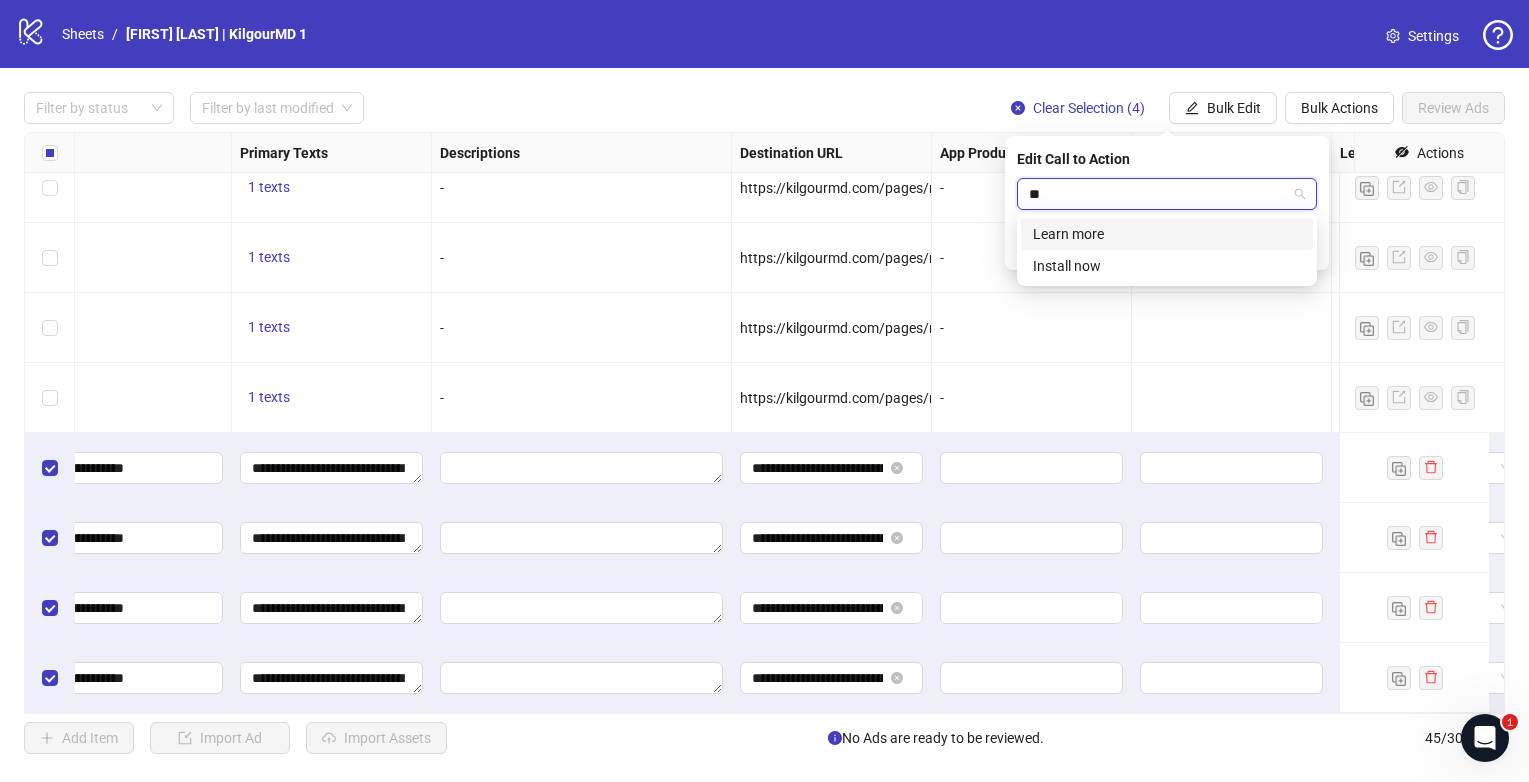 type on "***" 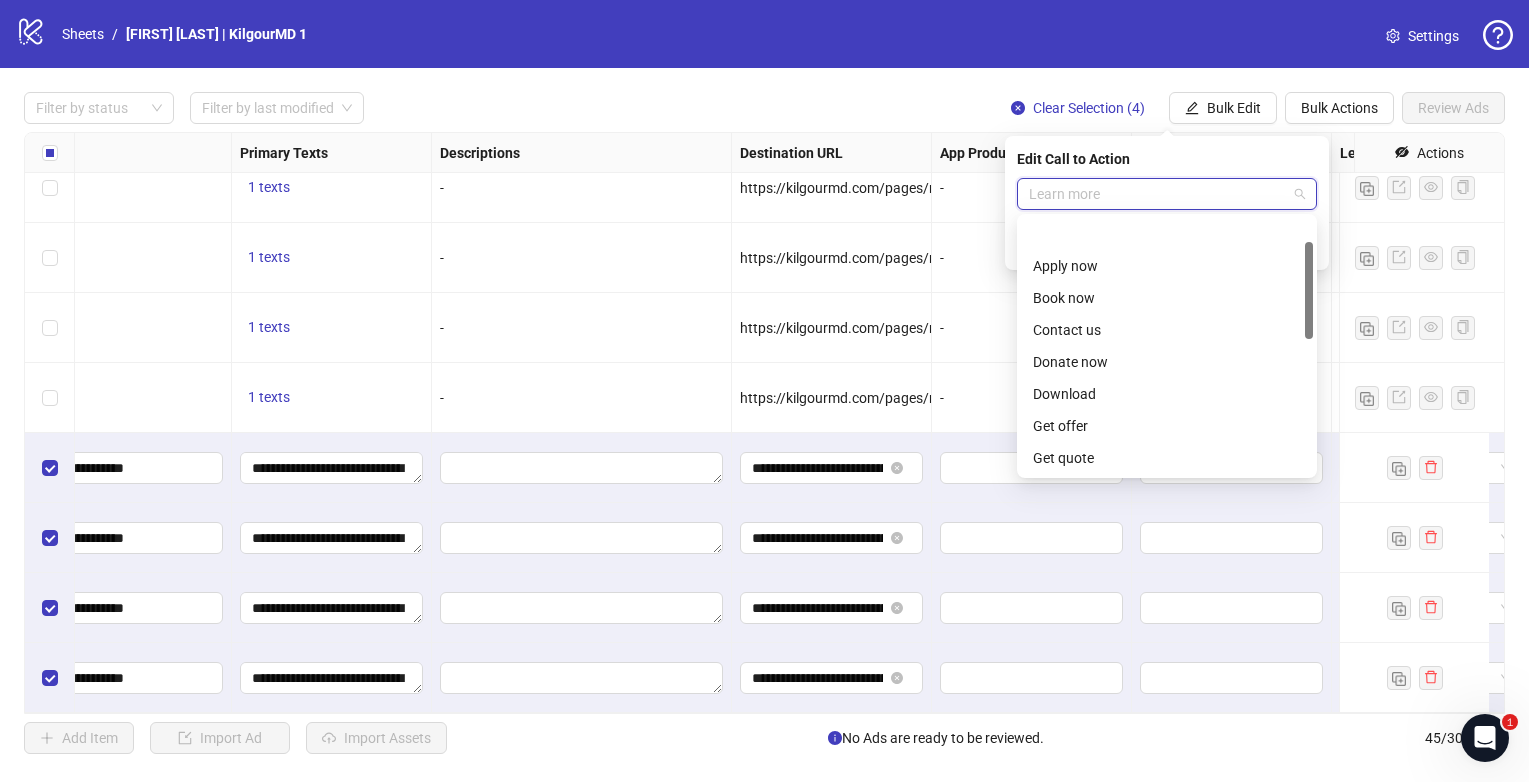 scroll, scrollTop: 64, scrollLeft: 0, axis: vertical 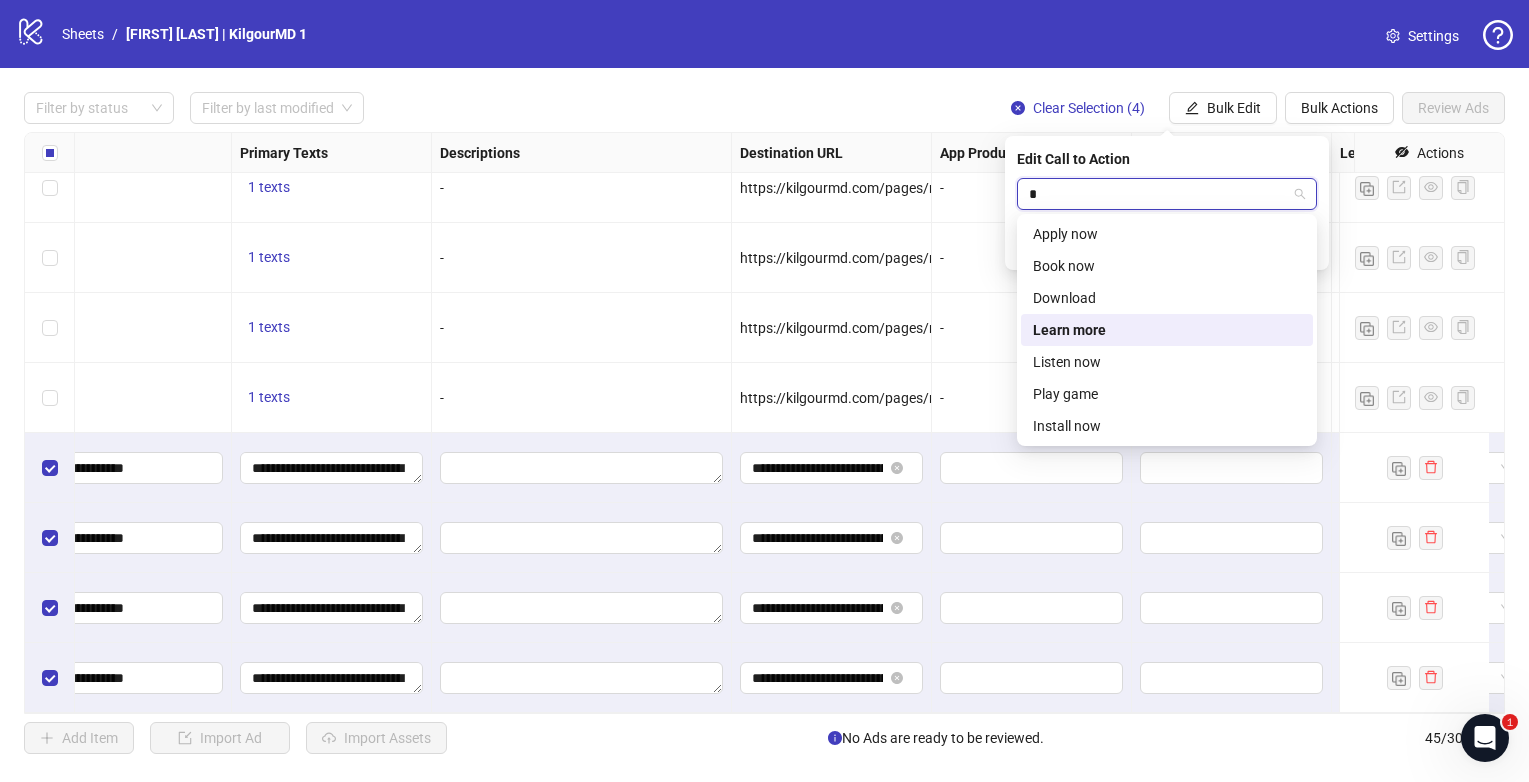 type on "**" 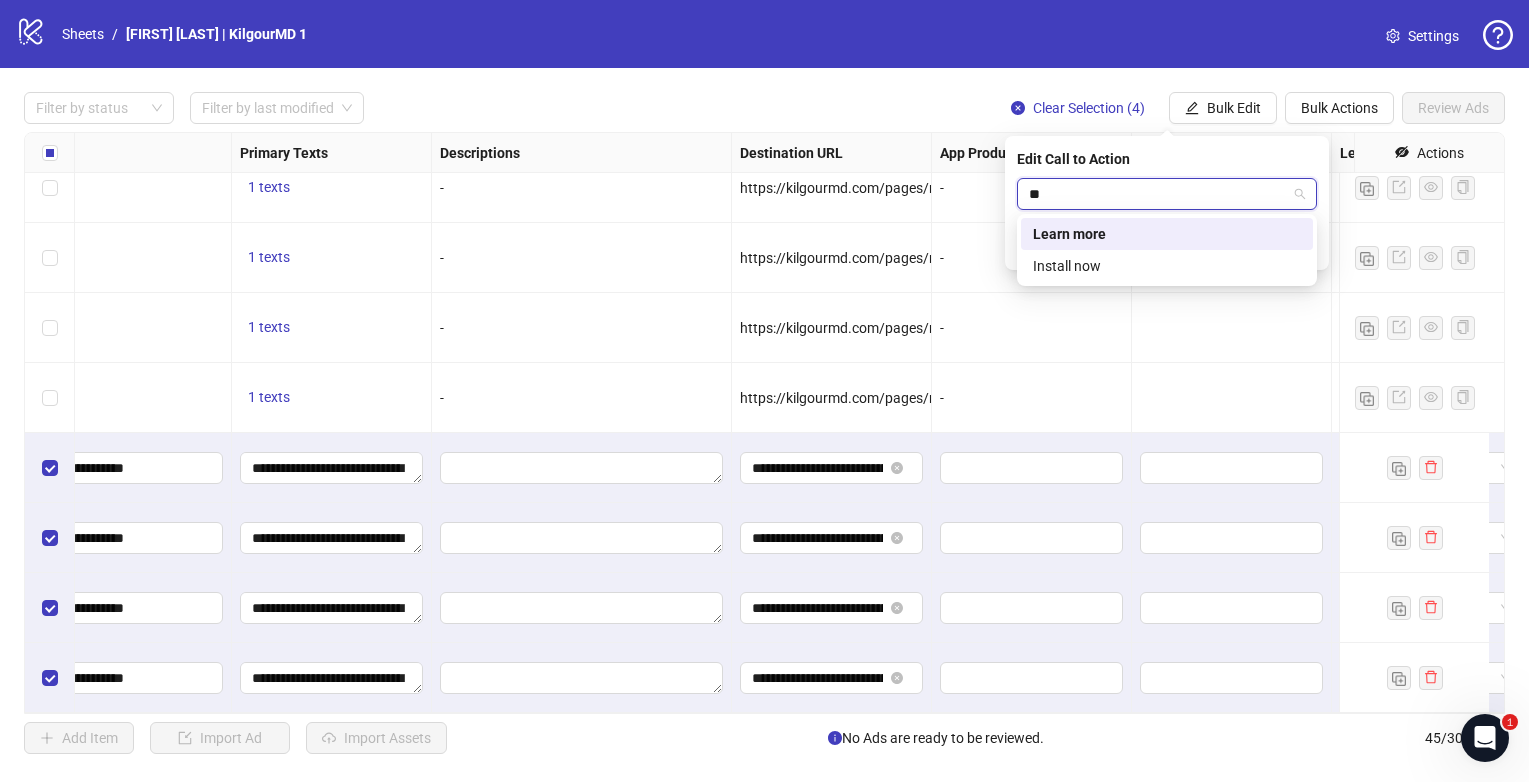 click on "Learn more" at bounding box center (1167, 234) 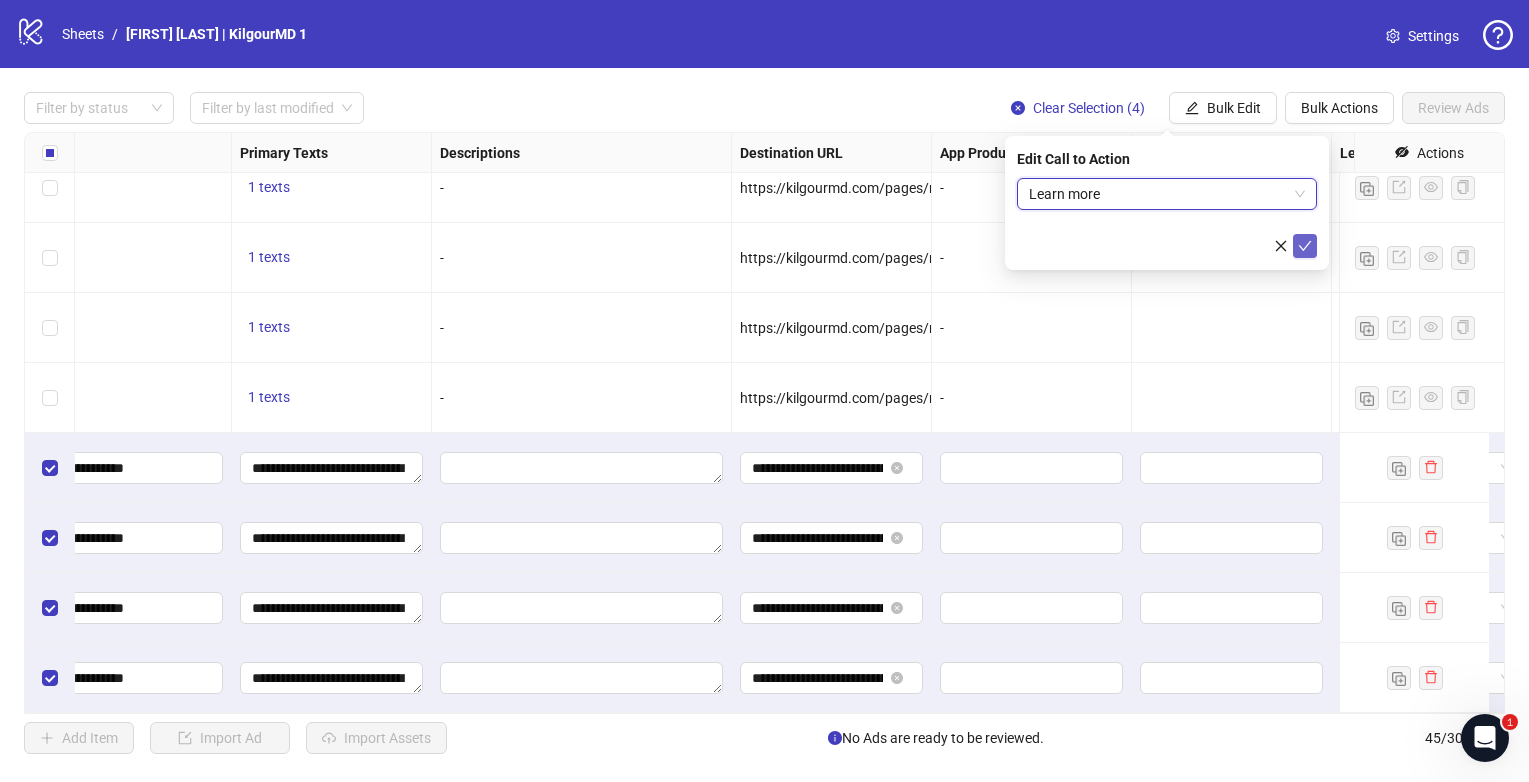 click 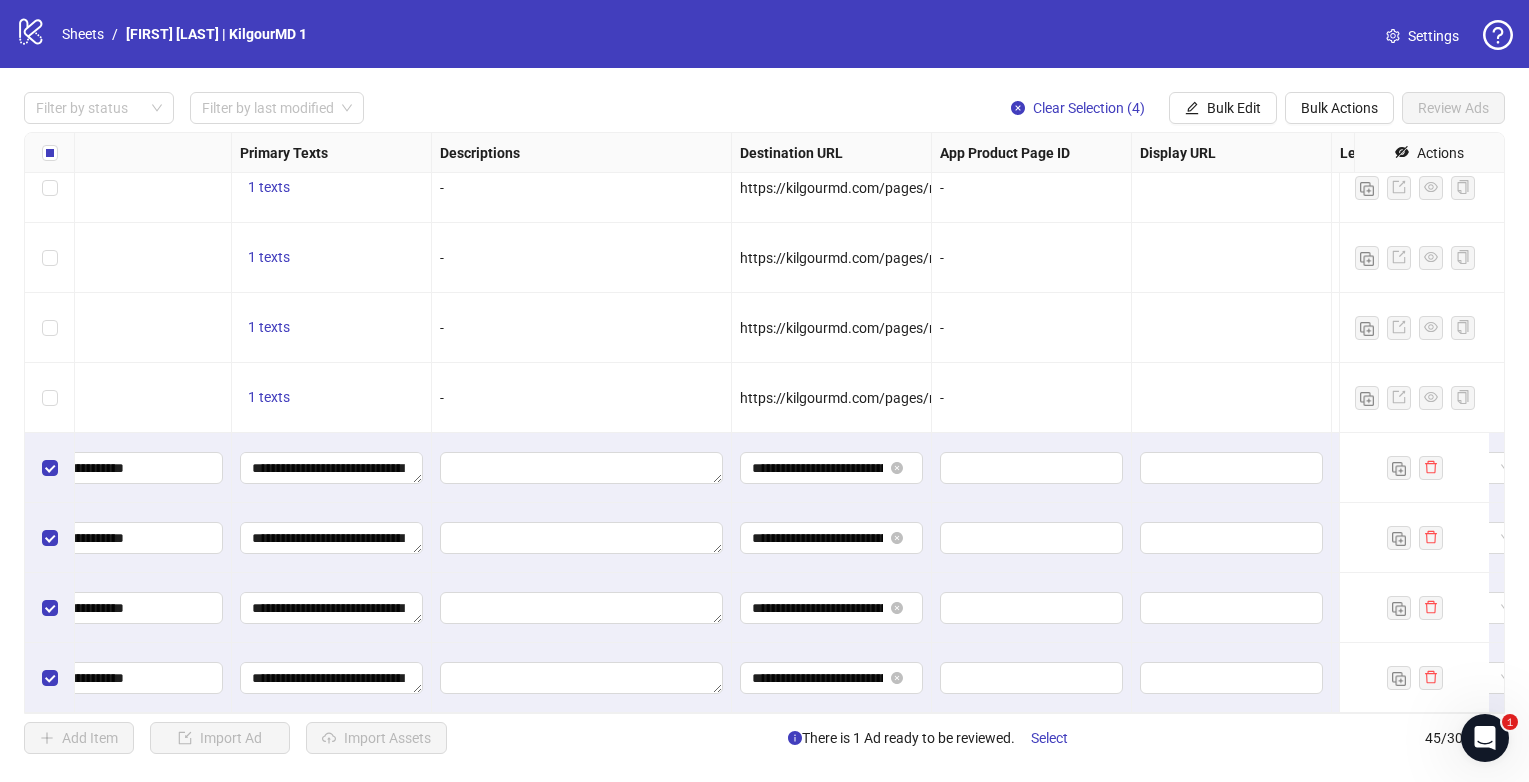 scroll, scrollTop: 2625, scrollLeft: 0, axis: vertical 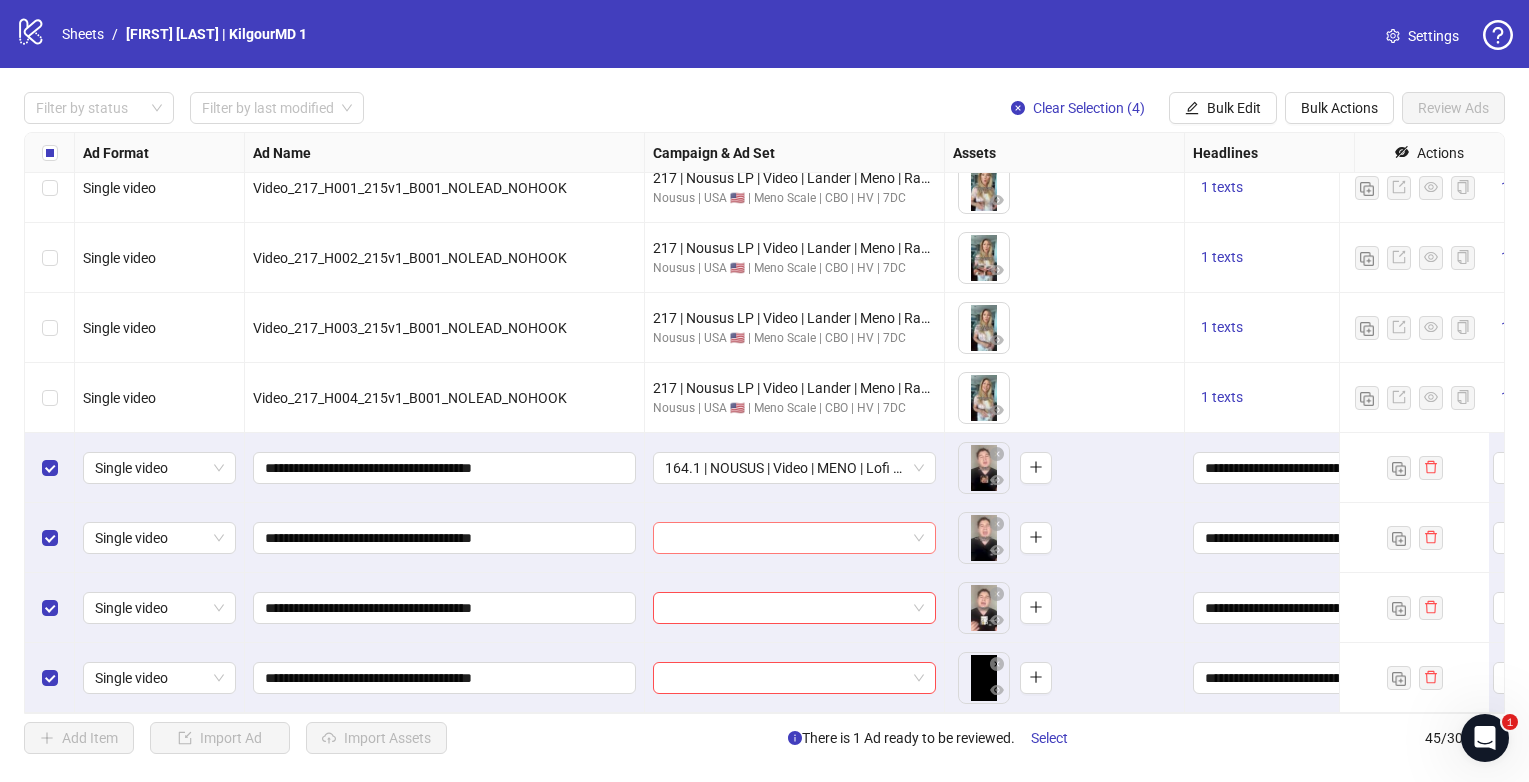 click at bounding box center (785, 538) 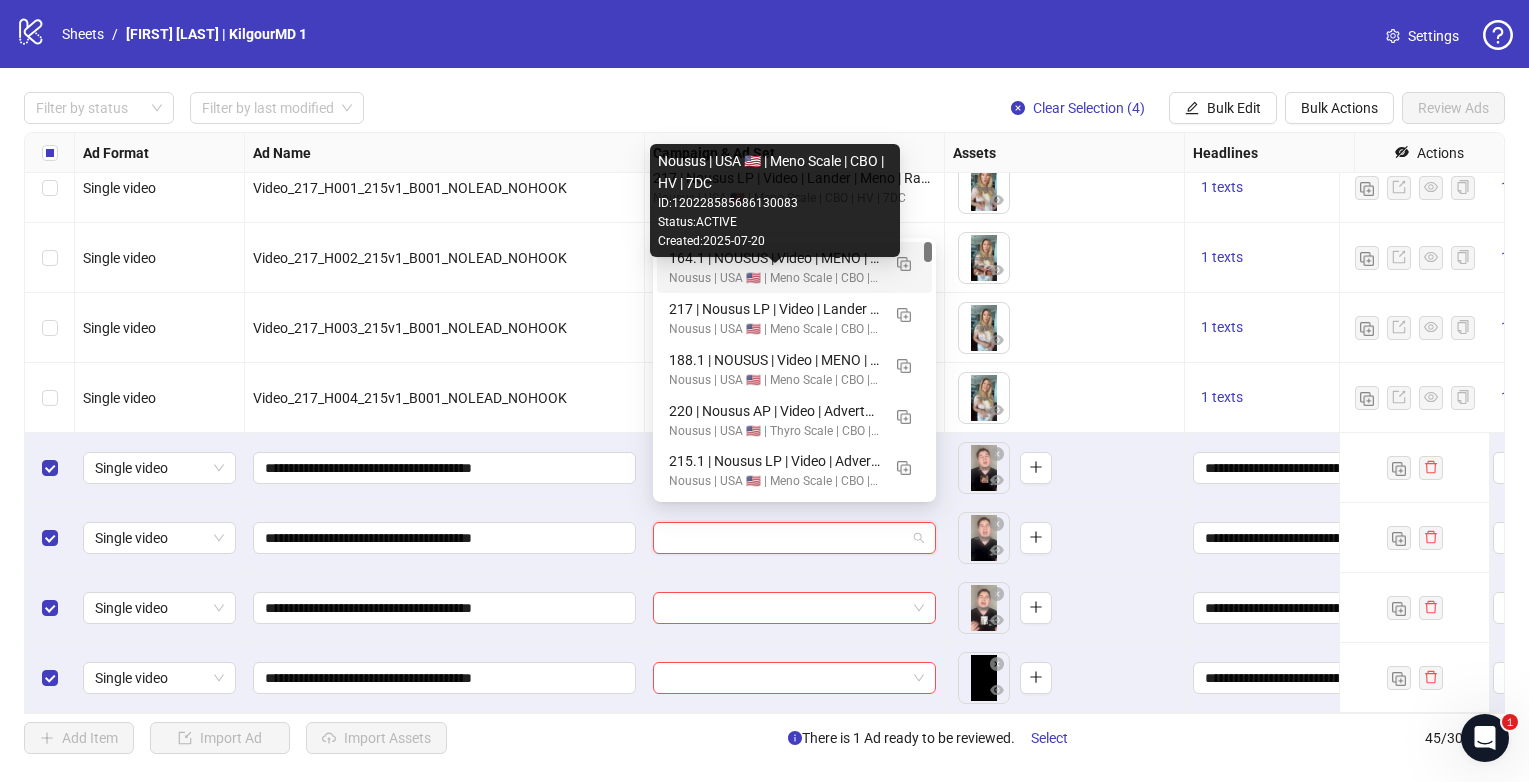click on "Nousus | USA 🇺🇸 | Meno Scale | CBO | HV | 7DC" at bounding box center [774, 278] 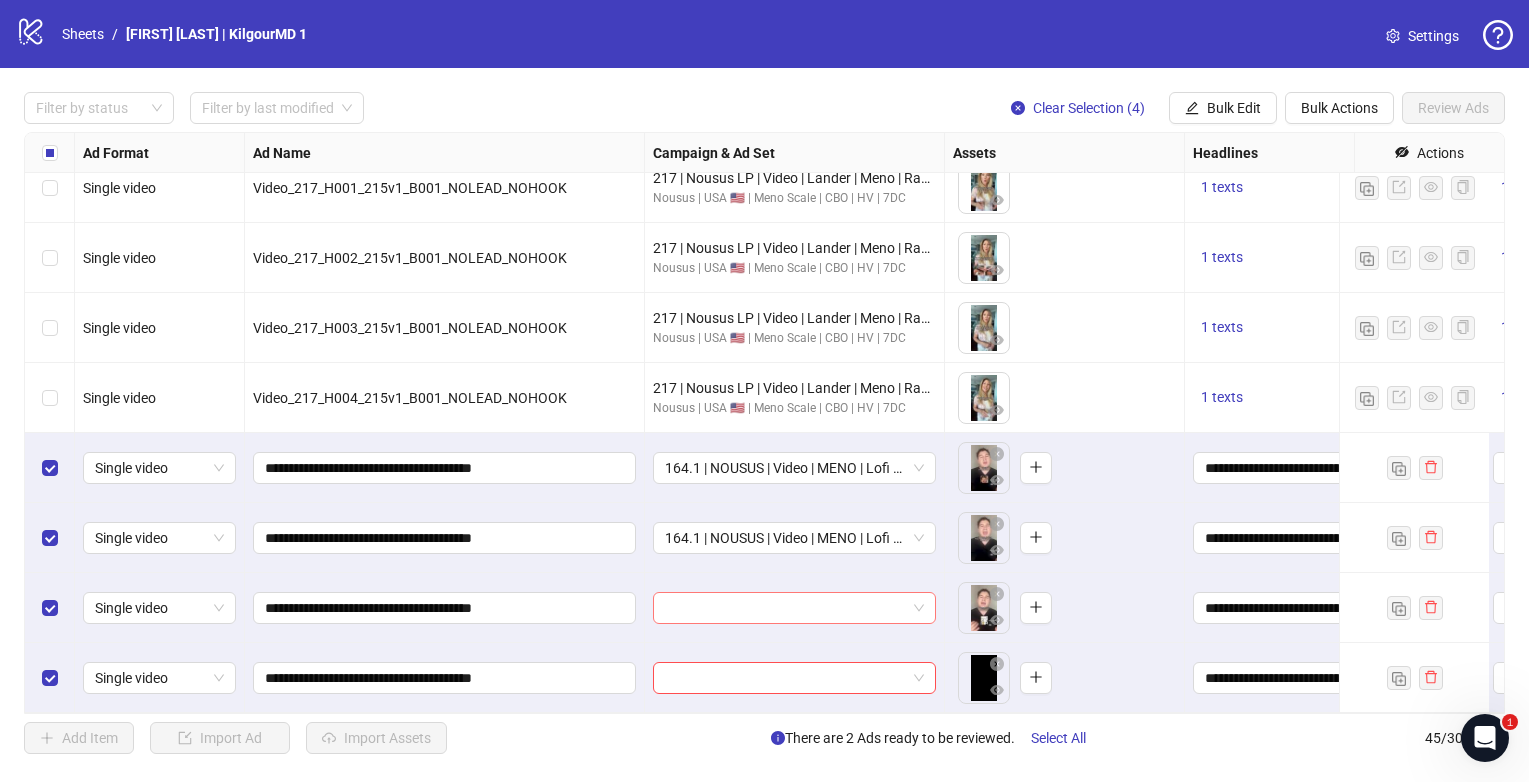 click at bounding box center [785, 608] 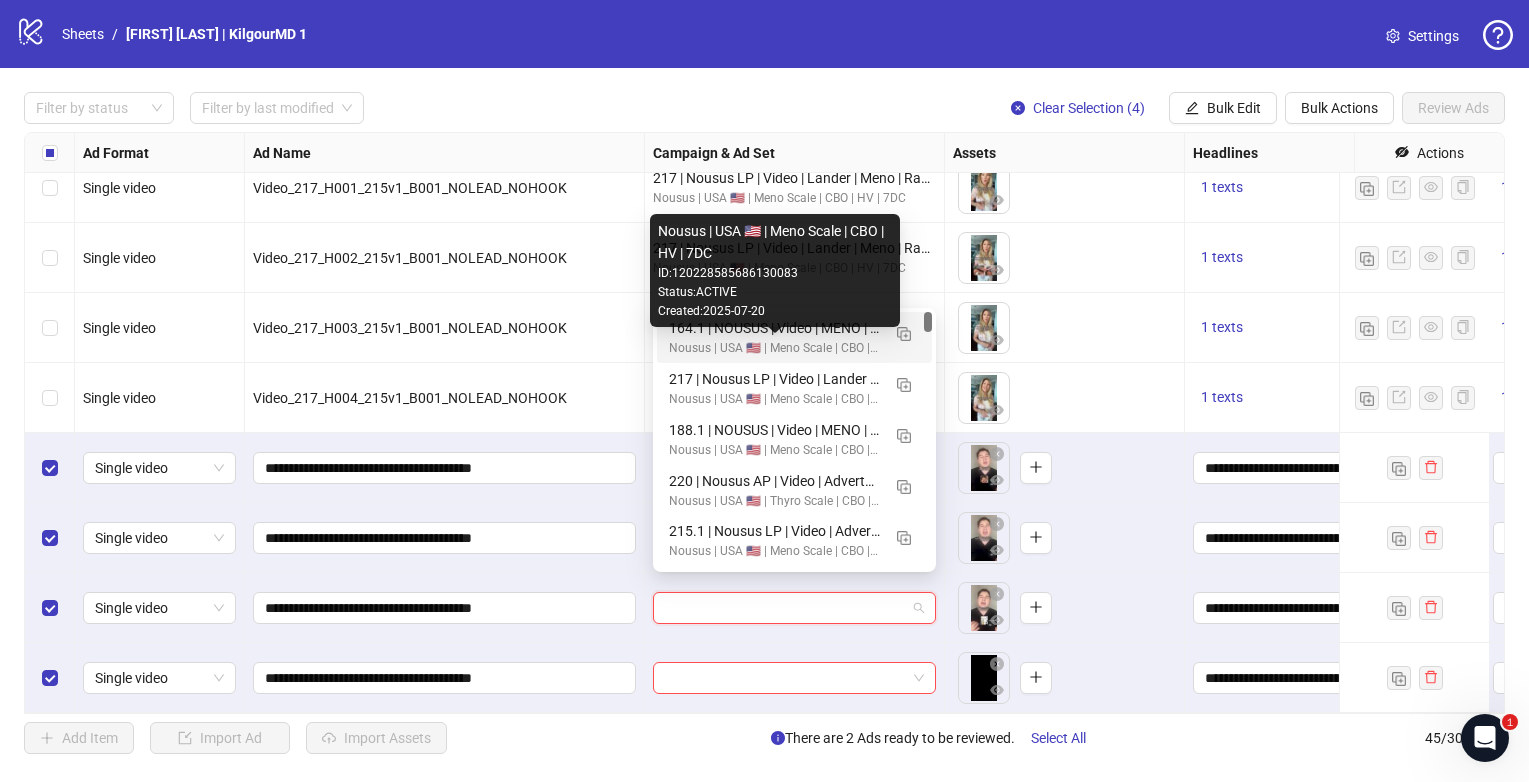 click on "Nousus | USA 🇺🇸 | Meno Scale | CBO | HV | 7DC" at bounding box center (774, 348) 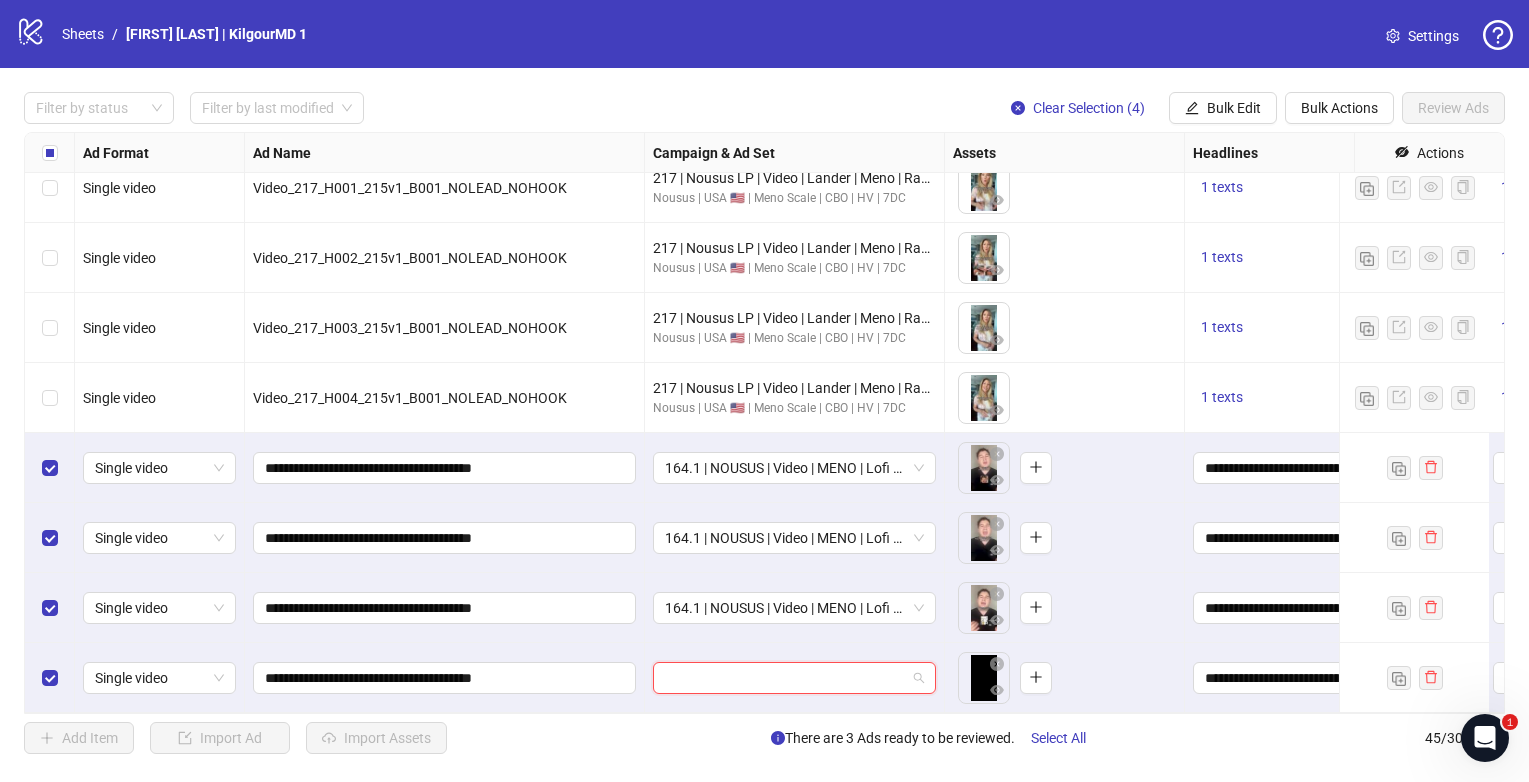 click at bounding box center [785, 678] 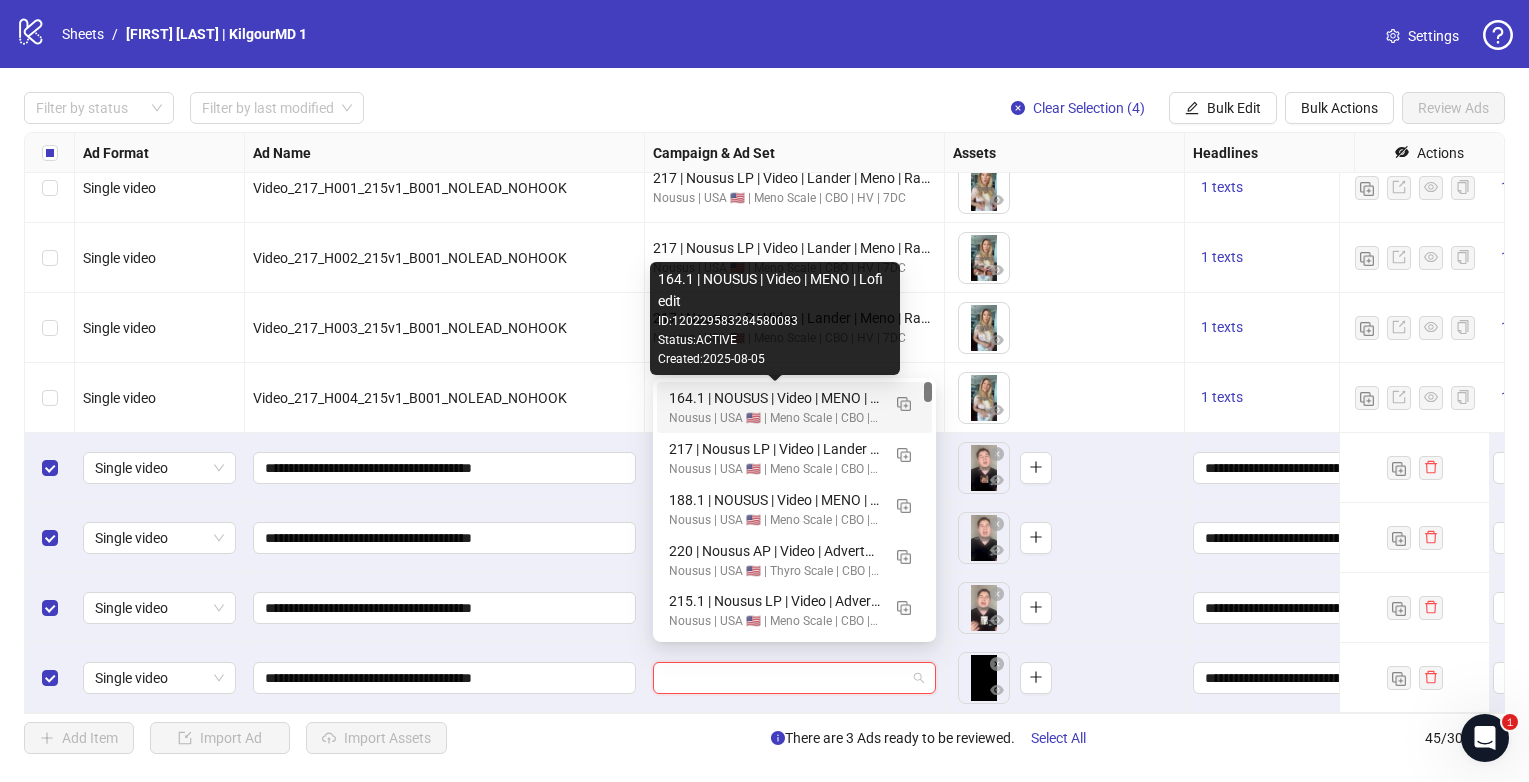 click on "164.1 | NOUSUS | Video | MENO | Lofi edit" at bounding box center [774, 398] 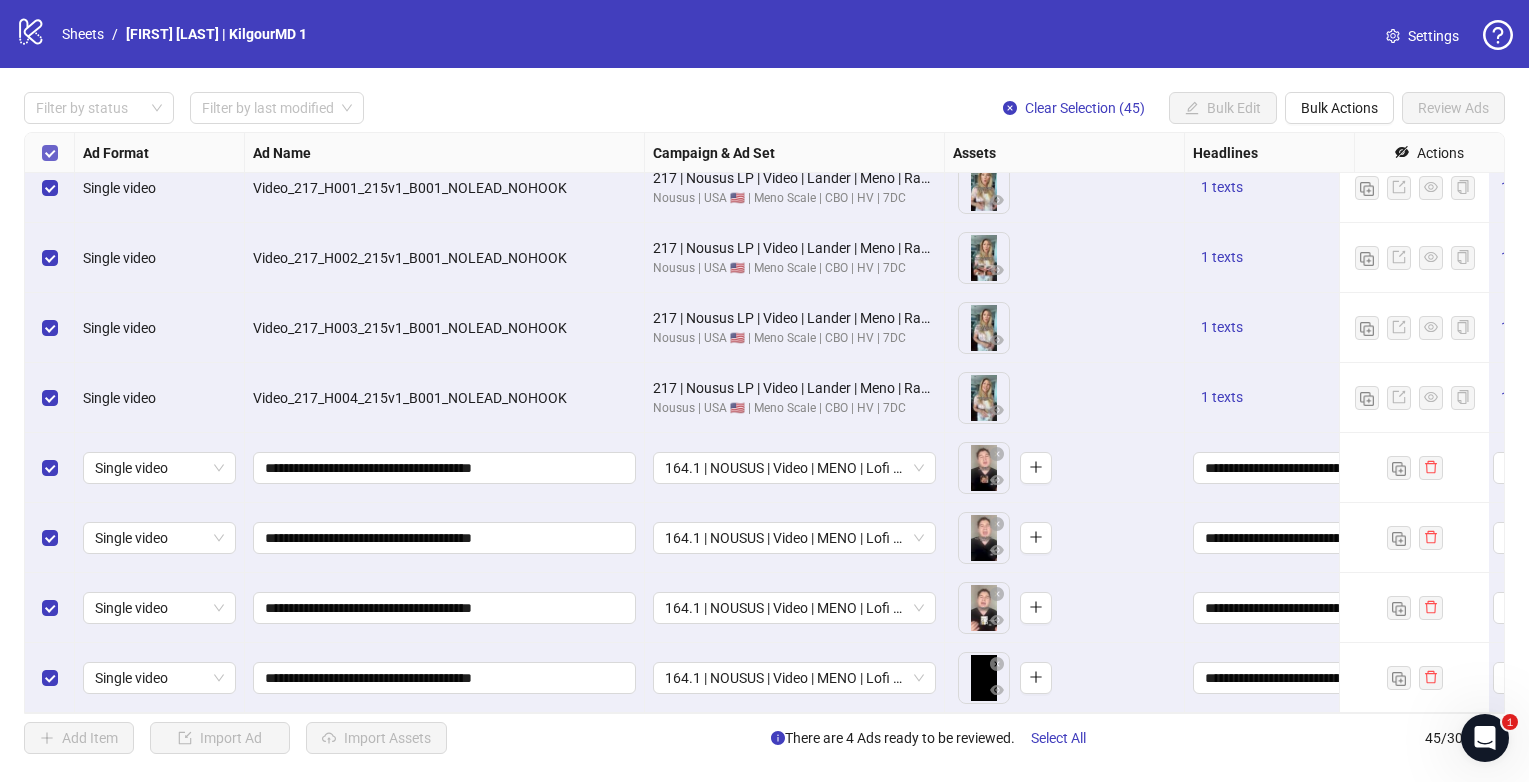 click at bounding box center [50, 153] 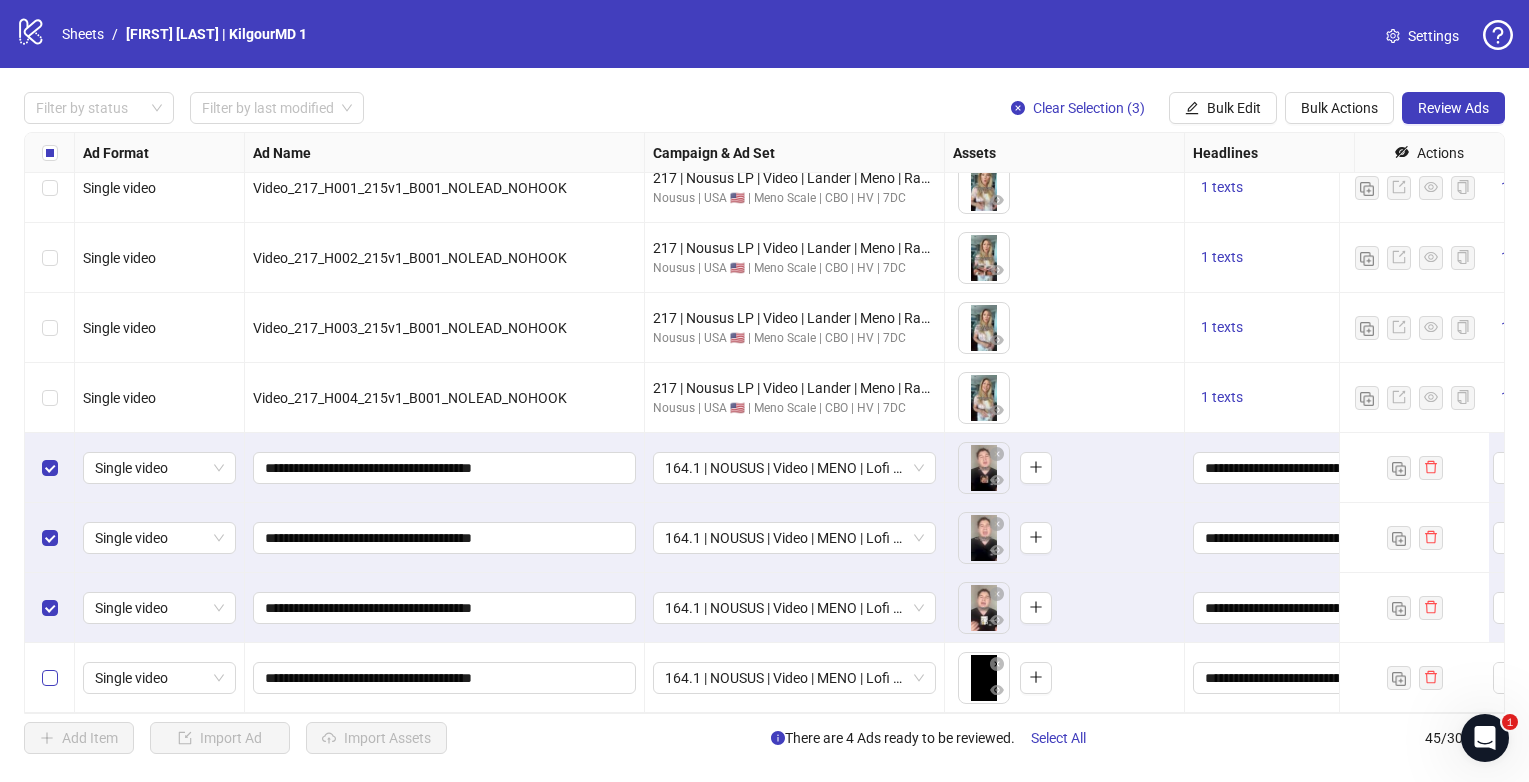 click at bounding box center [50, 678] 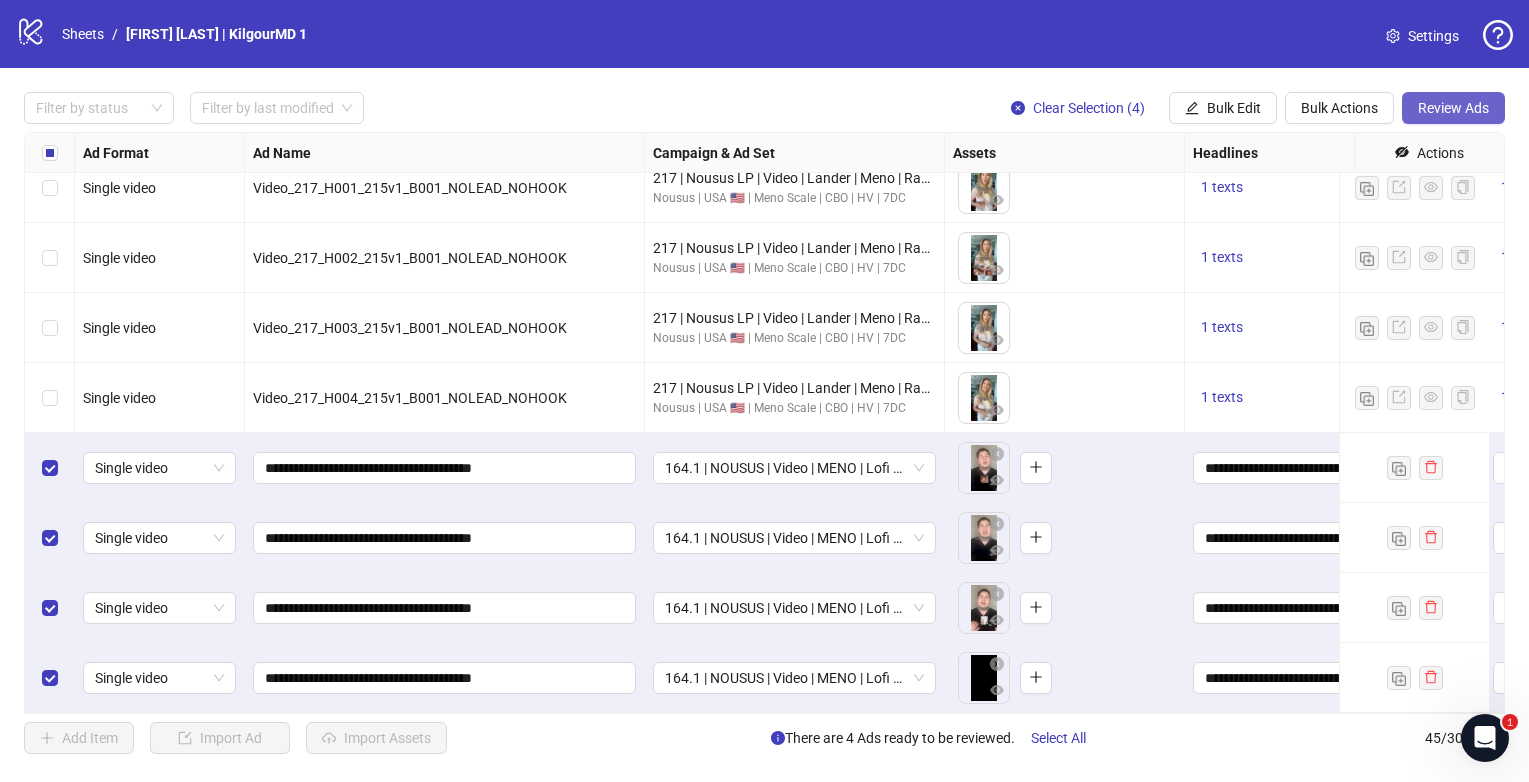 click on "Review Ads" at bounding box center [1453, 108] 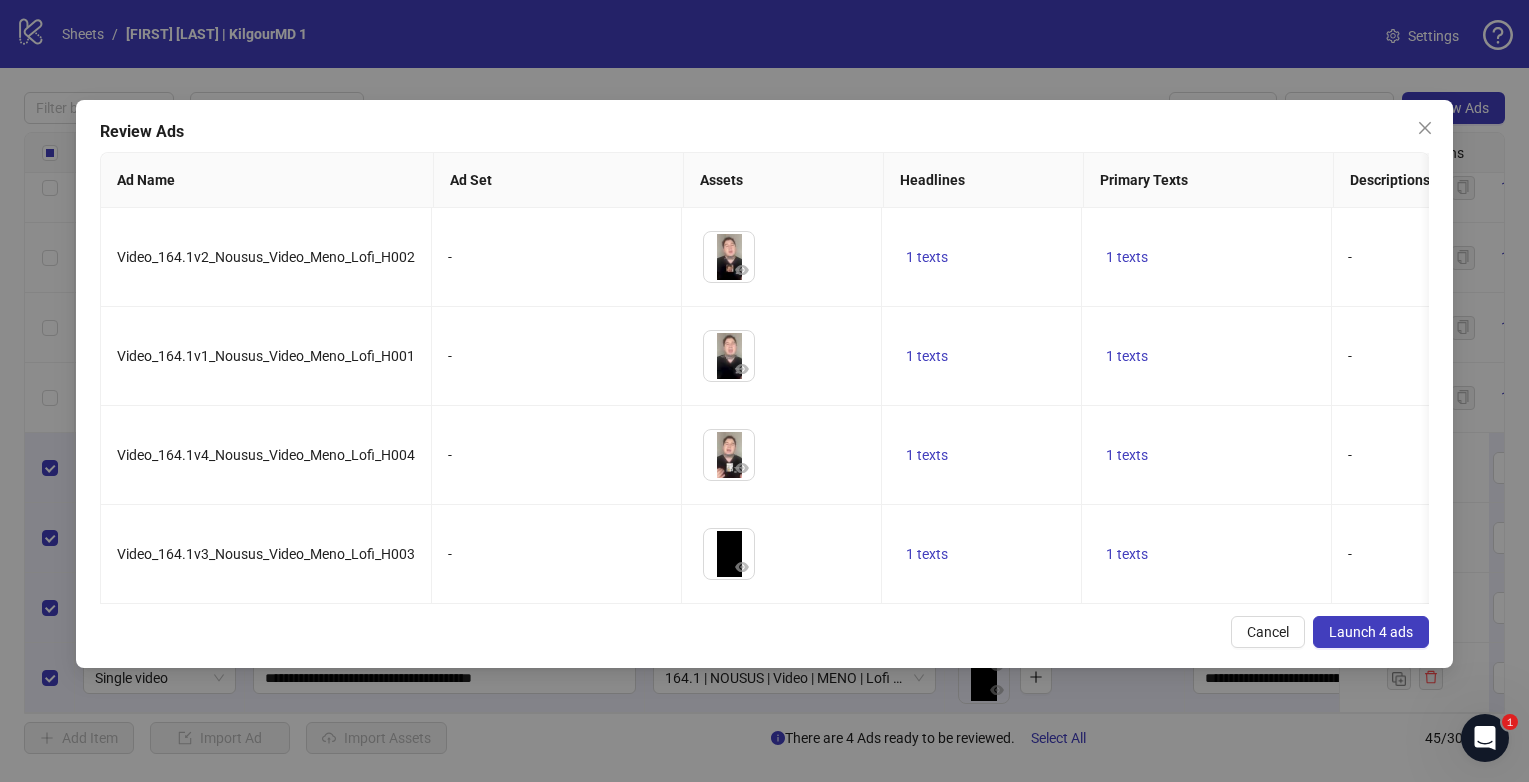 click on "Launch 4 ads" at bounding box center [1371, 632] 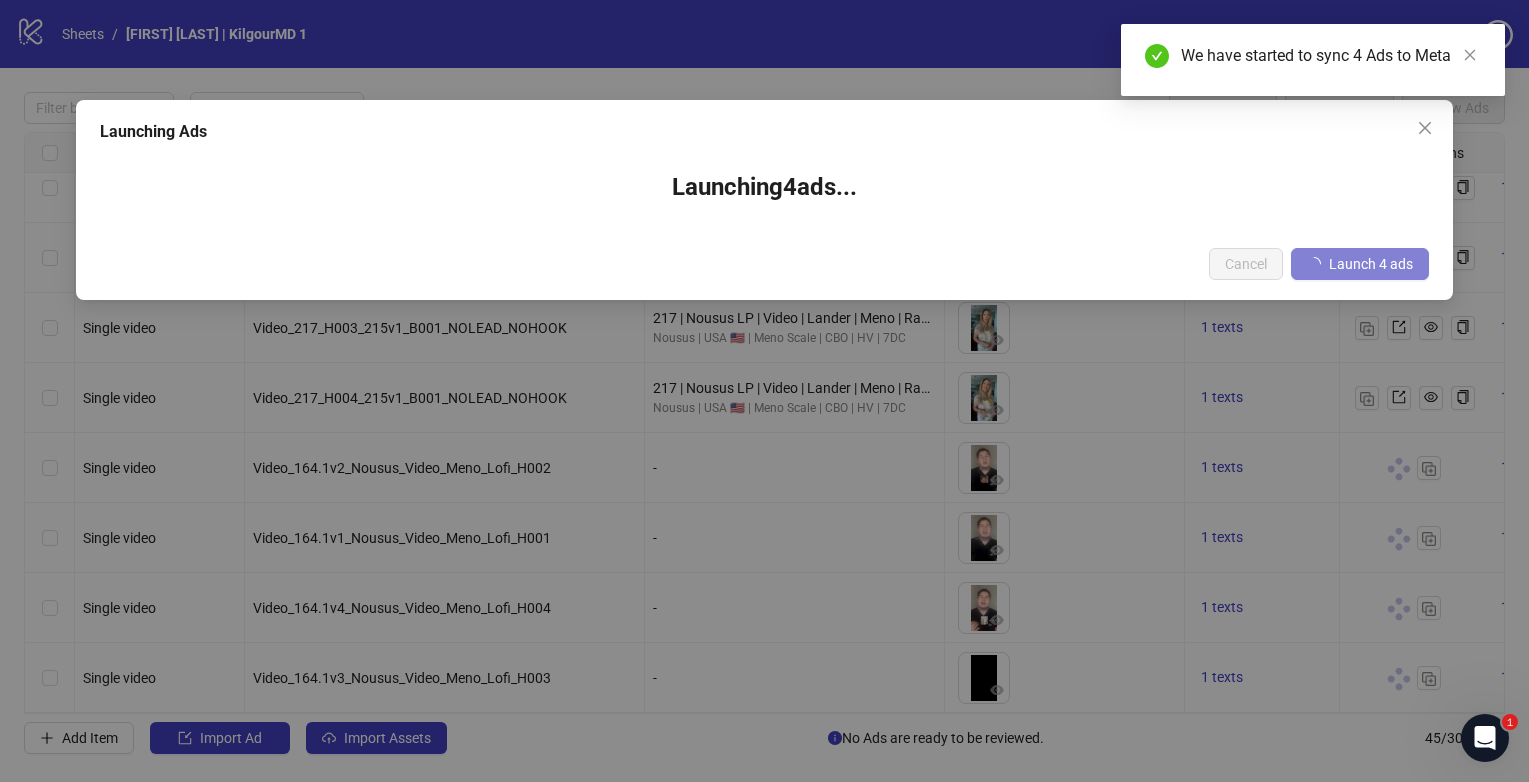 type 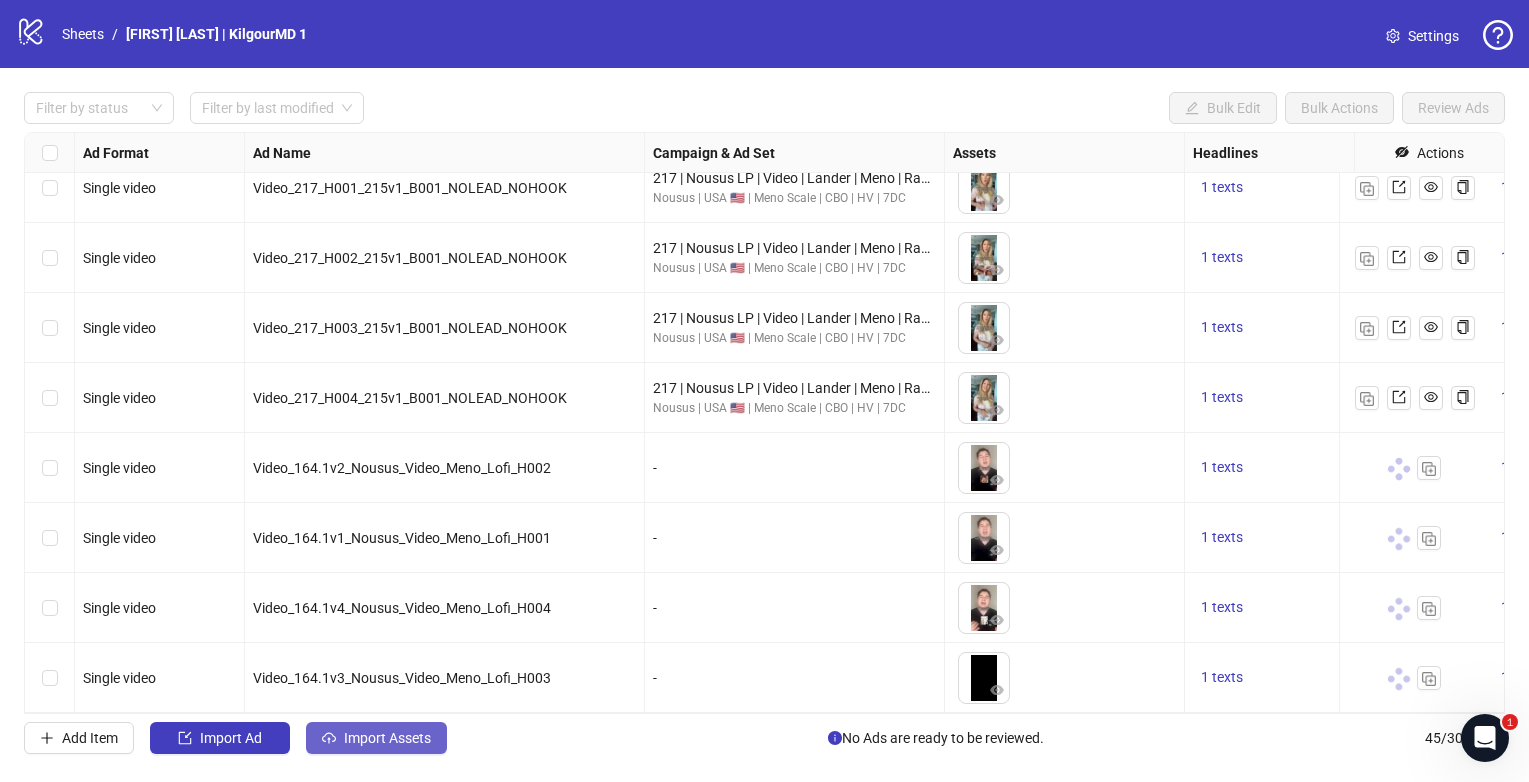 click on "Import Assets" at bounding box center (387, 738) 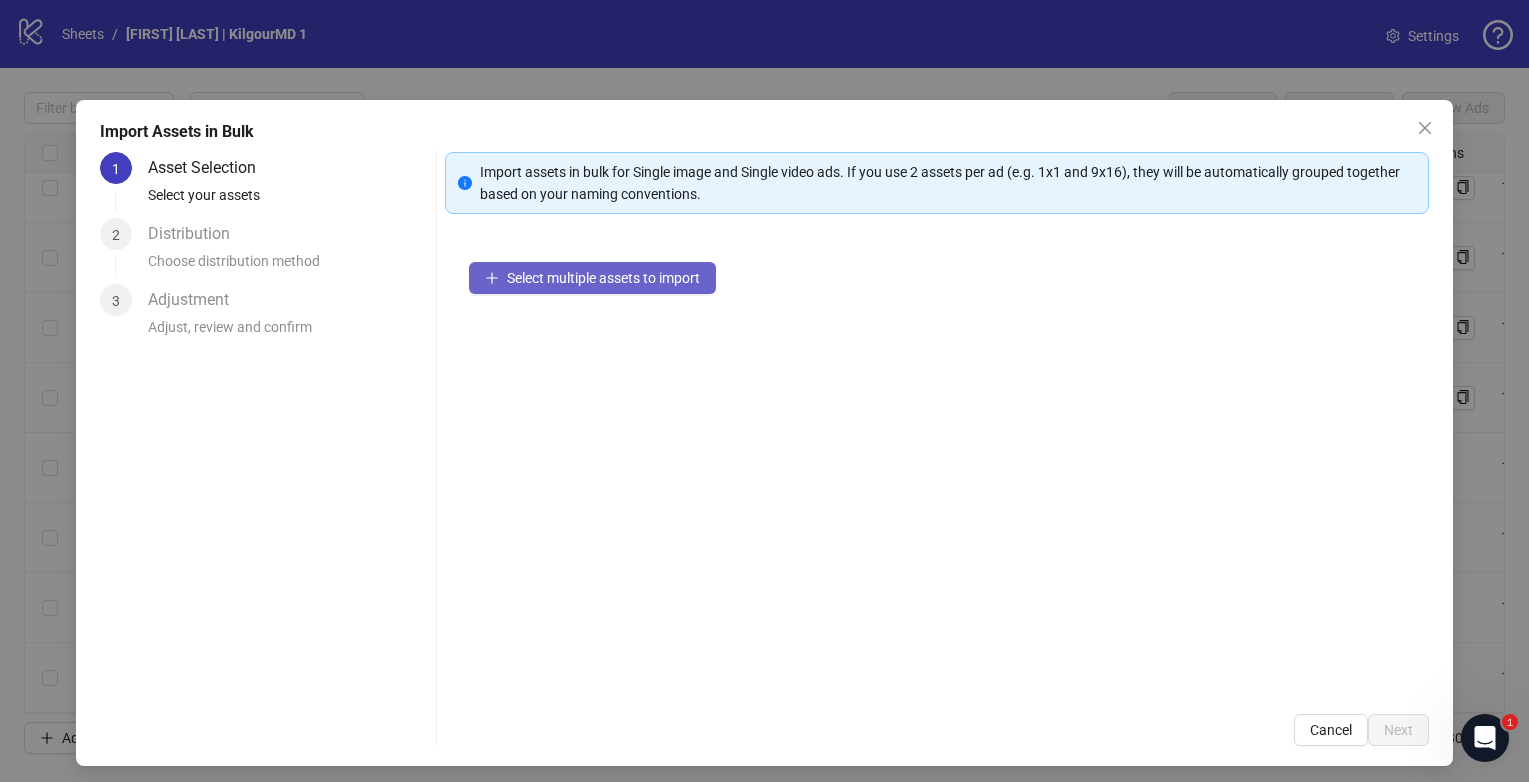 click on "Select multiple assets to import" at bounding box center [592, 278] 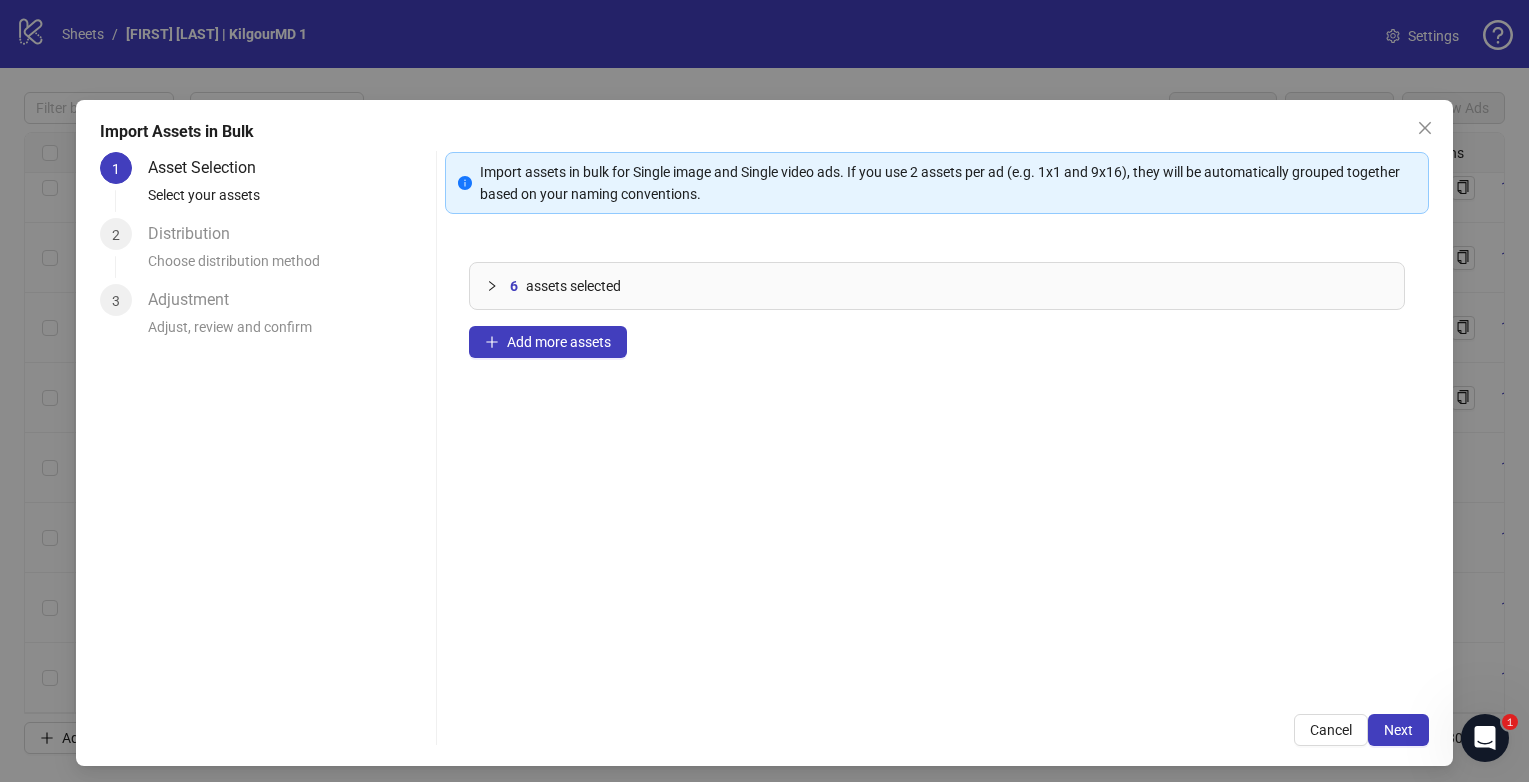 type 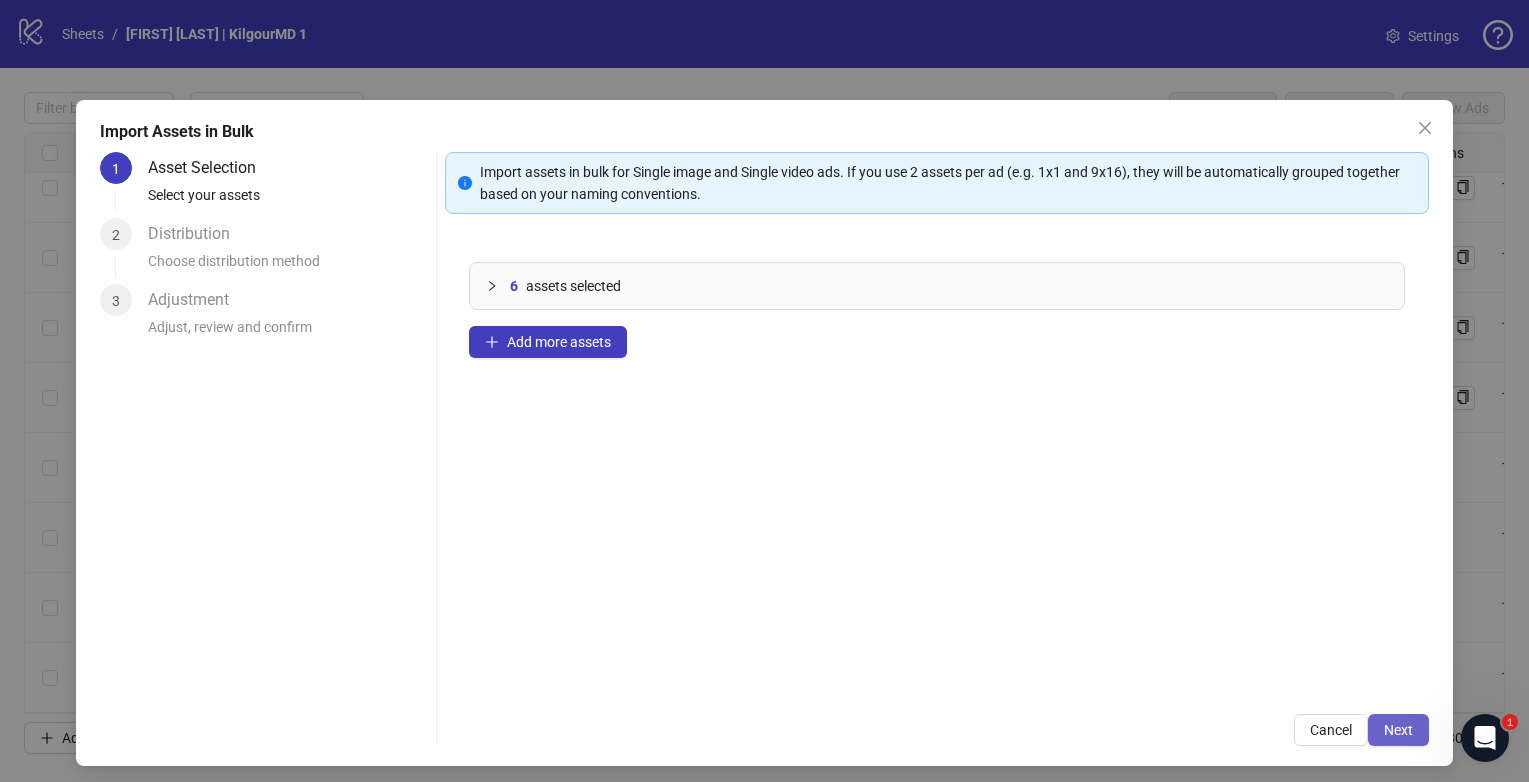 click on "Next" at bounding box center [1398, 730] 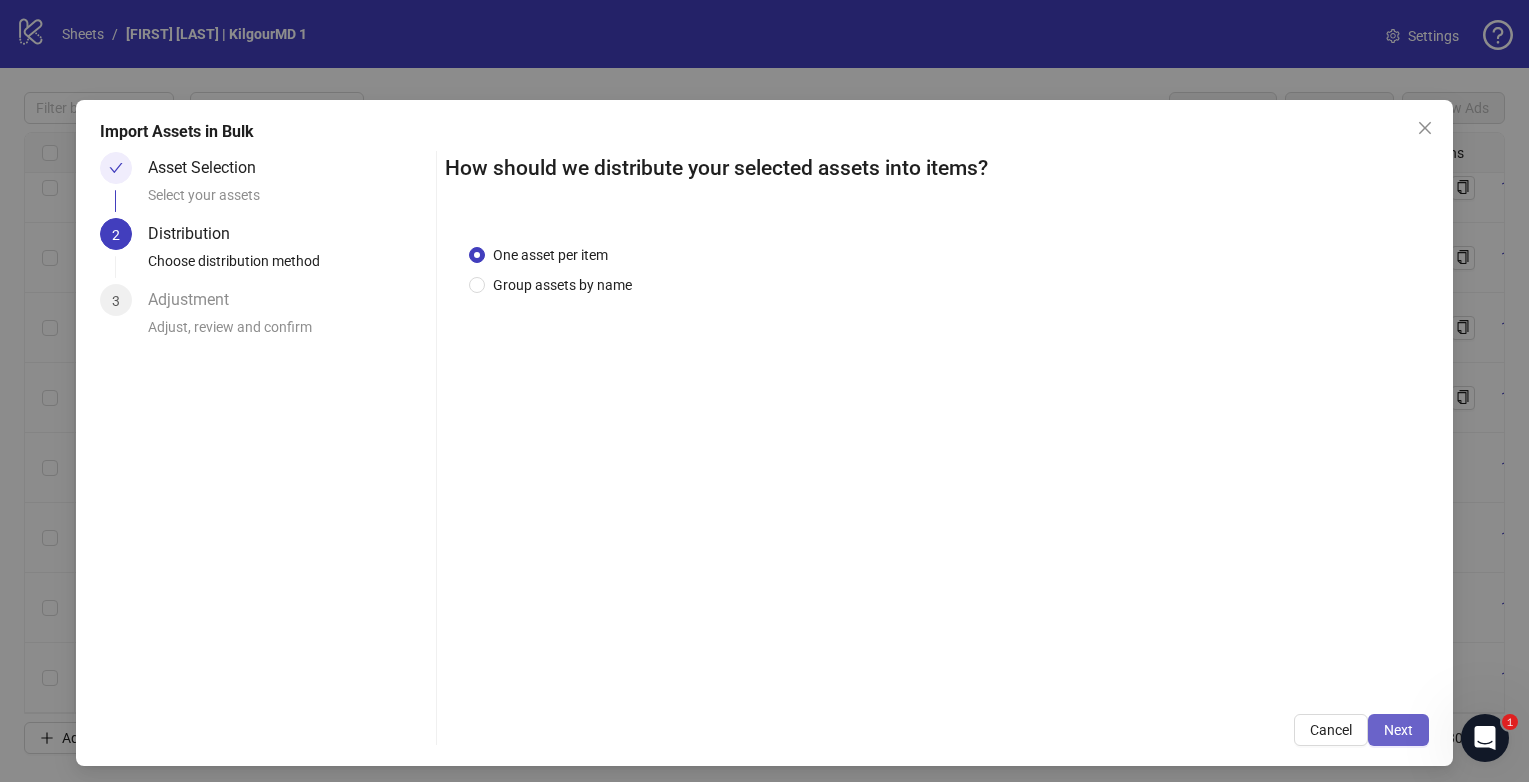 click on "Next" at bounding box center [1398, 730] 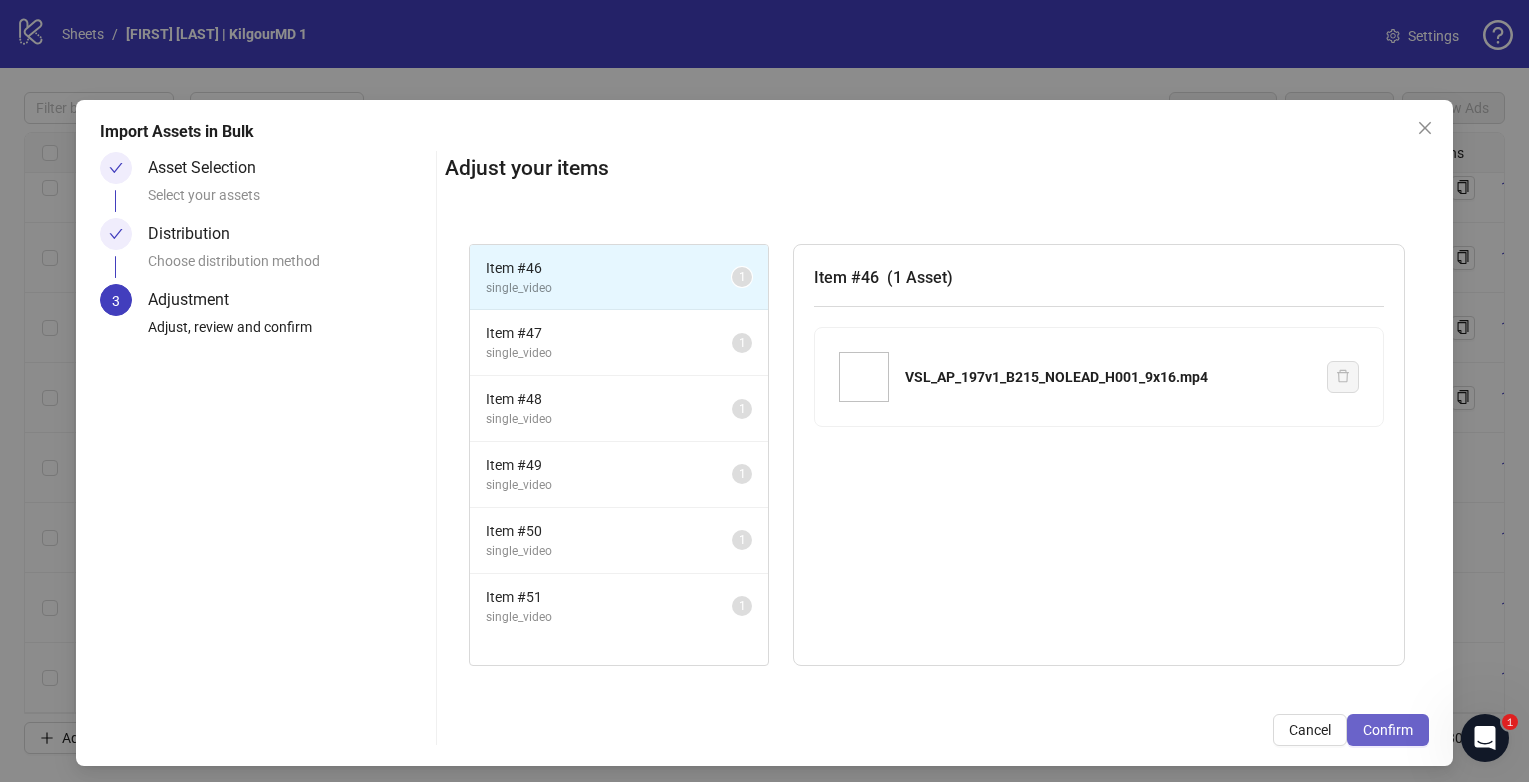 click on "Confirm" at bounding box center (1388, 730) 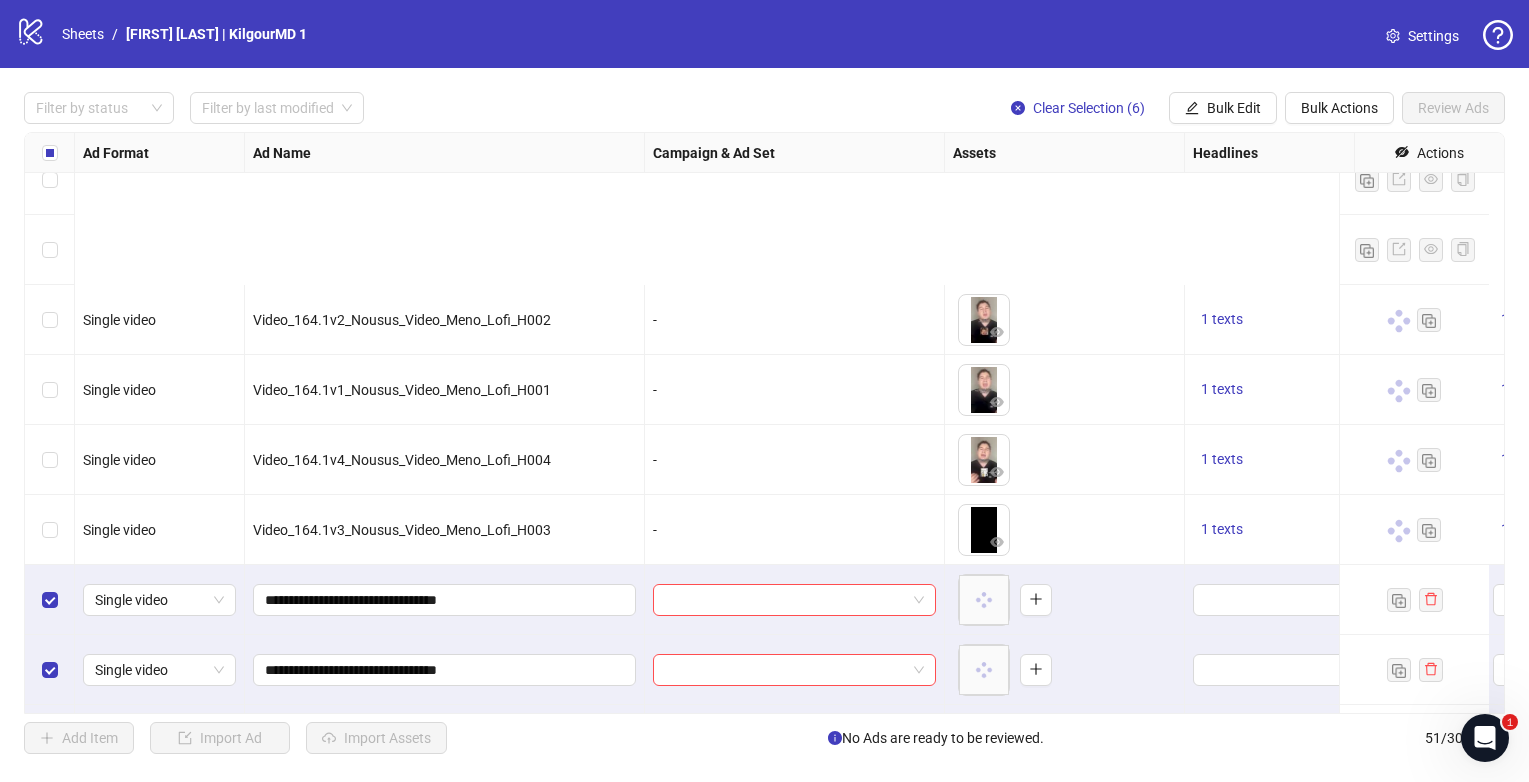 scroll, scrollTop: 3045, scrollLeft: 0, axis: vertical 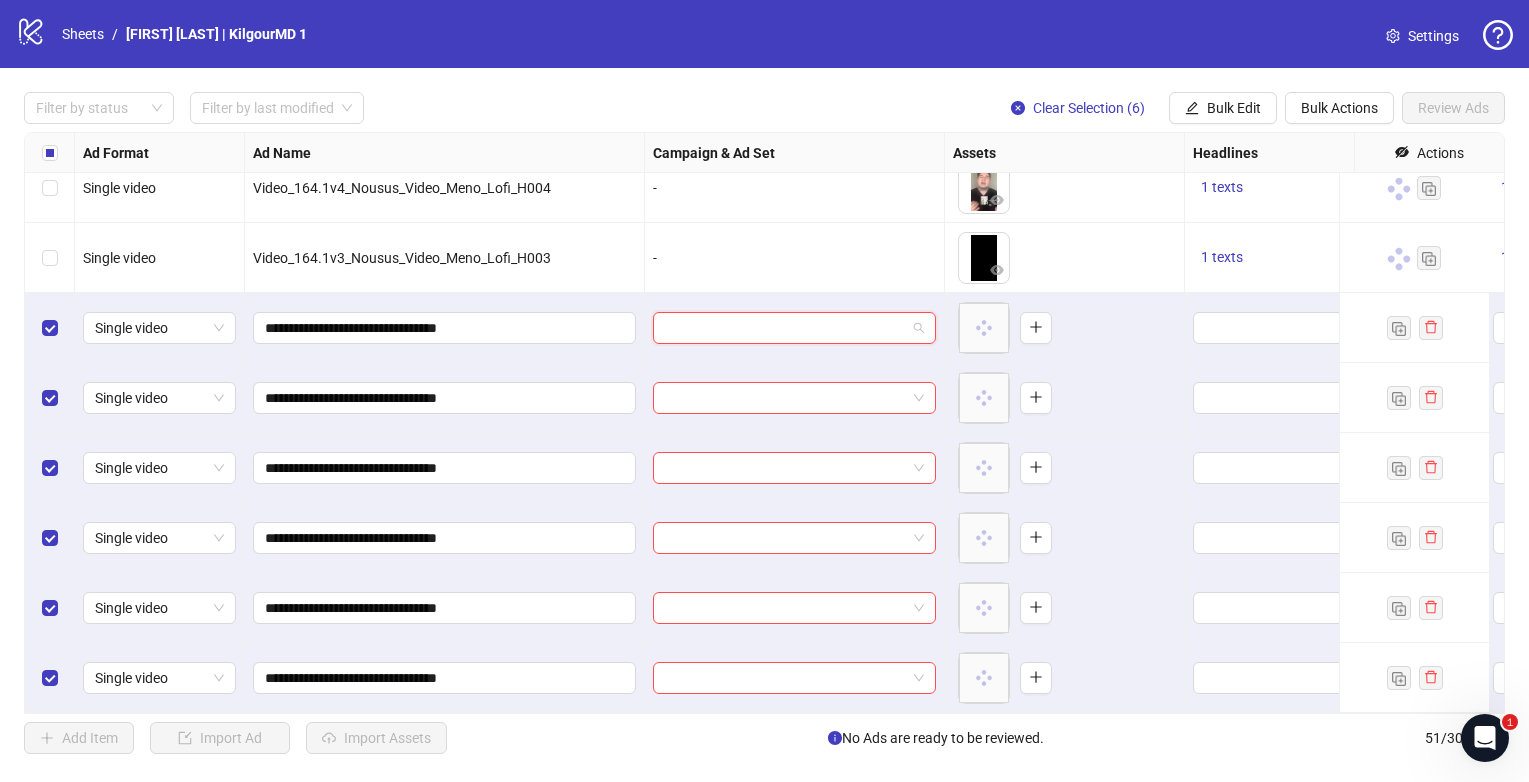 click at bounding box center [785, 328] 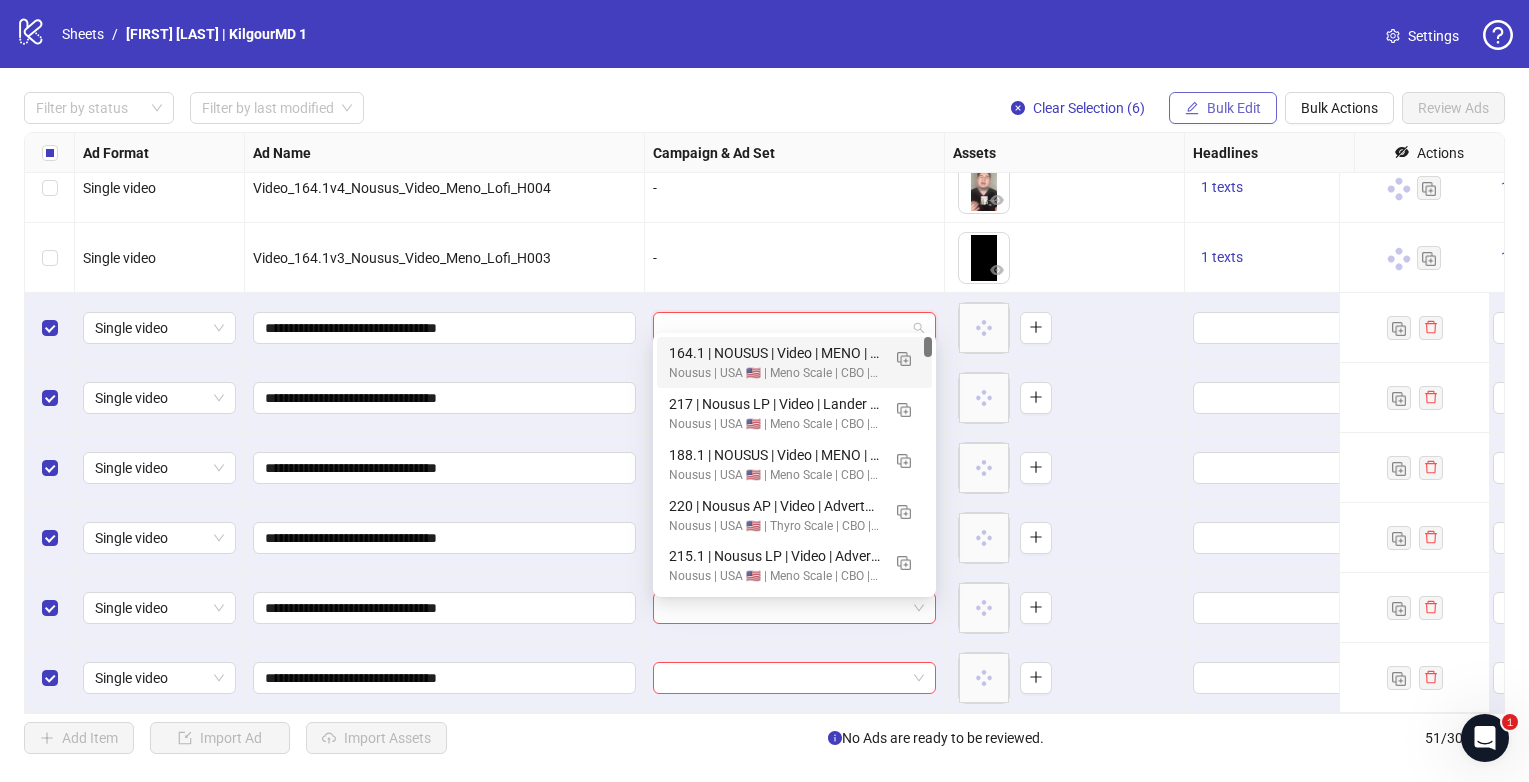 click on "Bulk Edit" at bounding box center (1223, 108) 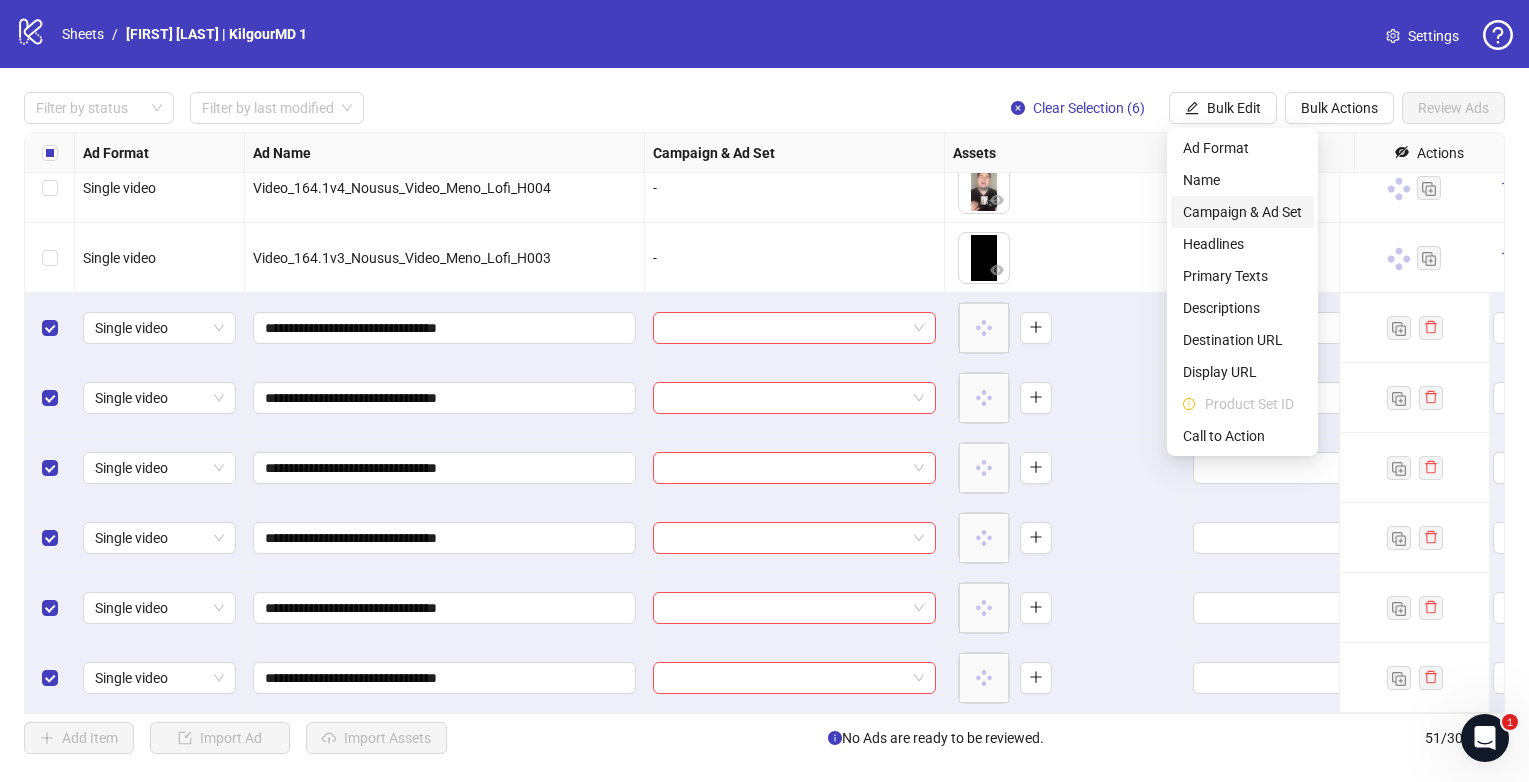 click on "Campaign & Ad Set" at bounding box center [1242, 212] 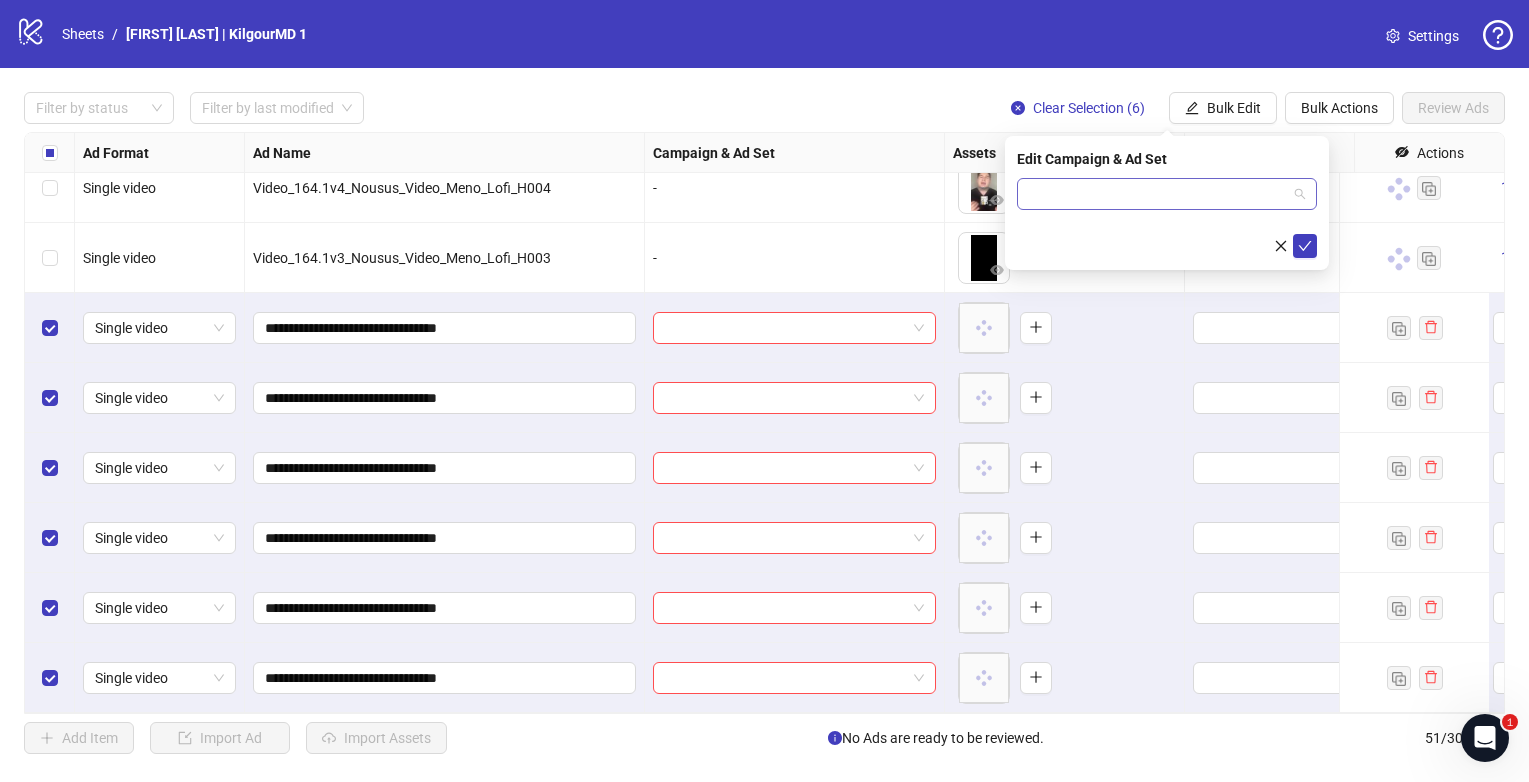 click at bounding box center [1158, 194] 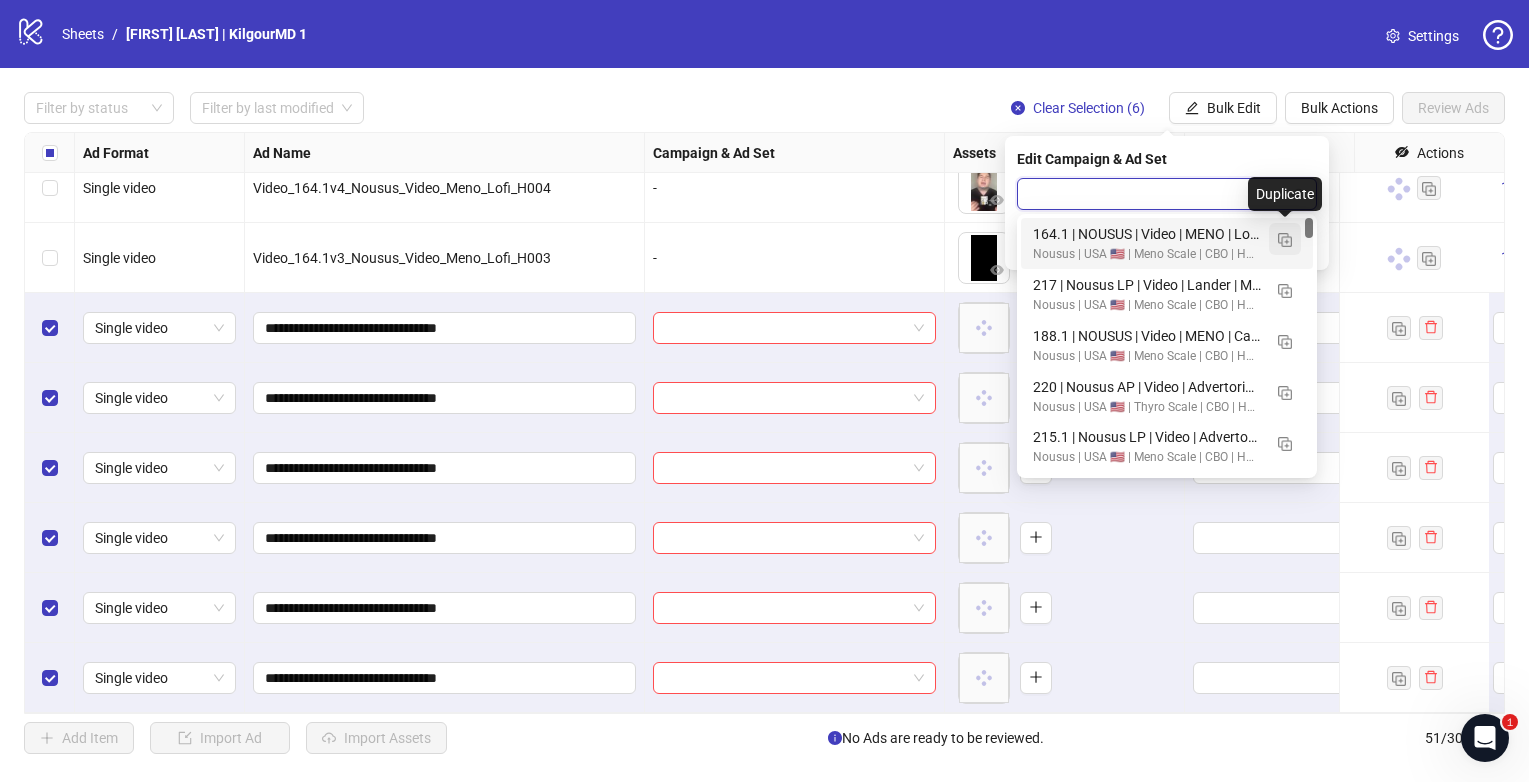 click at bounding box center (1285, 240) 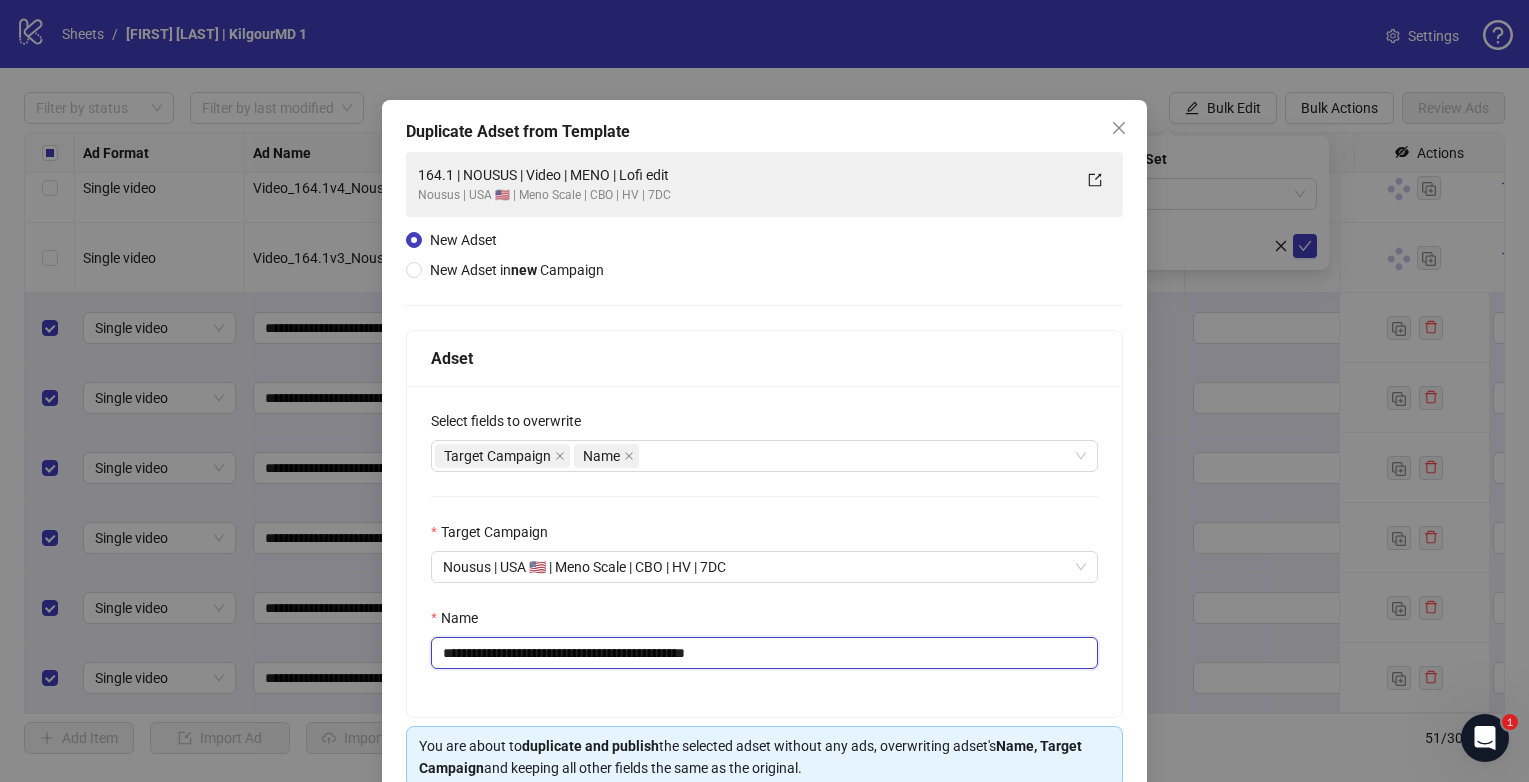 click on "**********" at bounding box center [764, 653] 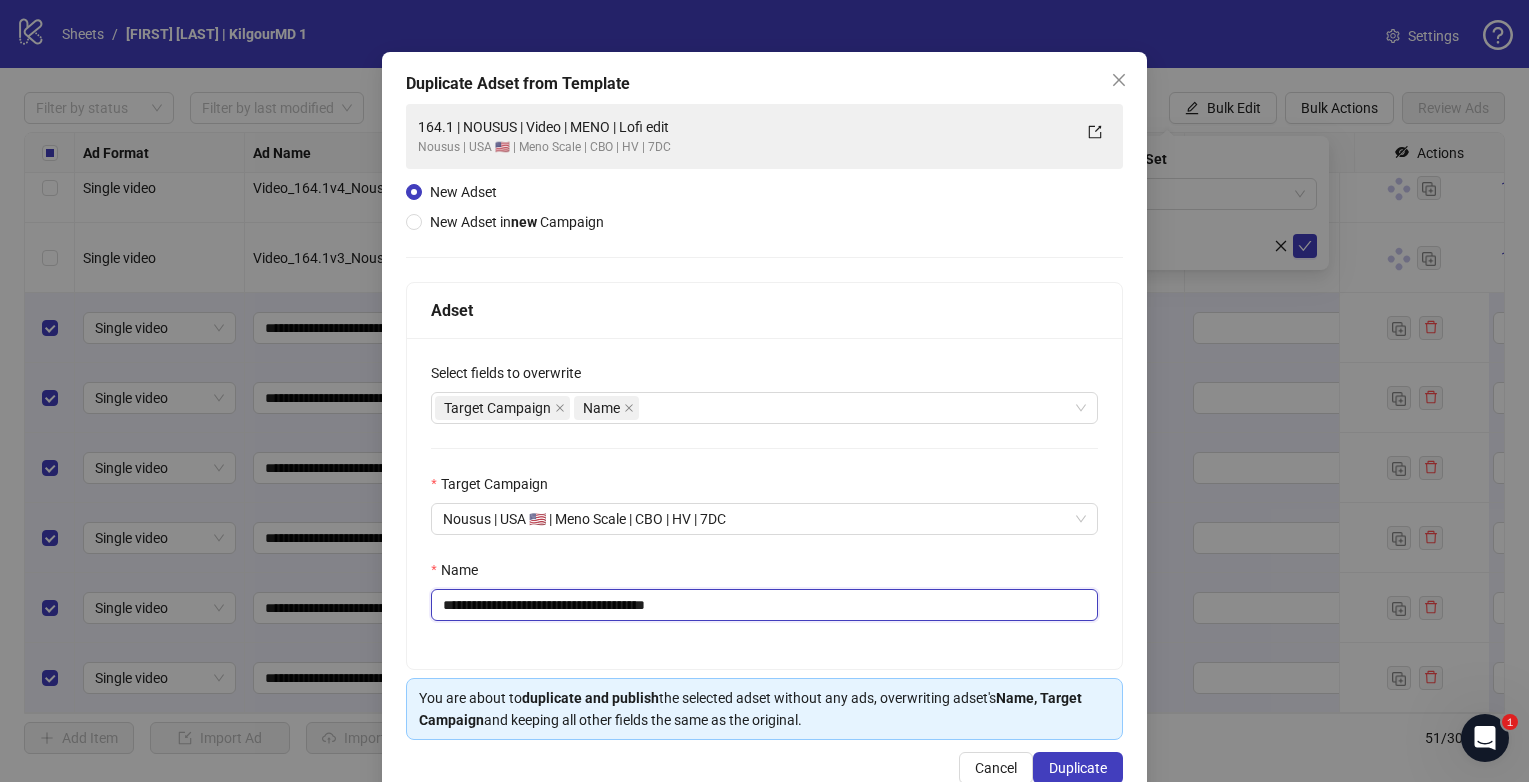 scroll, scrollTop: 94, scrollLeft: 0, axis: vertical 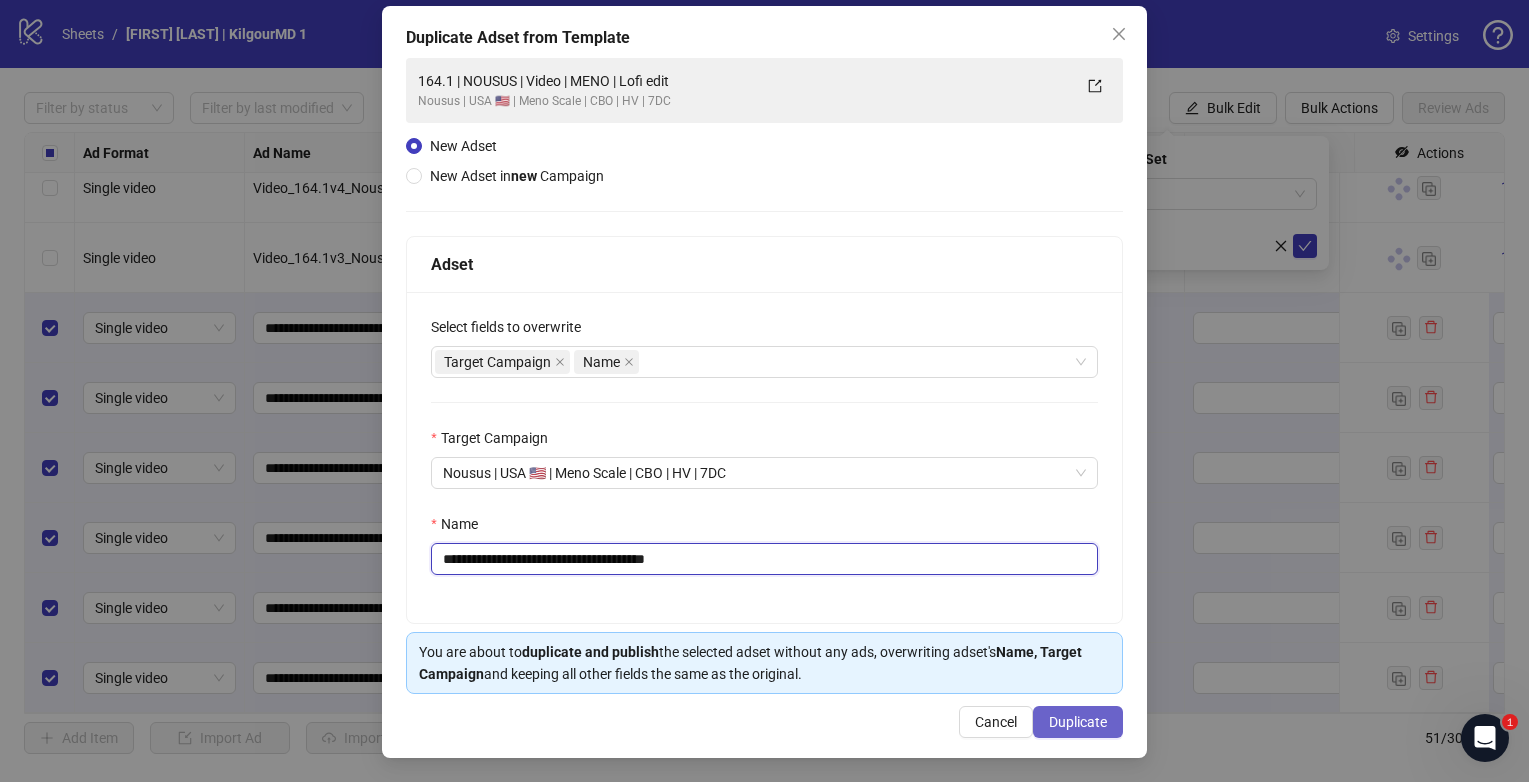 type on "**********" 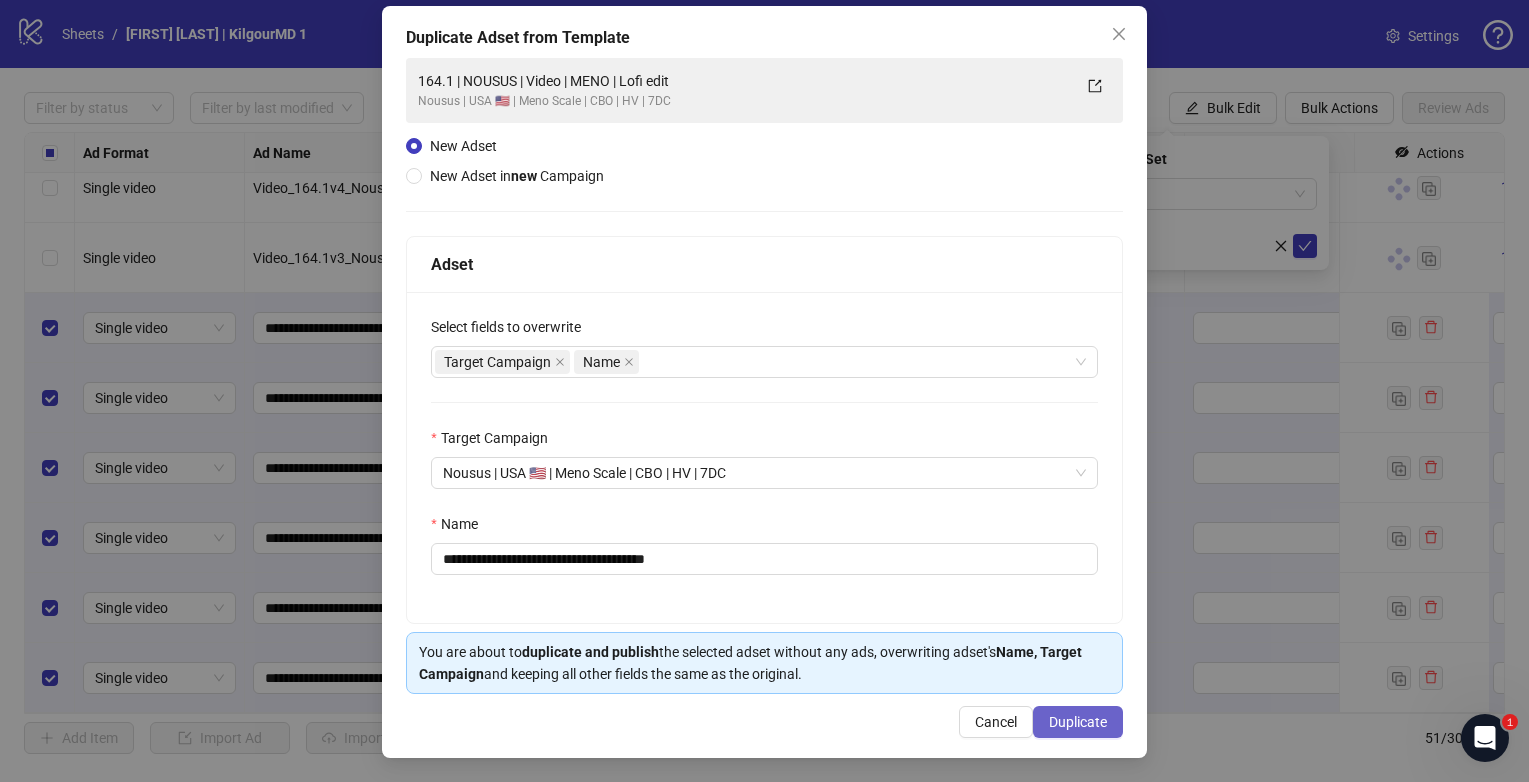 click on "Duplicate" at bounding box center [1078, 722] 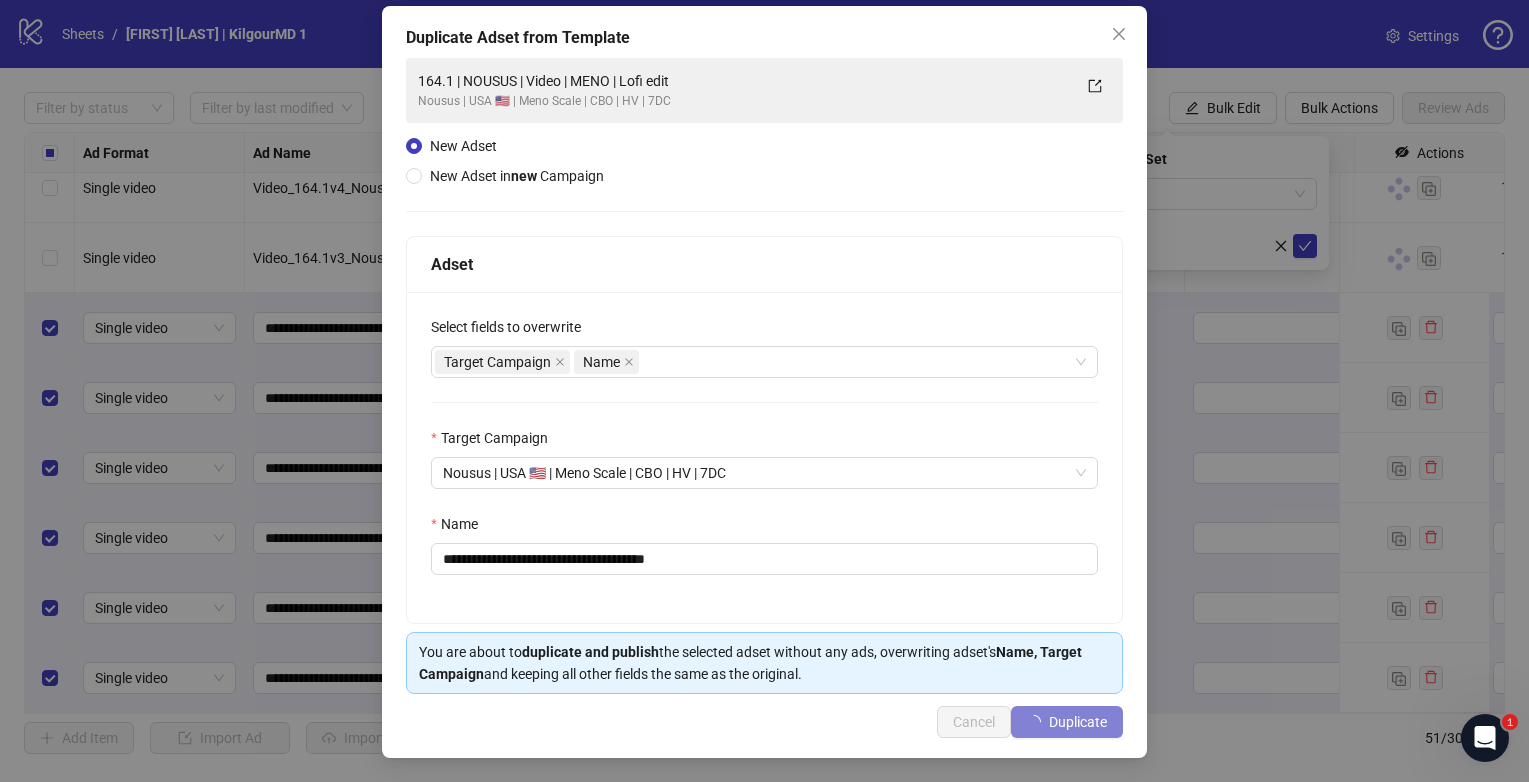 type 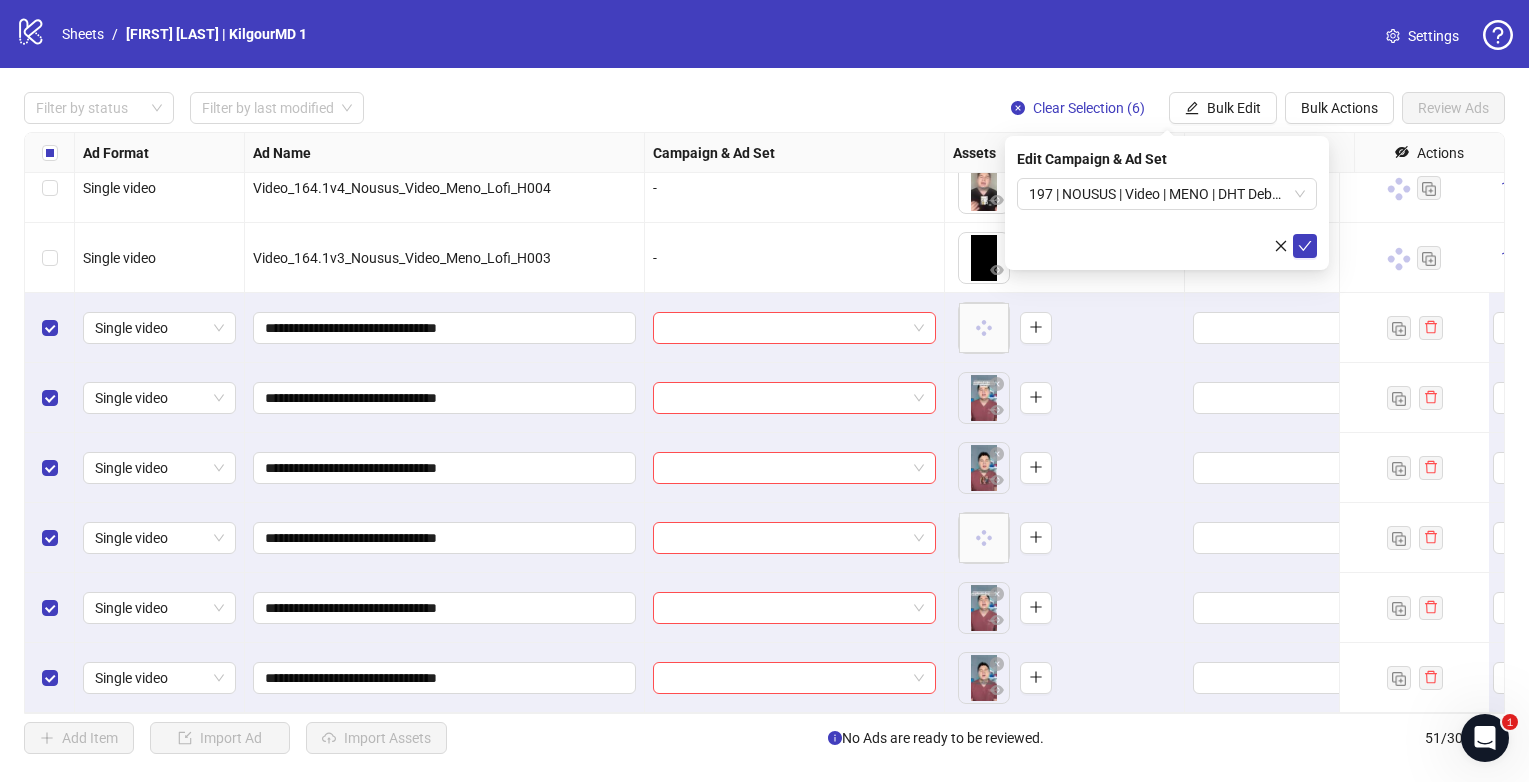 click on "Bulk Edit" at bounding box center [1234, 108] 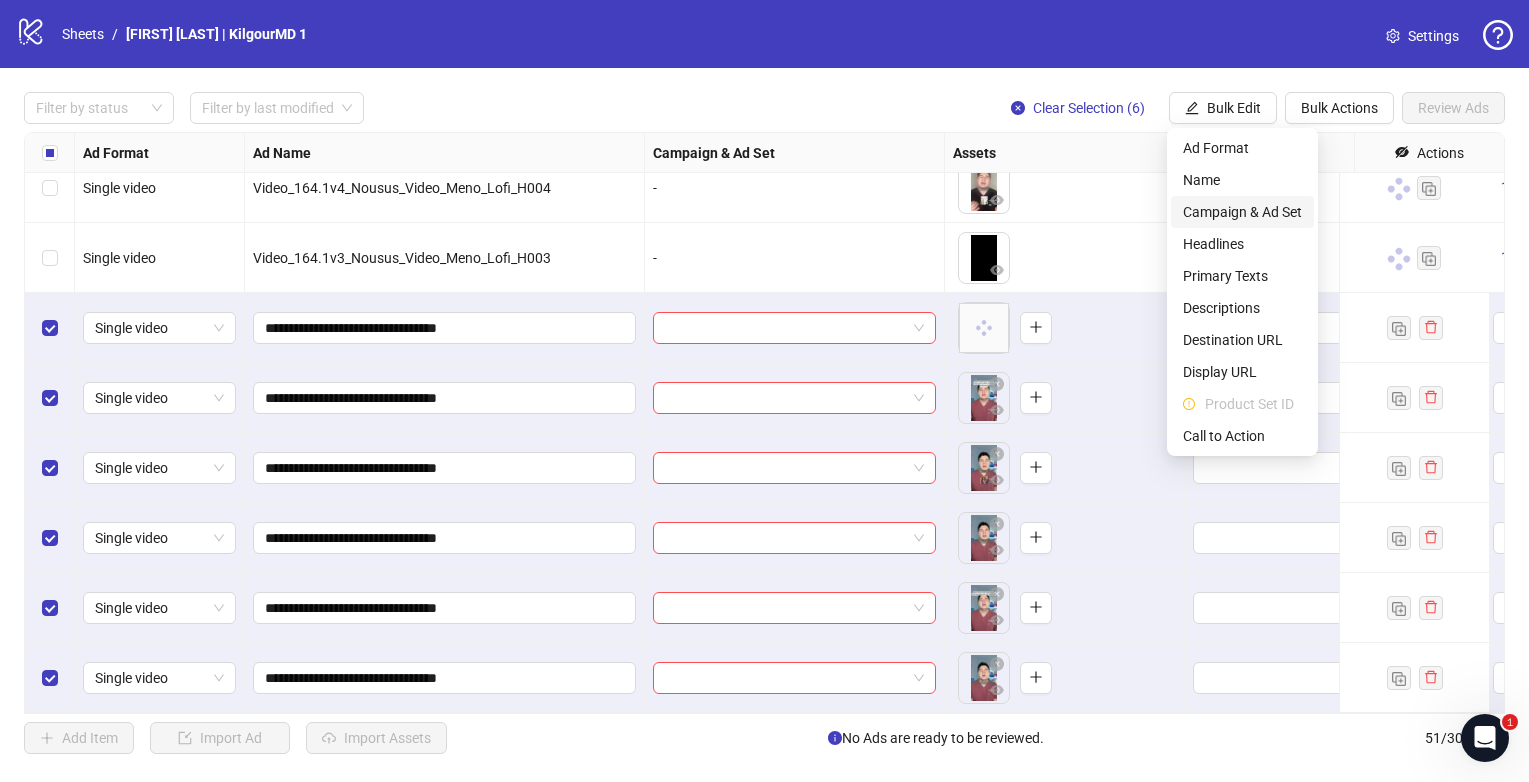 click on "Campaign & Ad Set" at bounding box center [1242, 212] 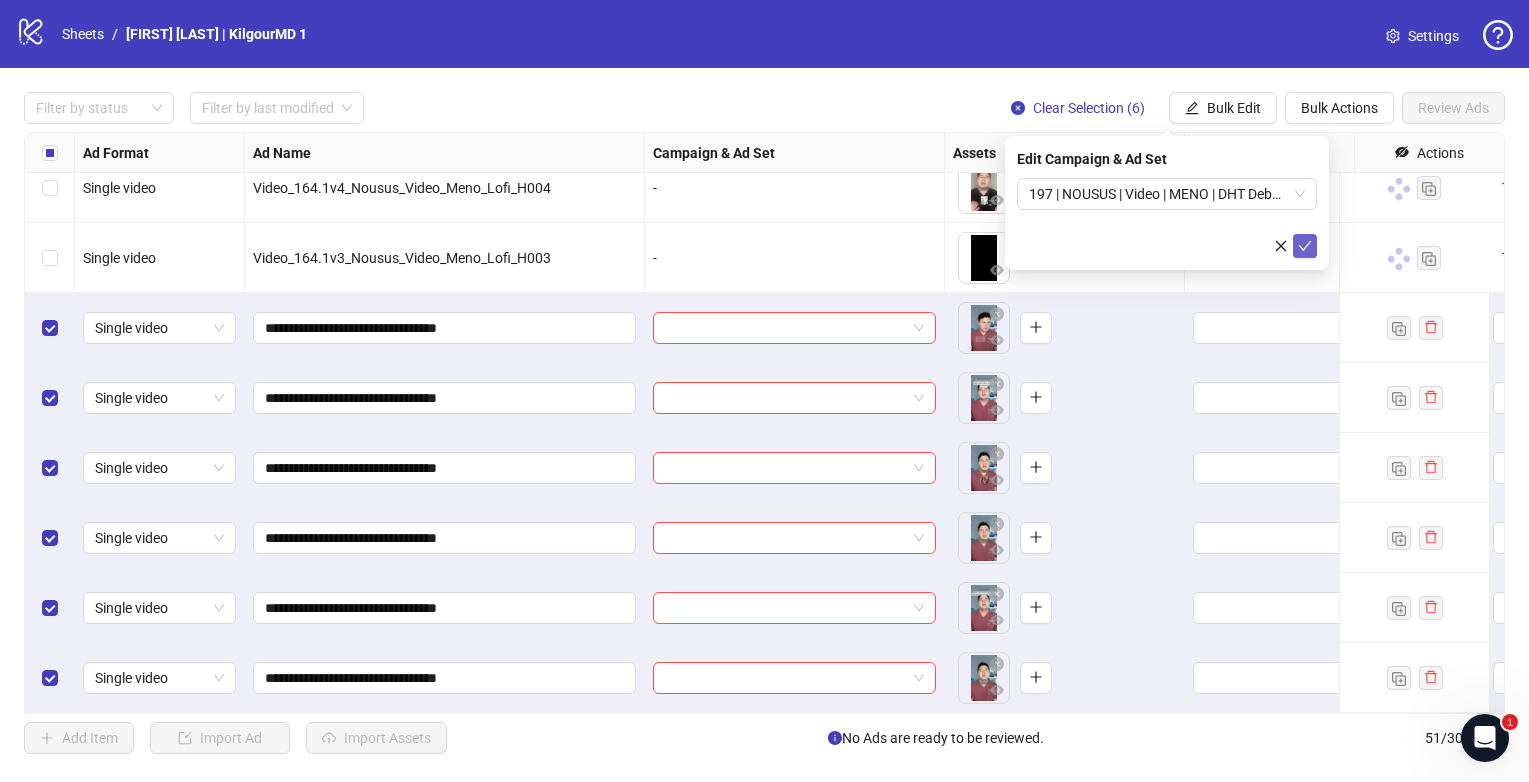 click 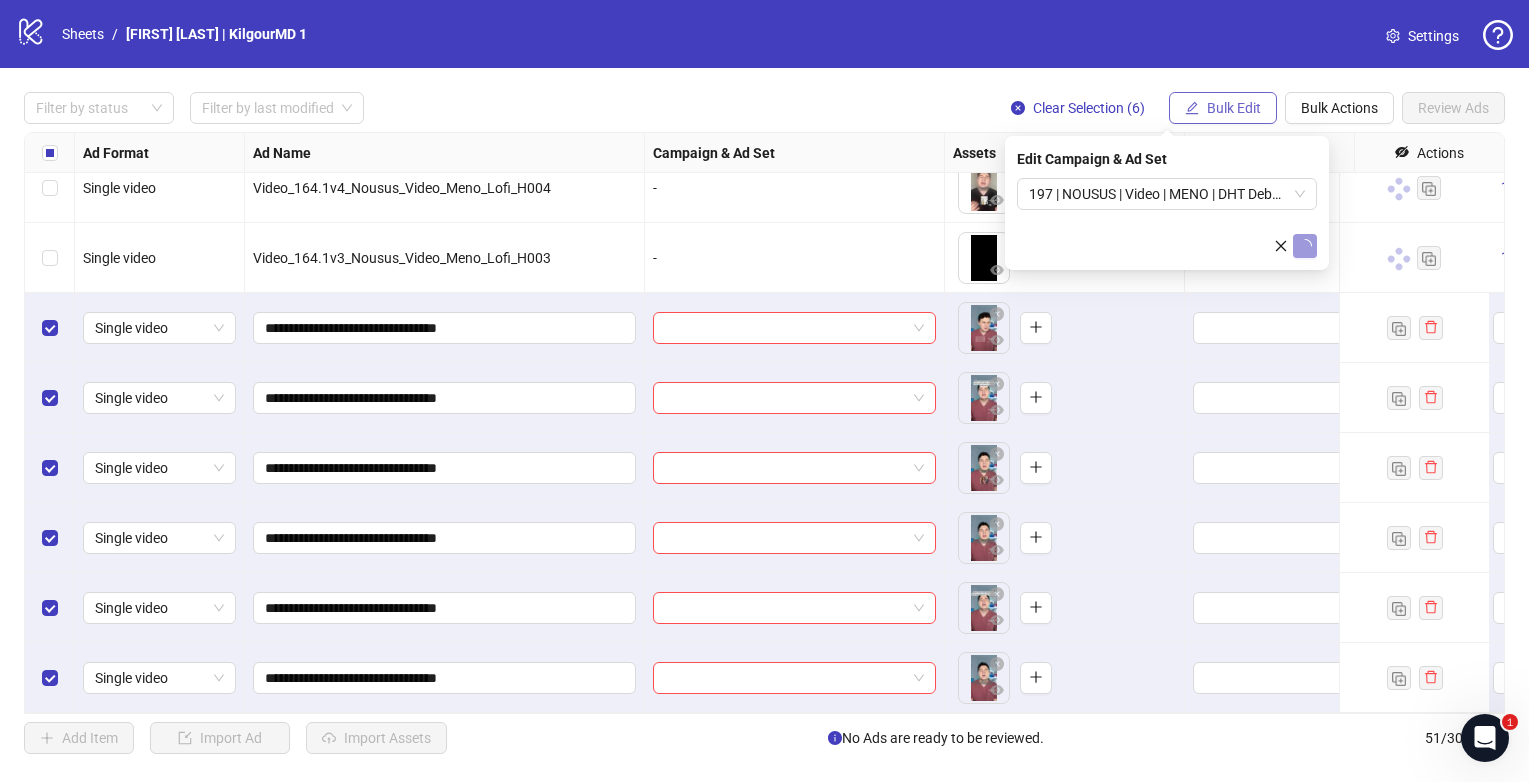 click on "Bulk Edit" at bounding box center (1234, 108) 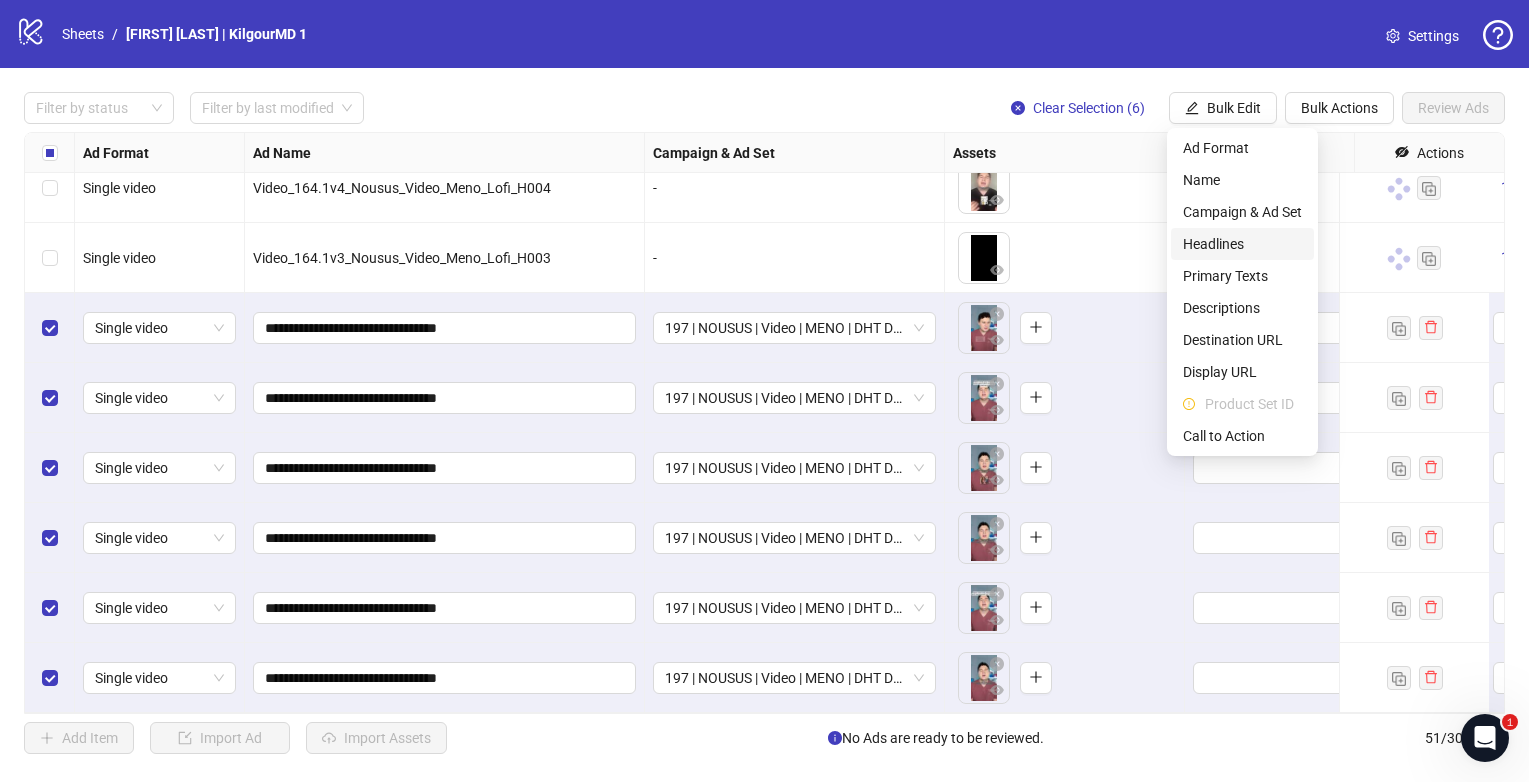 click on "Headlines" at bounding box center [1242, 244] 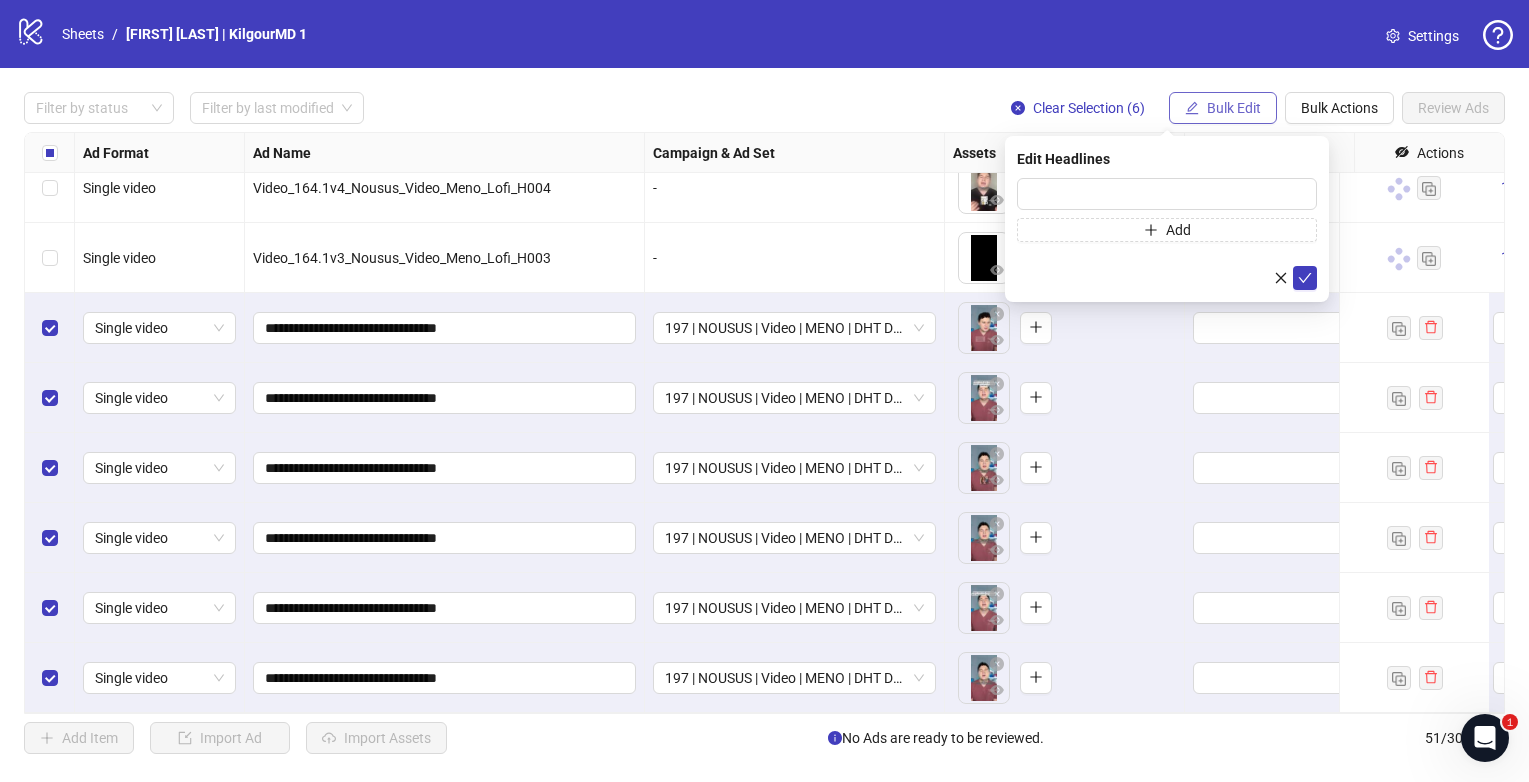 click on "Bulk Edit" at bounding box center (1223, 108) 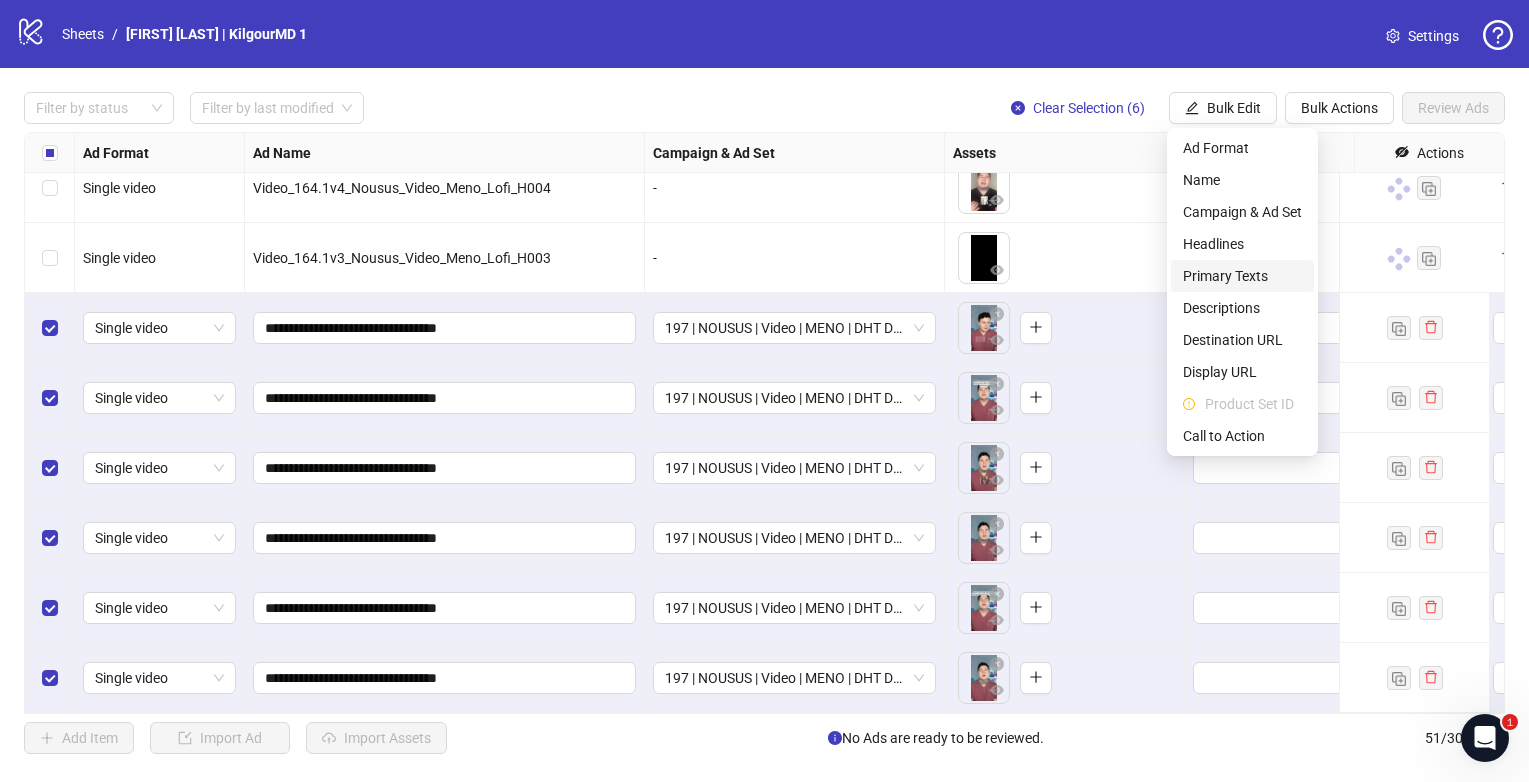 click on "Primary Texts" at bounding box center (1242, 276) 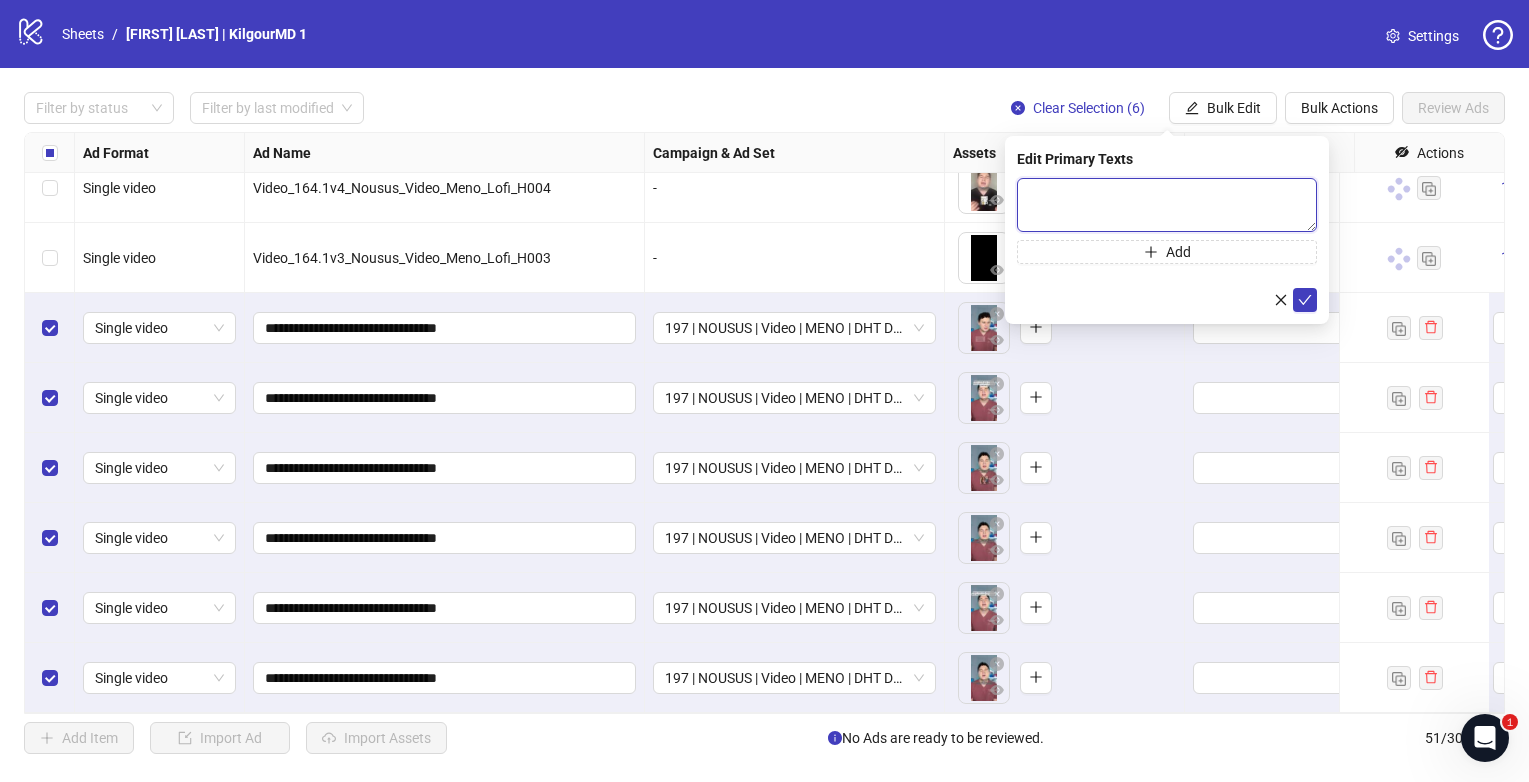 click at bounding box center [1167, 205] 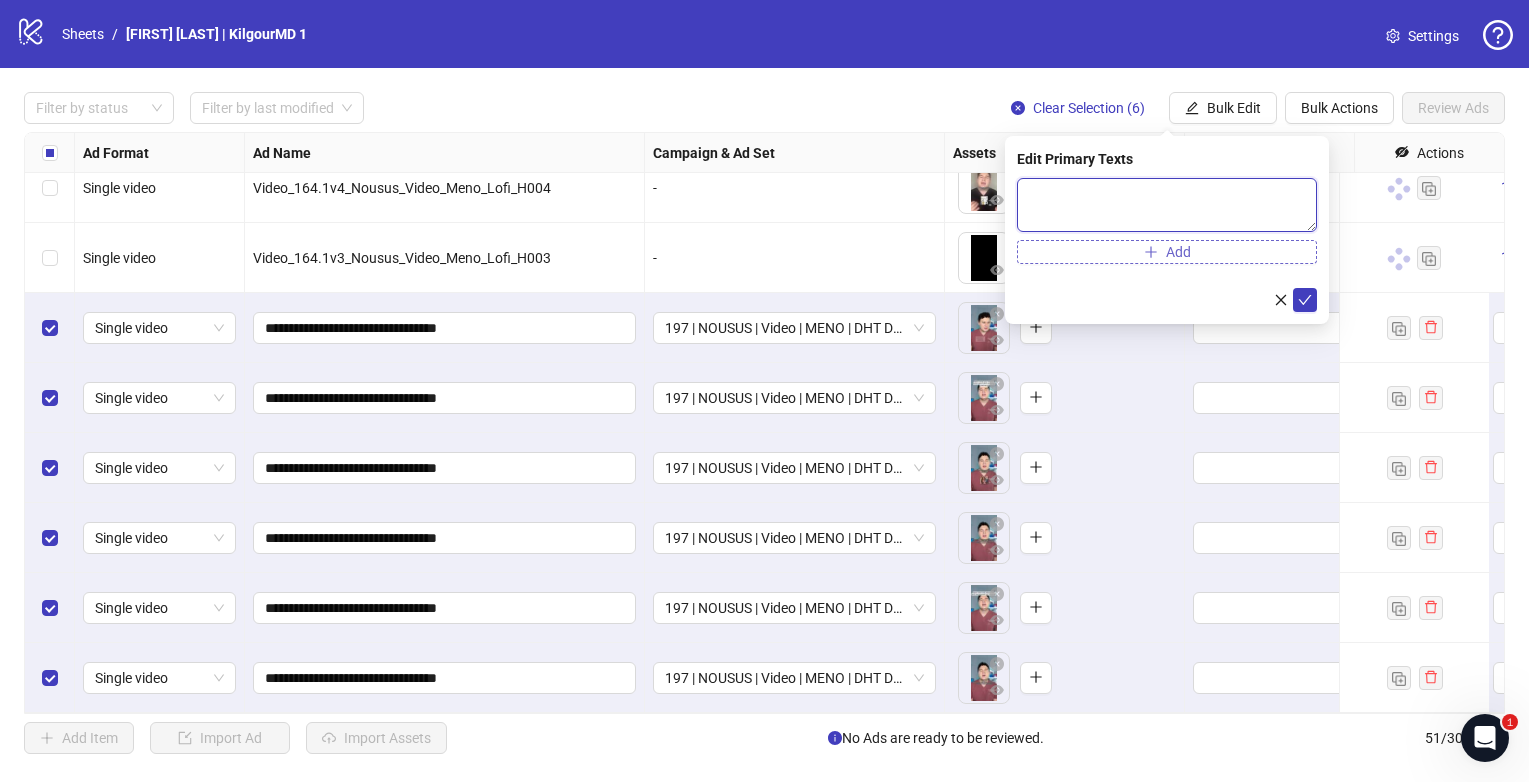 paste on "**********" 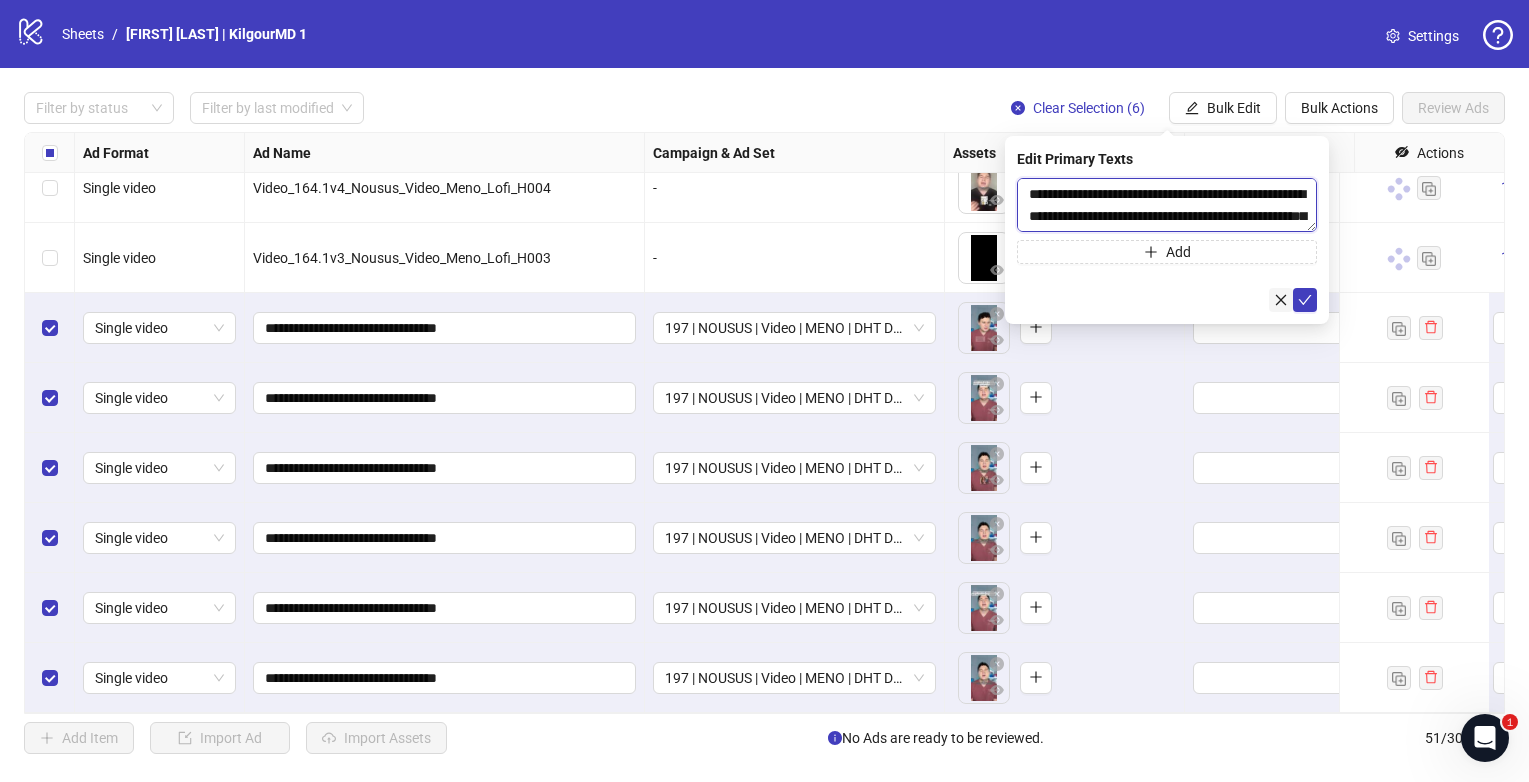 scroll, scrollTop: 235, scrollLeft: 0, axis: vertical 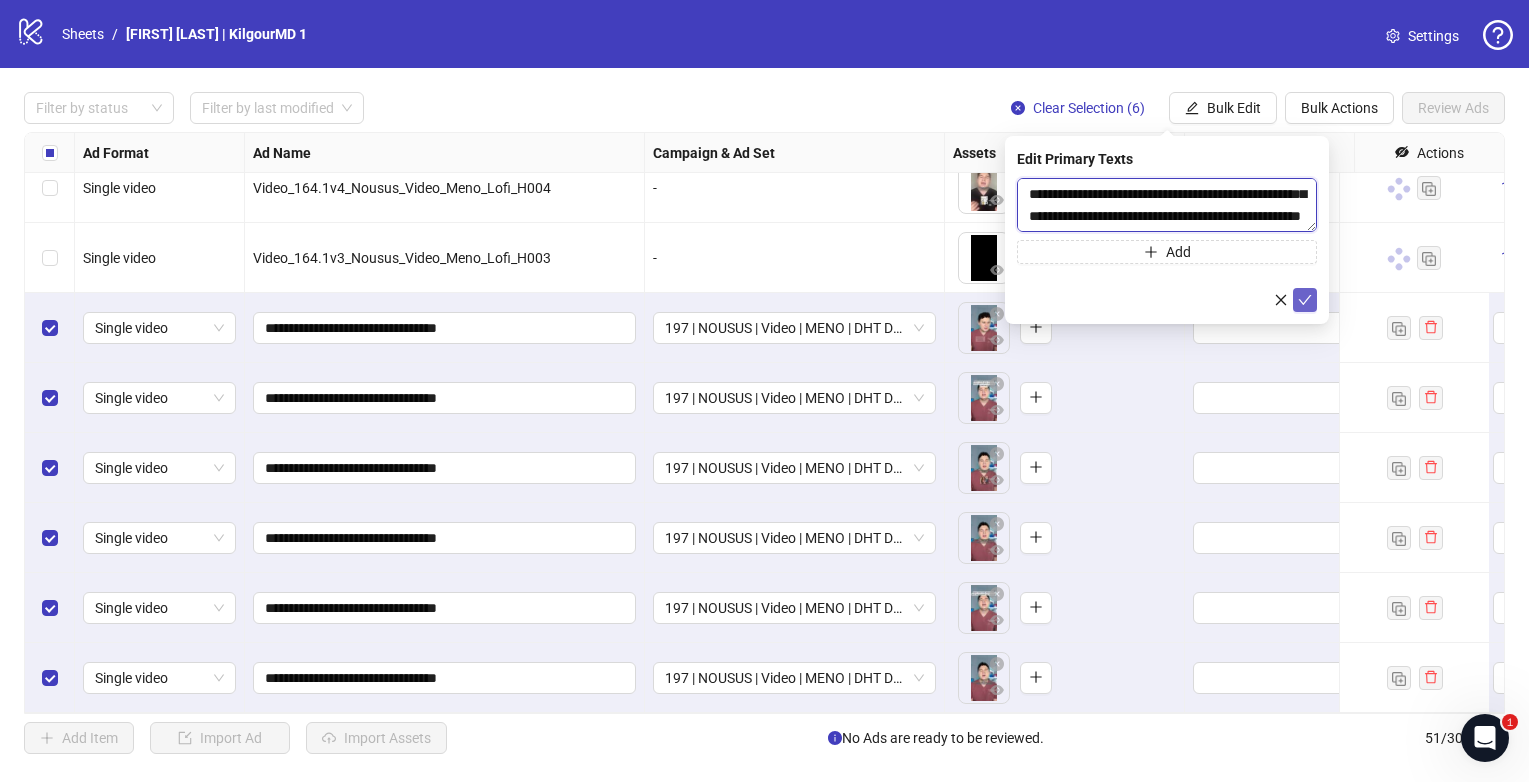 type on "**********" 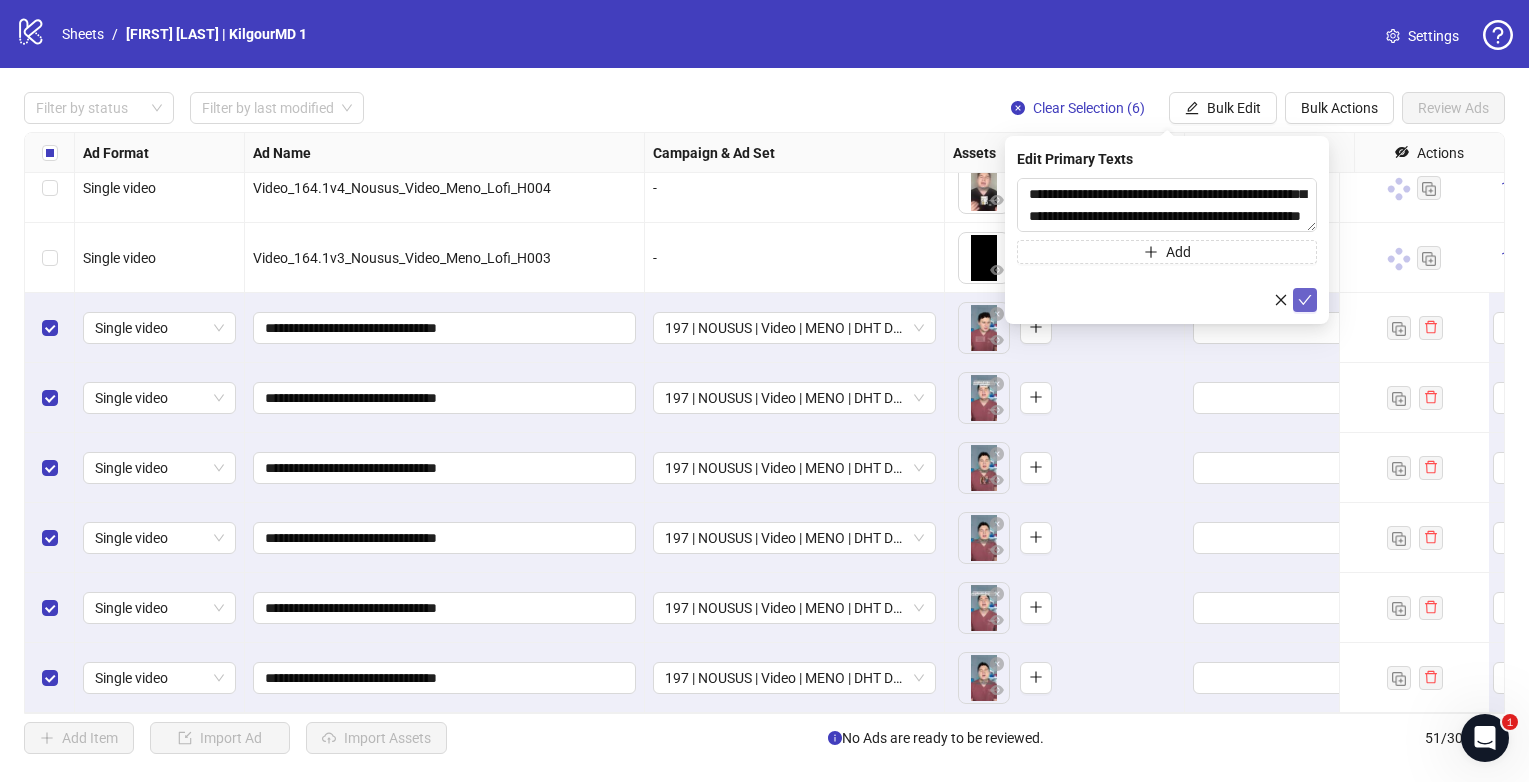 click 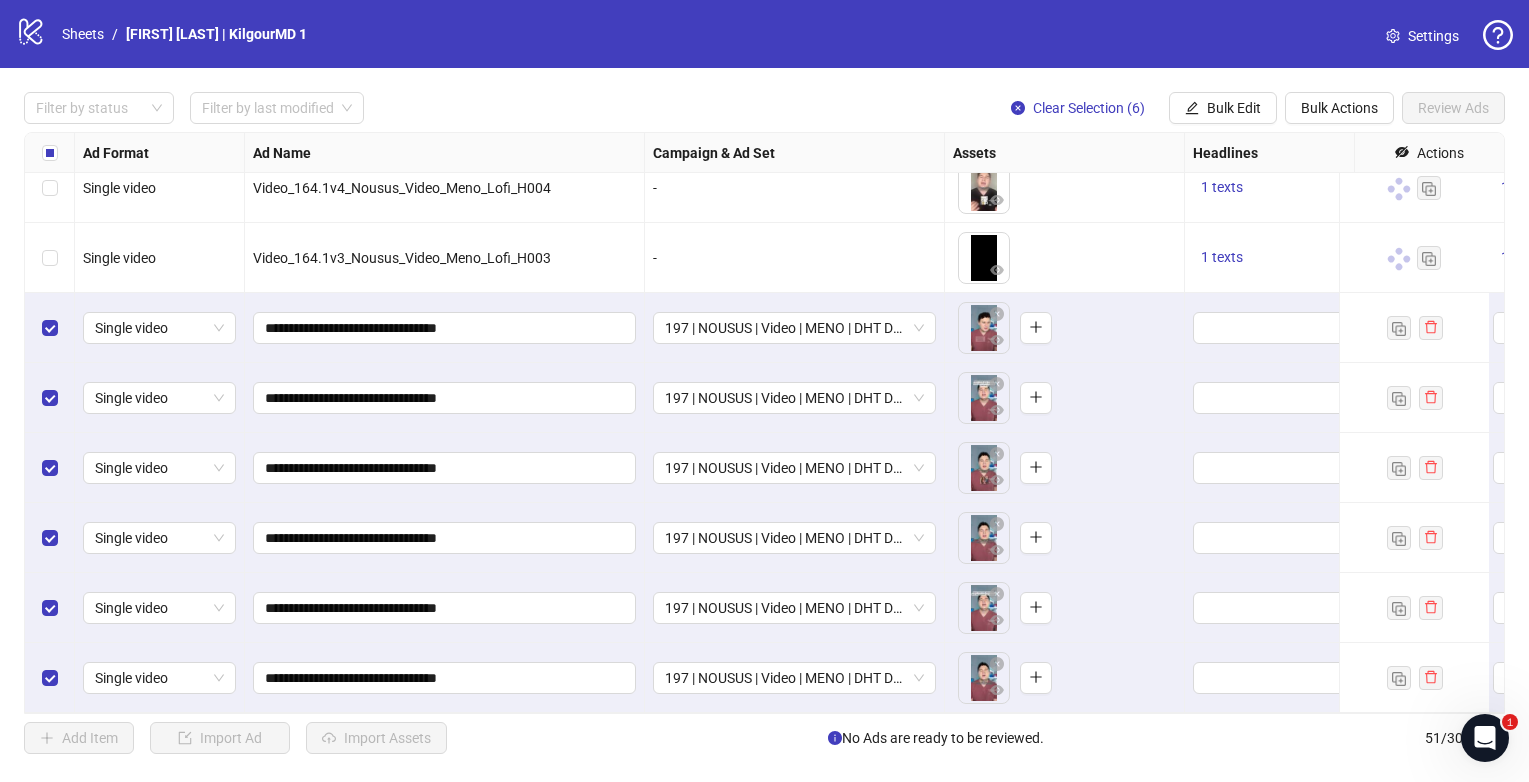 click on "Filter by status Filter by last modified Clear Selection (6) Bulk Edit Bulk Actions Review Ads Ad Format Ad Name Campaign & Ad Set Assets Headlines Primary Texts Descriptions Destination URL App Product Page ID Display URL Leadgen Form Product Set ID Call to Action Card Destination URLs Actions Single video Video_164.1v2_Nousus_Video_Meno_Lofi_H002 -
To pick up a draggable item, press the space bar.
While dragging, use the arrow keys to move the item.
Press space again to drop the item in its new position, or press escape to cancel.
1 texts 1 texts - Single video Video_164.1v1_Nousus_Video_Meno_Lofi_H001 -
To pick up a draggable item, press the space bar.
While dragging, use the arrow keys to move the item.
Press space again to drop the item in its new position, or press escape to cancel.
1 texts 1 texts - Single video Video_164.1v4_Nousus_Video_Meno_Lofi_H004 - 1 texts 1 texts - Single video Video_164.1v3_Nousus_Video_Meno_Lofi_H003 - 1 texts 1 texts - Single video Add Item" at bounding box center [764, 423] 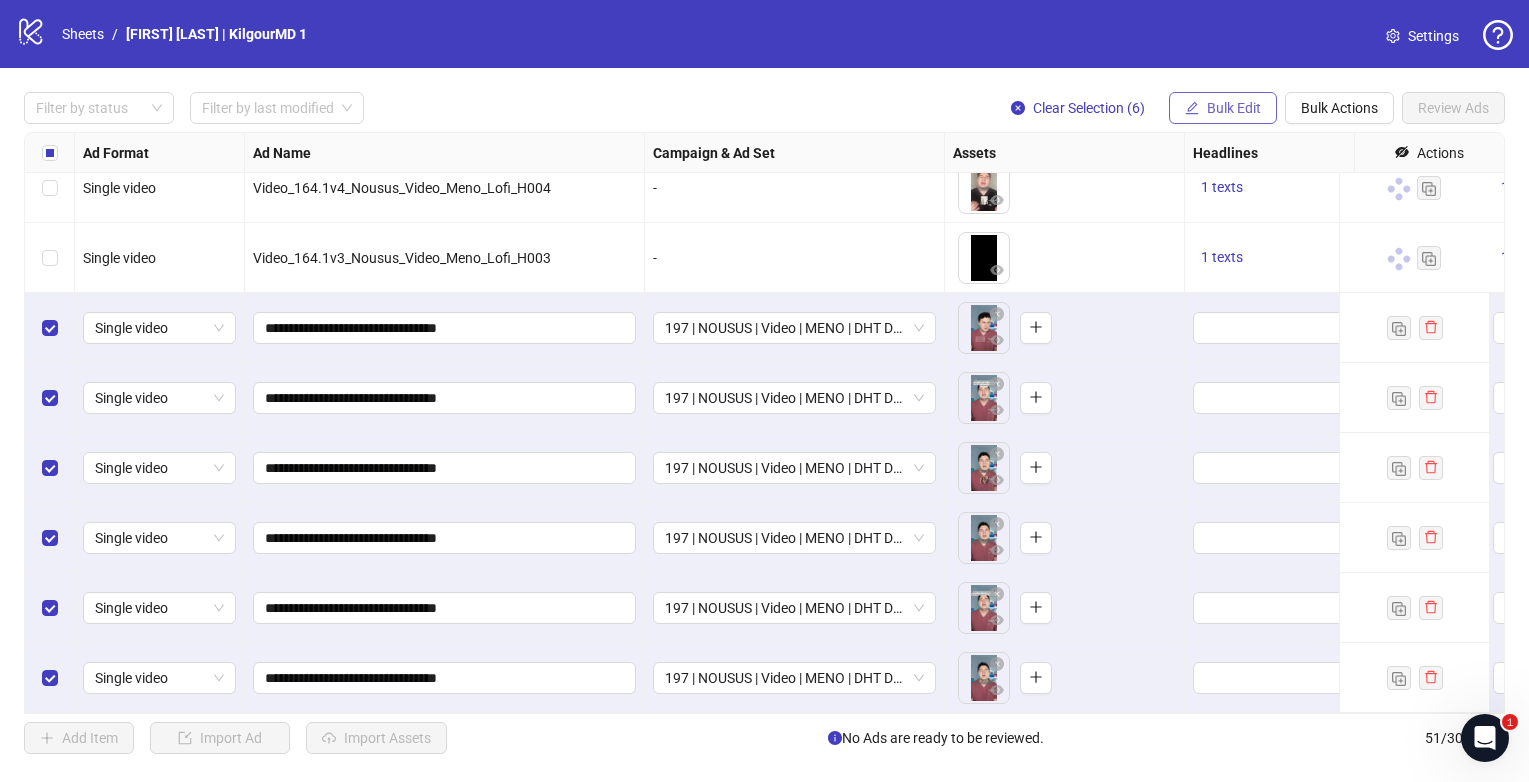 click on "Bulk Edit" at bounding box center (1234, 108) 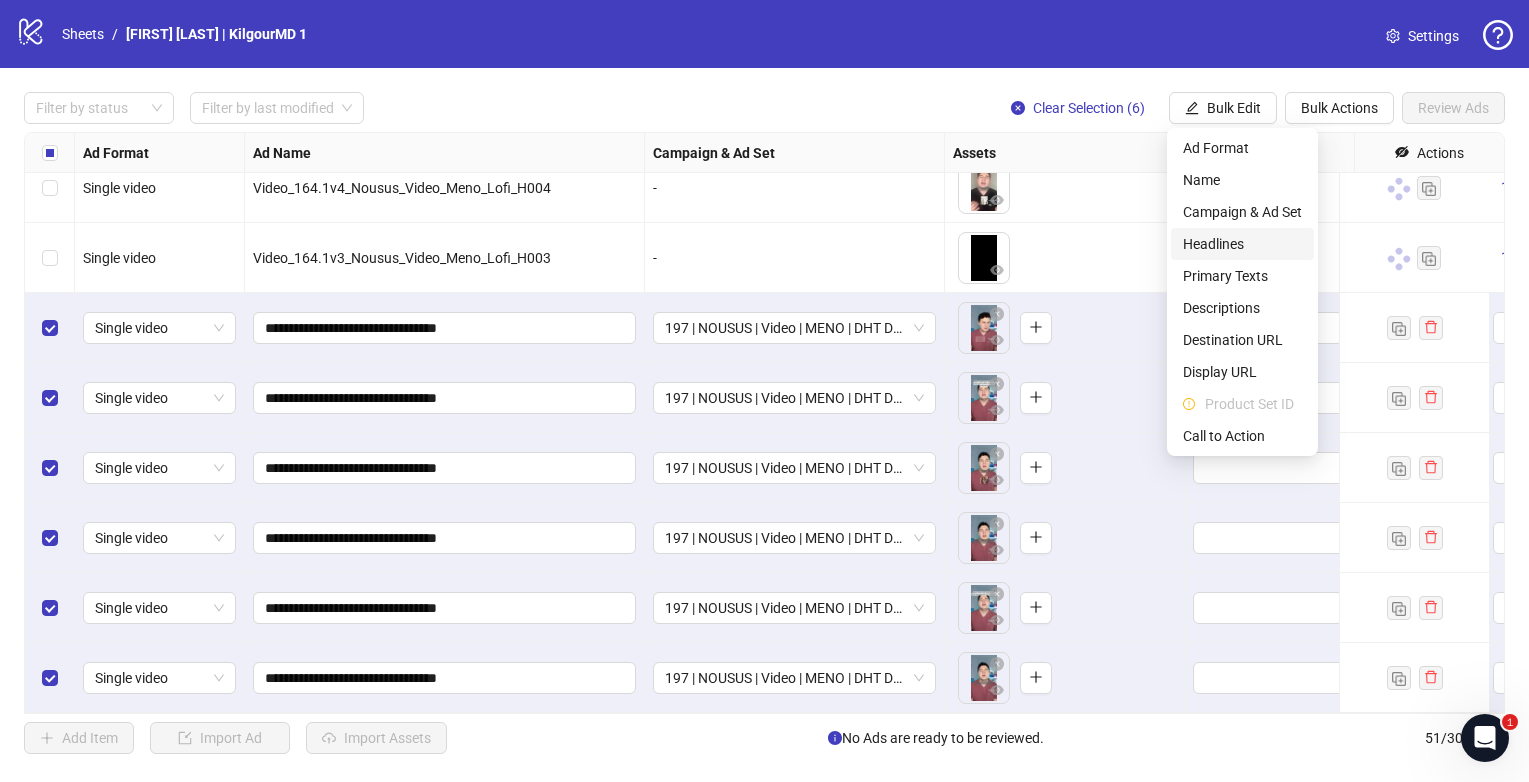 click on "Headlines" at bounding box center [1242, 244] 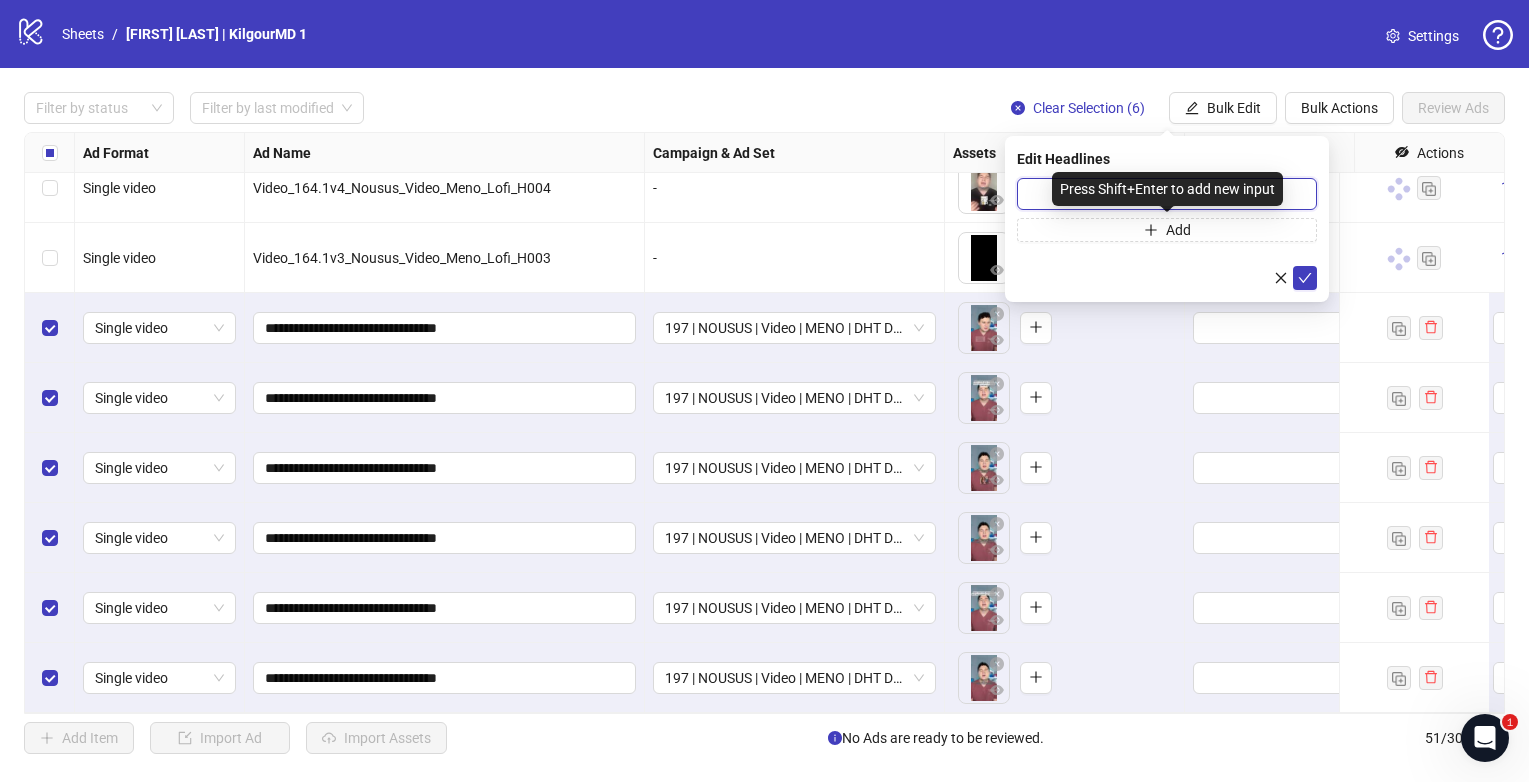 click at bounding box center (1167, 194) 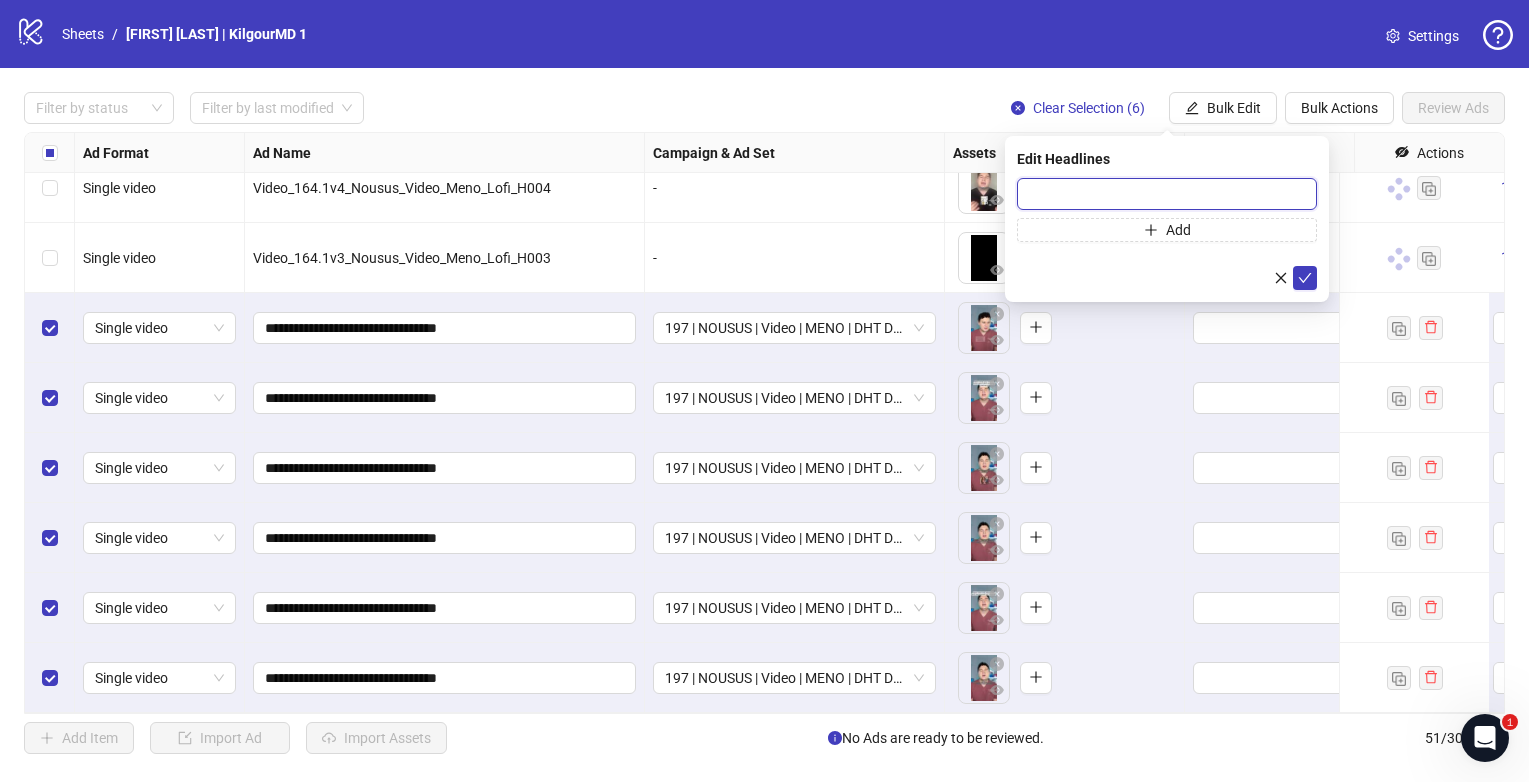 paste on "**********" 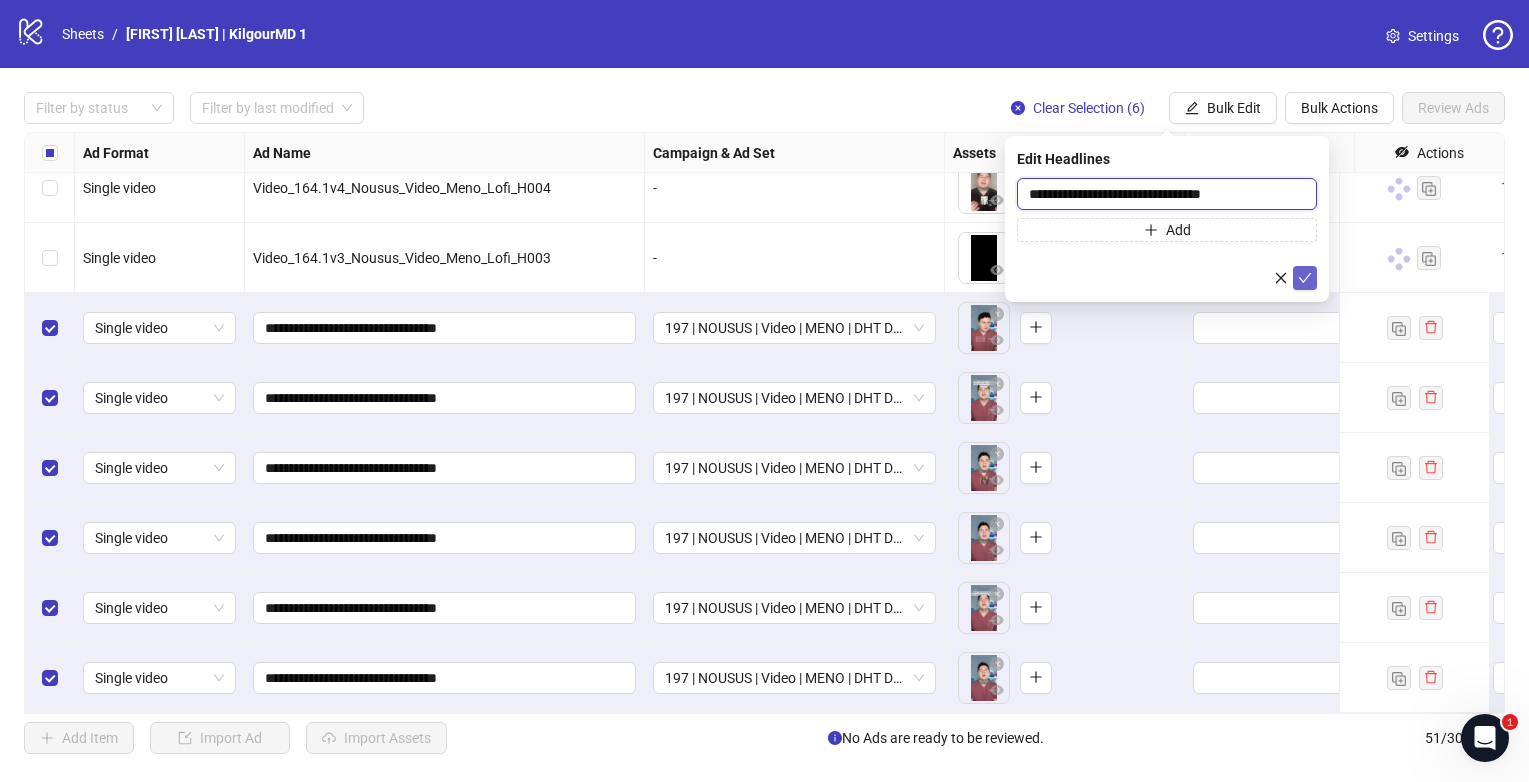 type on "**********" 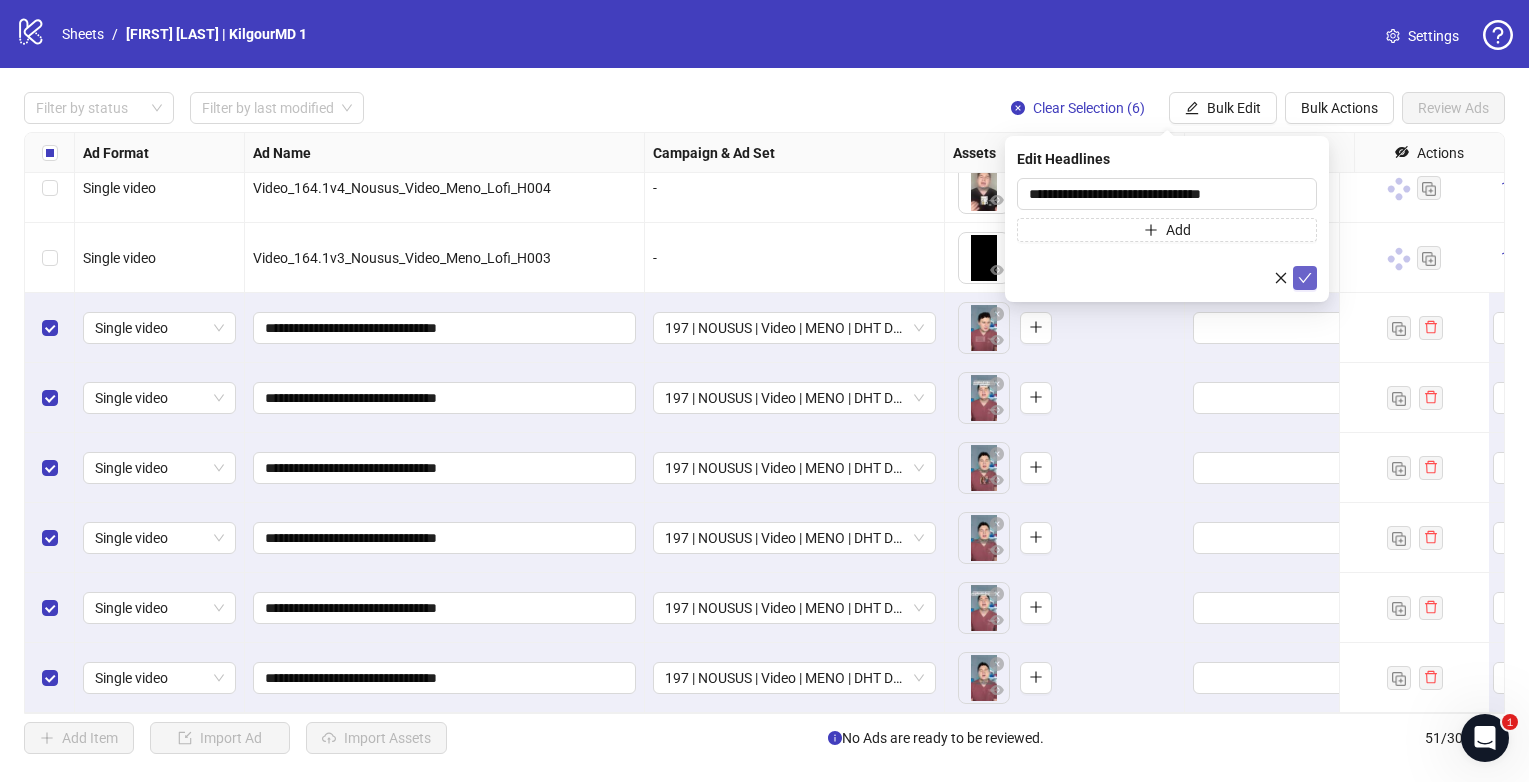 click 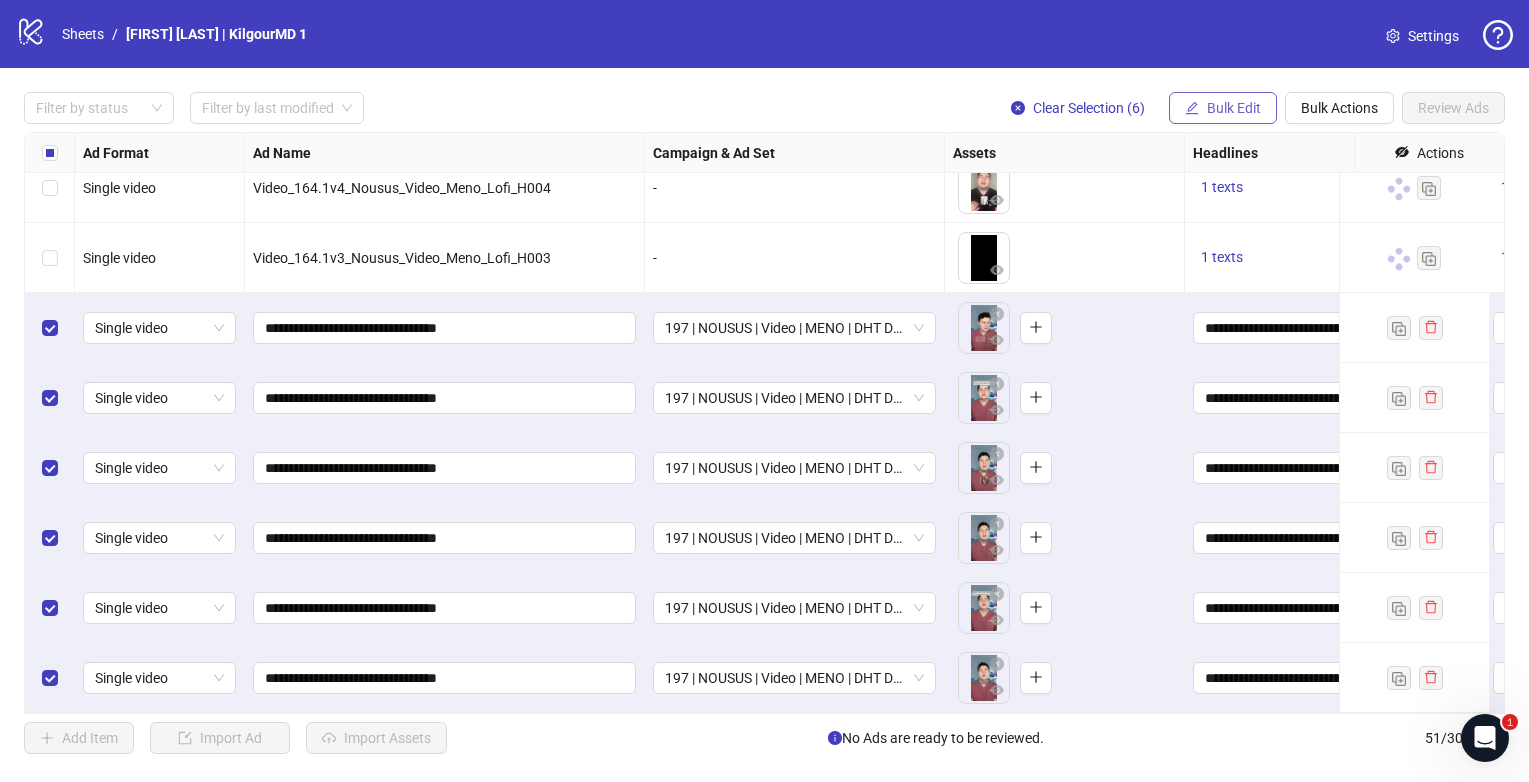 click on "Bulk Edit" at bounding box center [1234, 108] 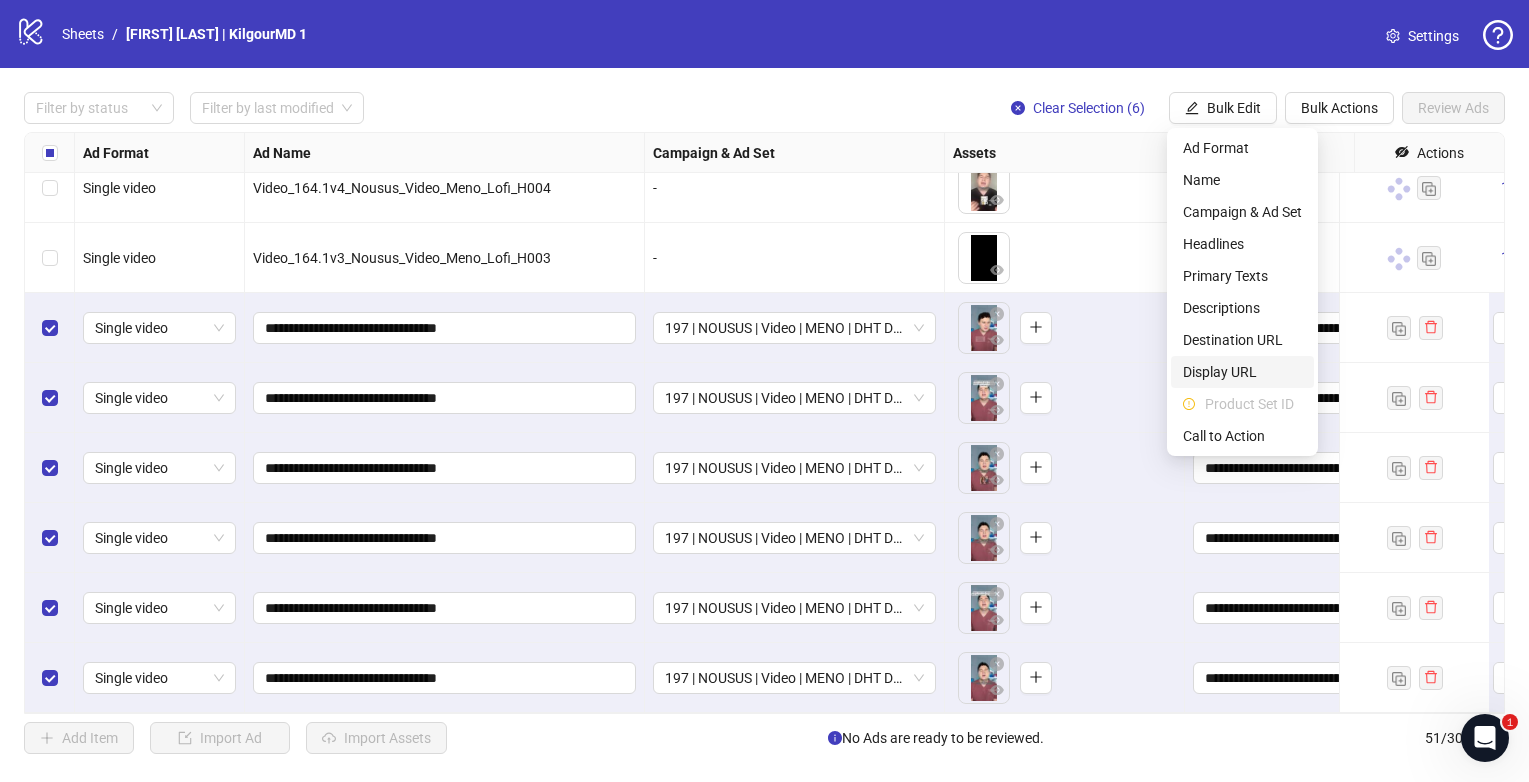 click on "Display URL" at bounding box center [1242, 372] 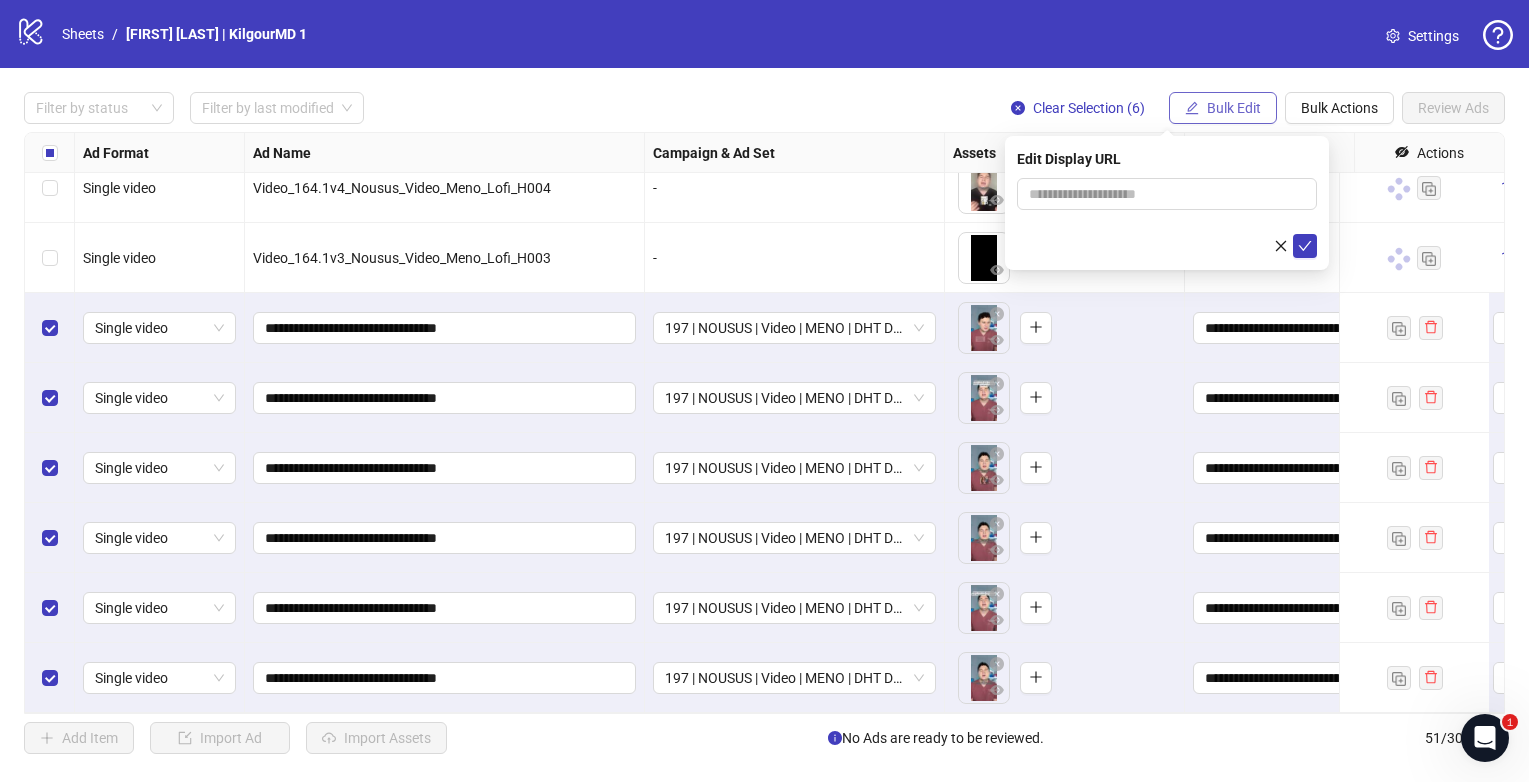 click on "Bulk Edit" at bounding box center [1223, 108] 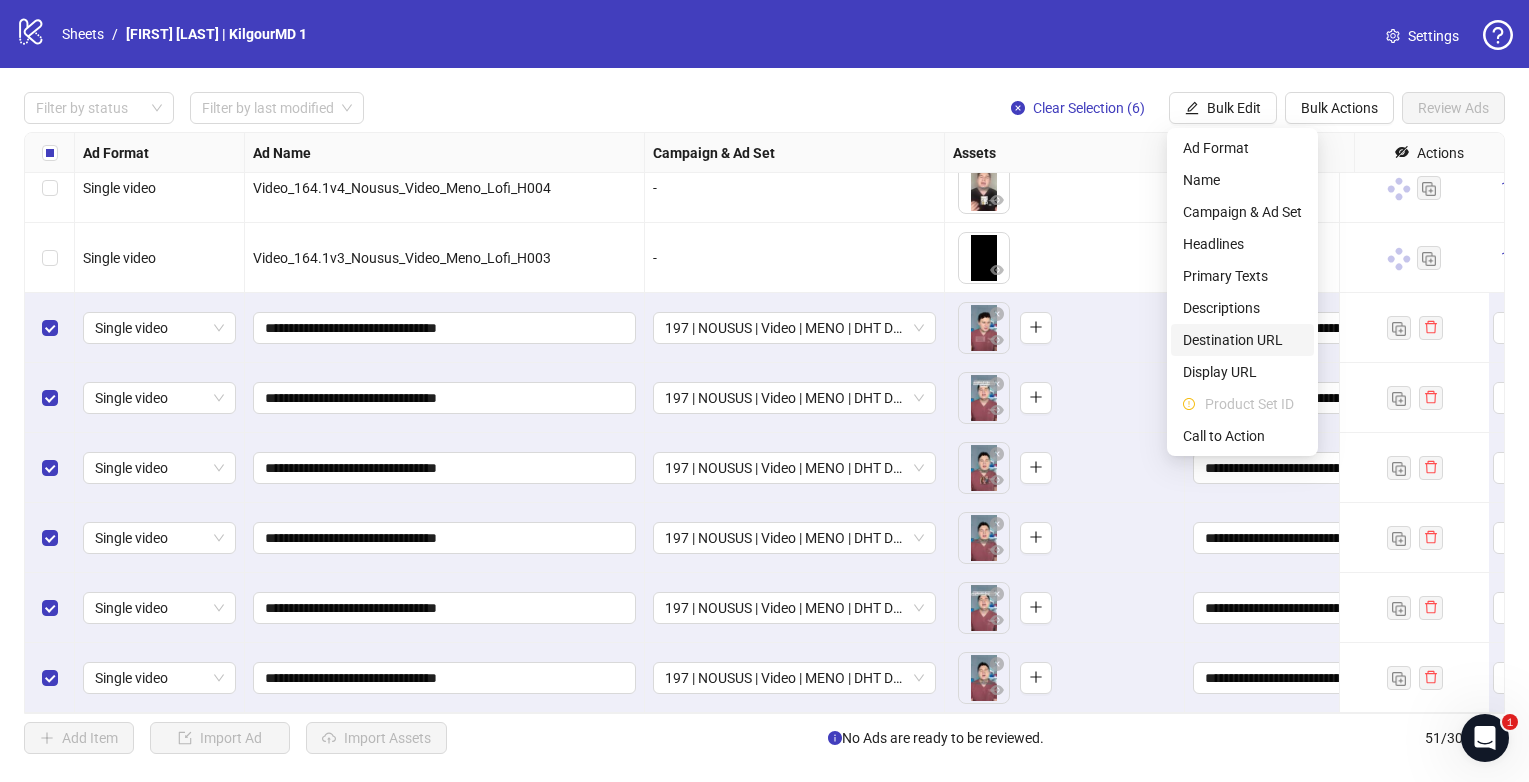 click on "Destination URL" at bounding box center (1242, 340) 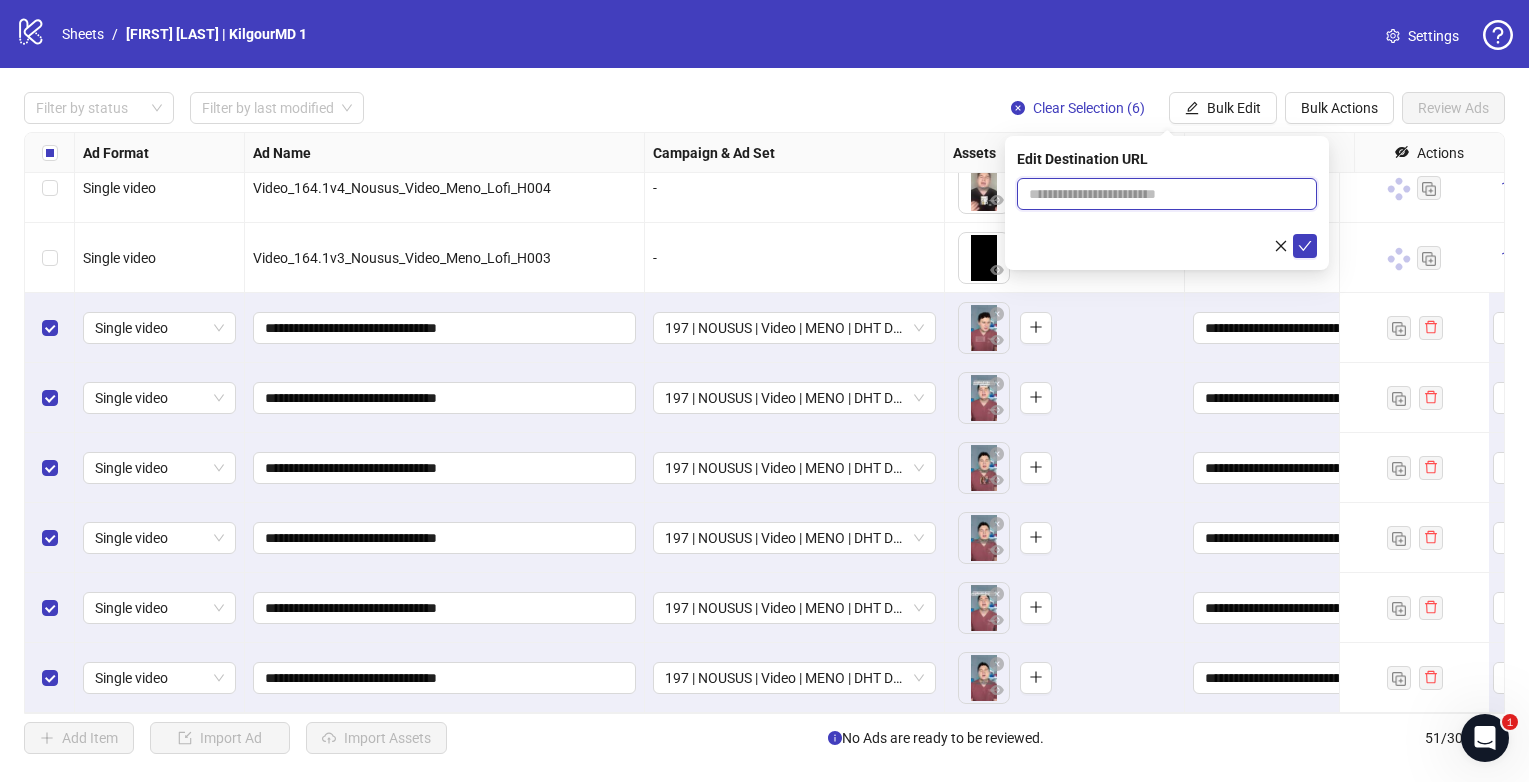click at bounding box center [1159, 194] 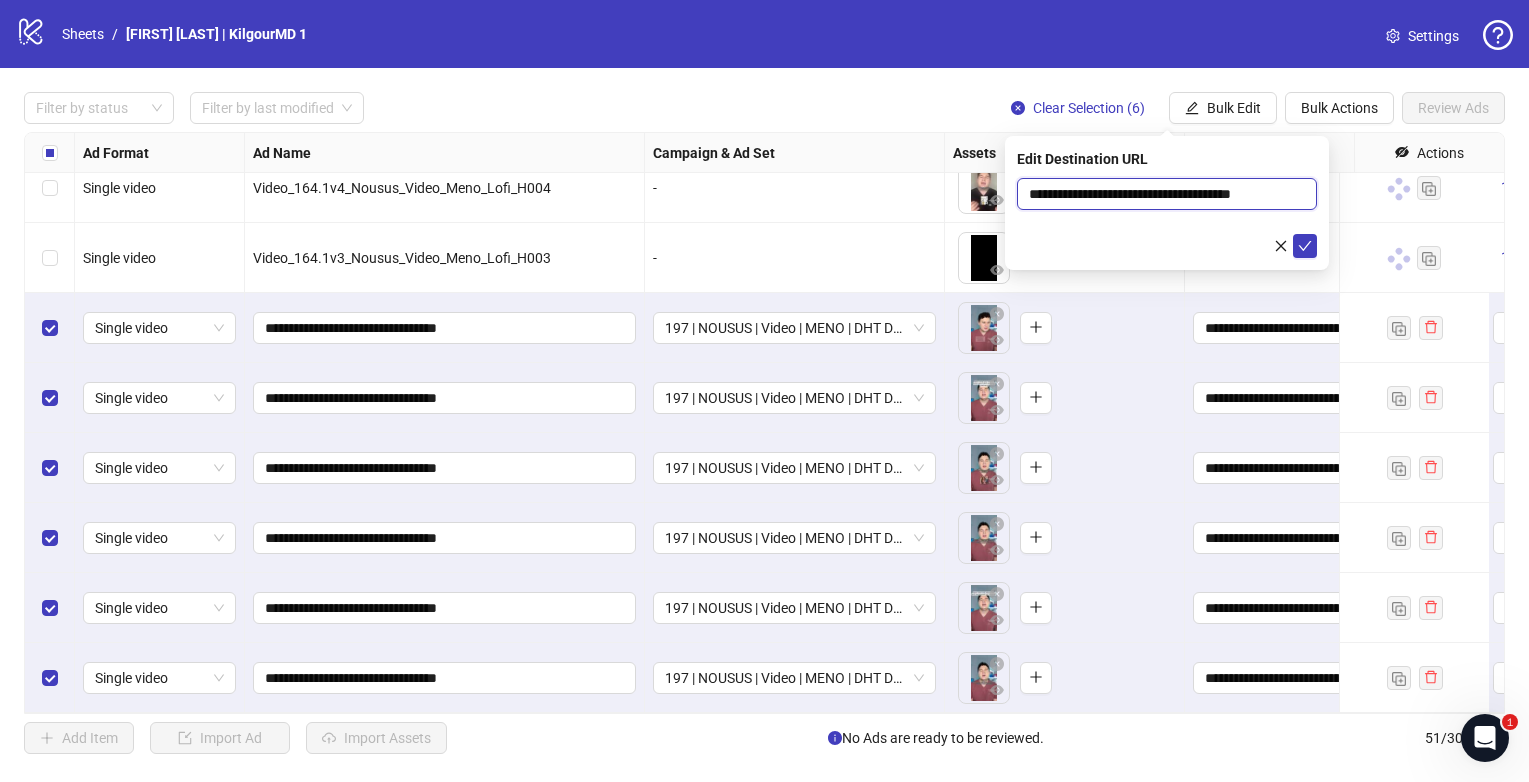scroll, scrollTop: 0, scrollLeft: 11, axis: horizontal 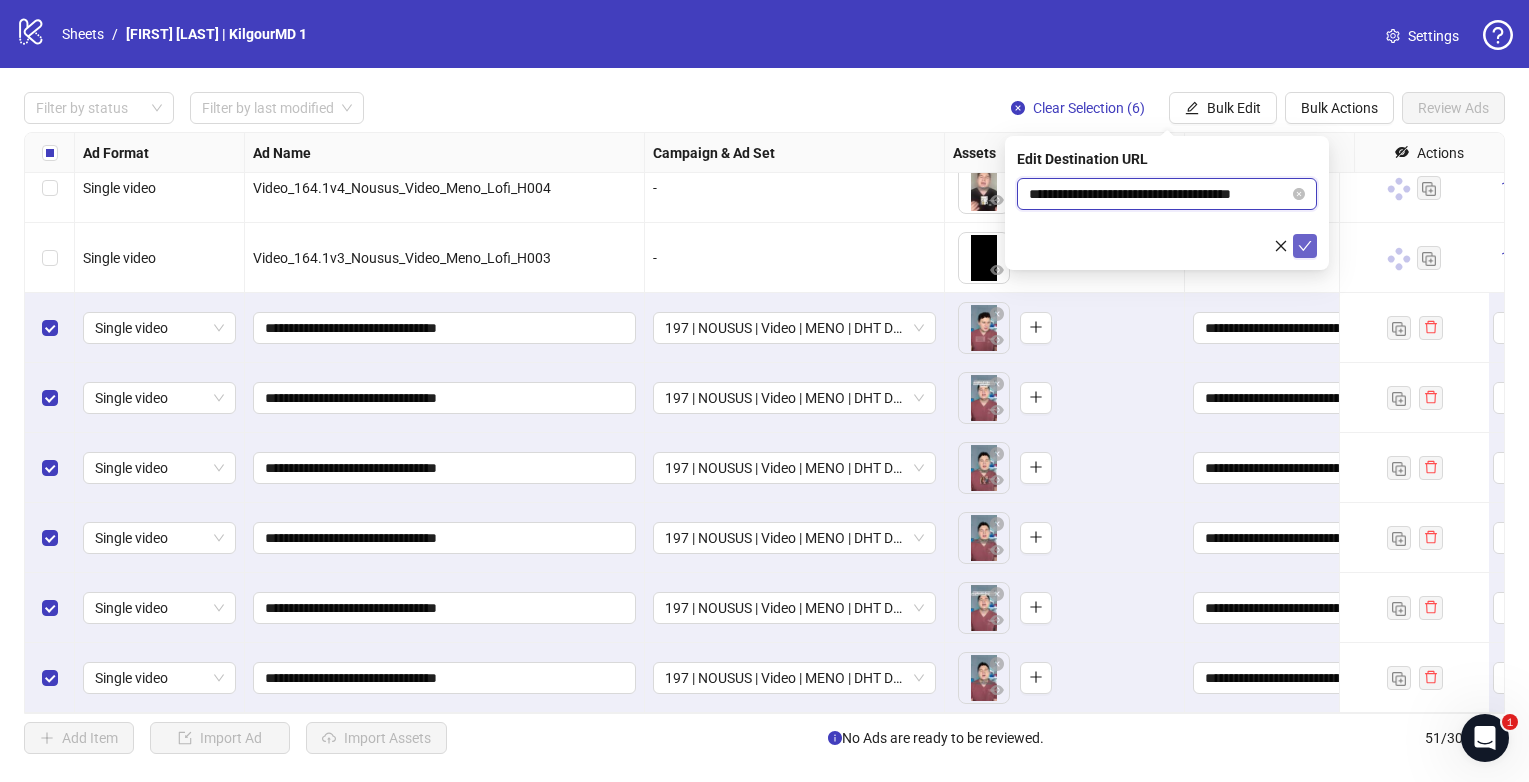 type on "**********" 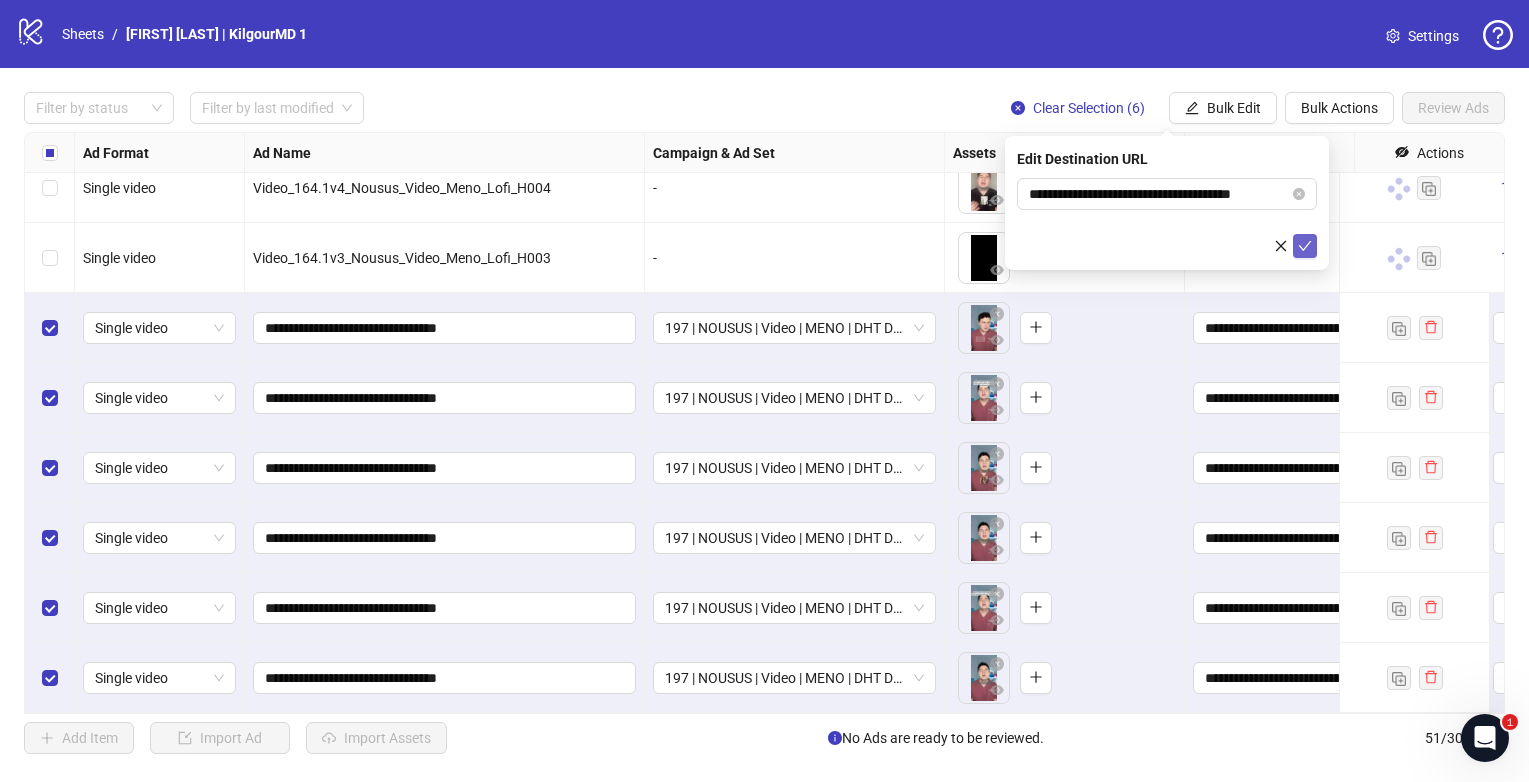 click 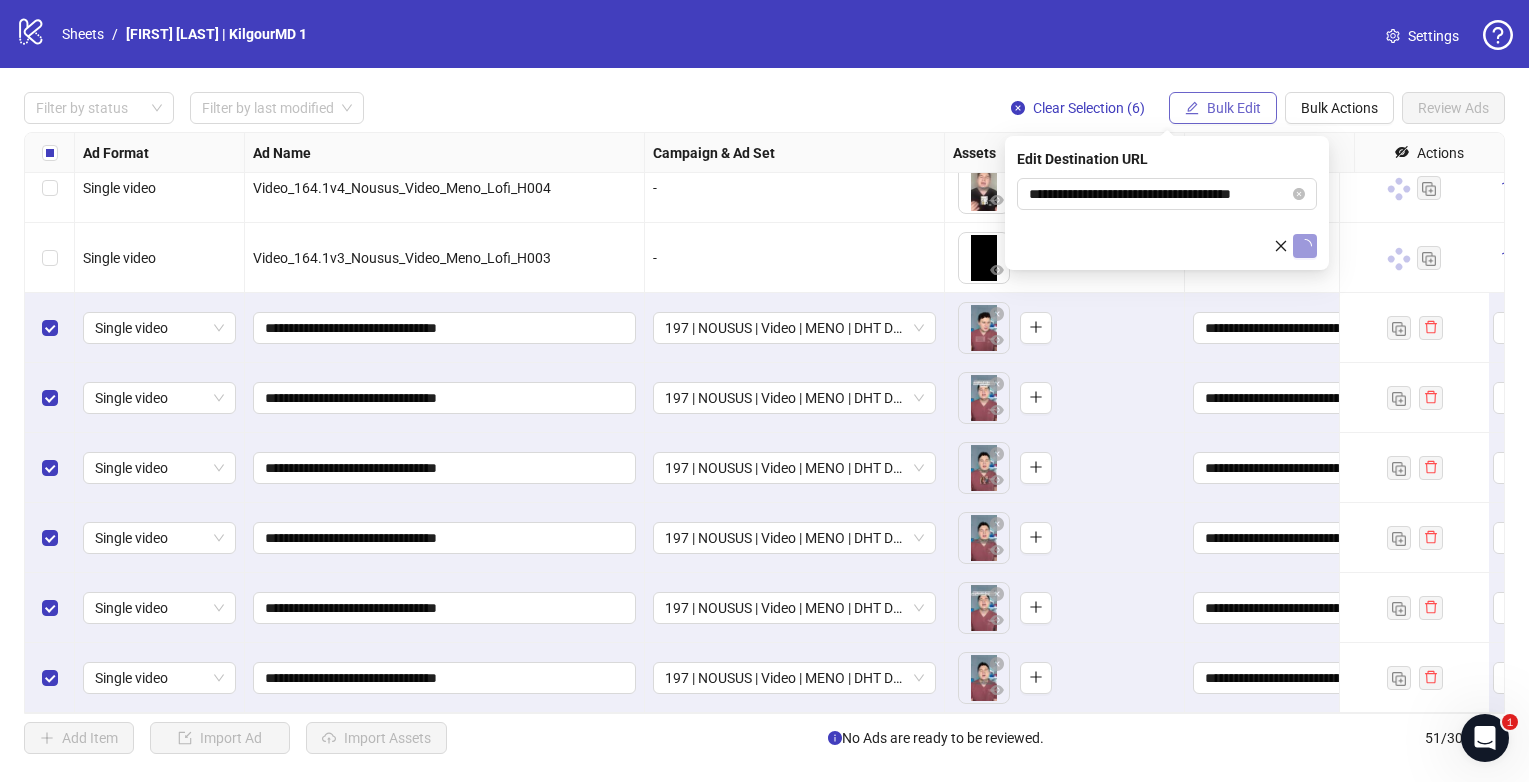 click on "Bulk Edit" at bounding box center (1234, 108) 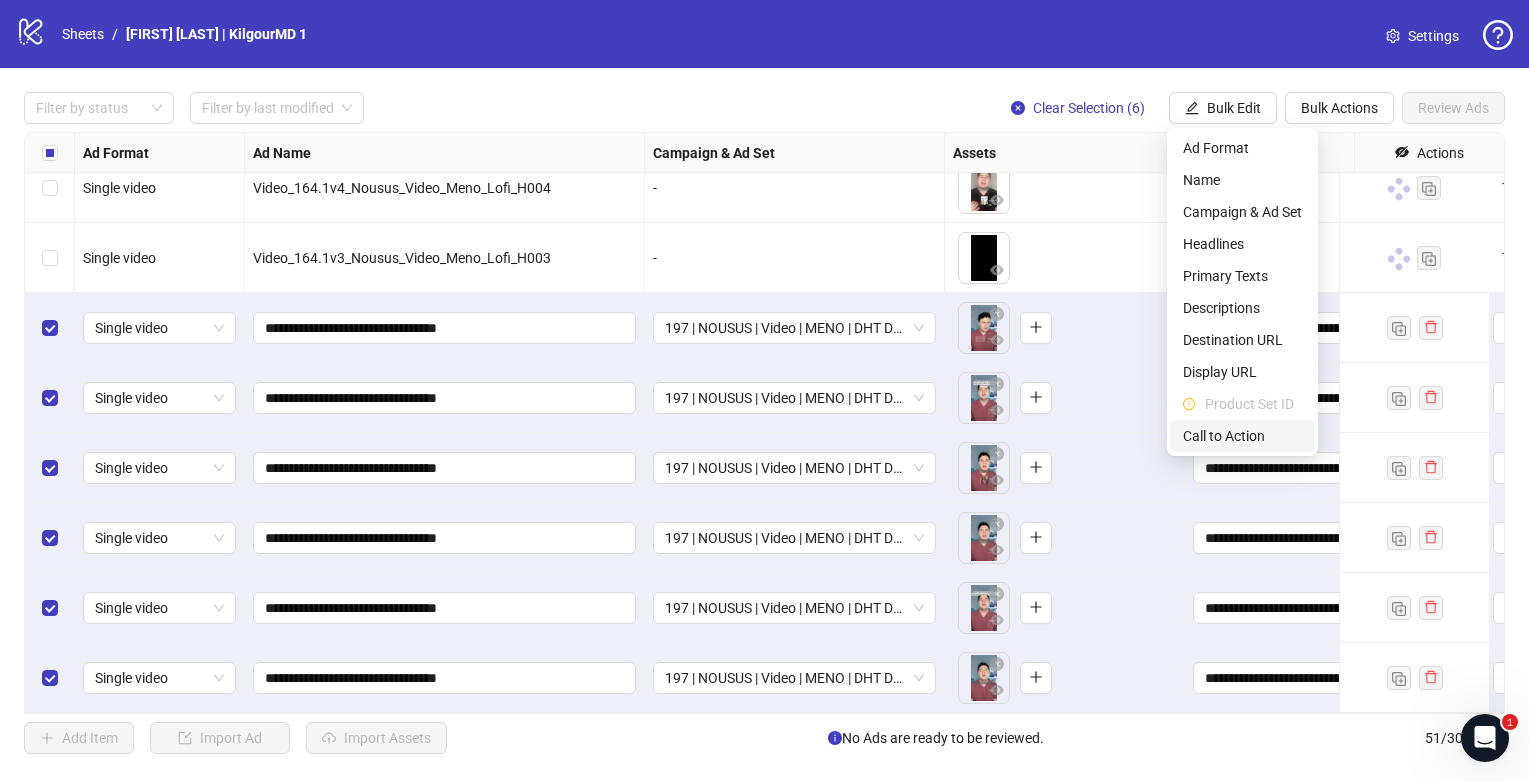 click on "Call to Action" at bounding box center [1242, 436] 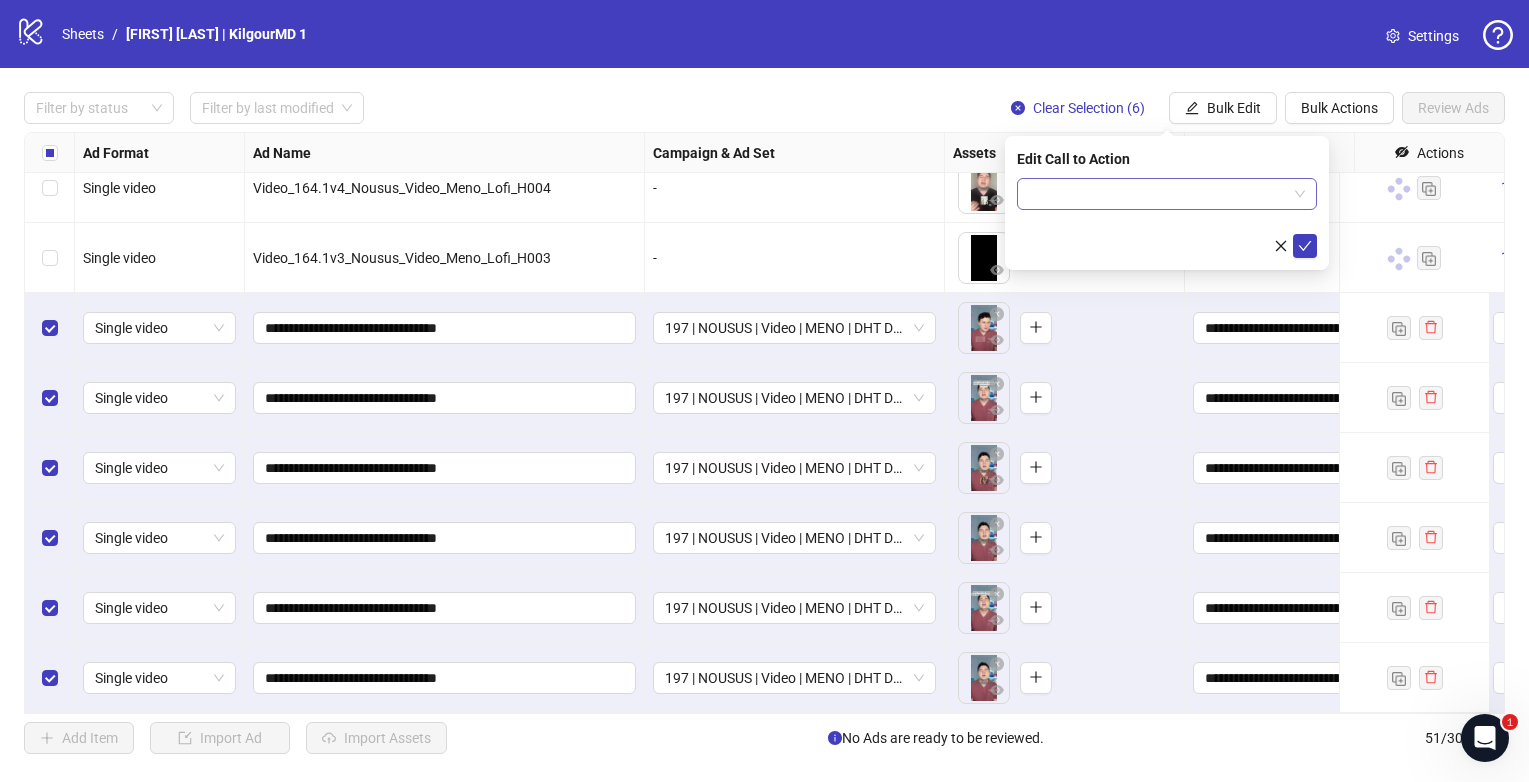 click at bounding box center [1158, 194] 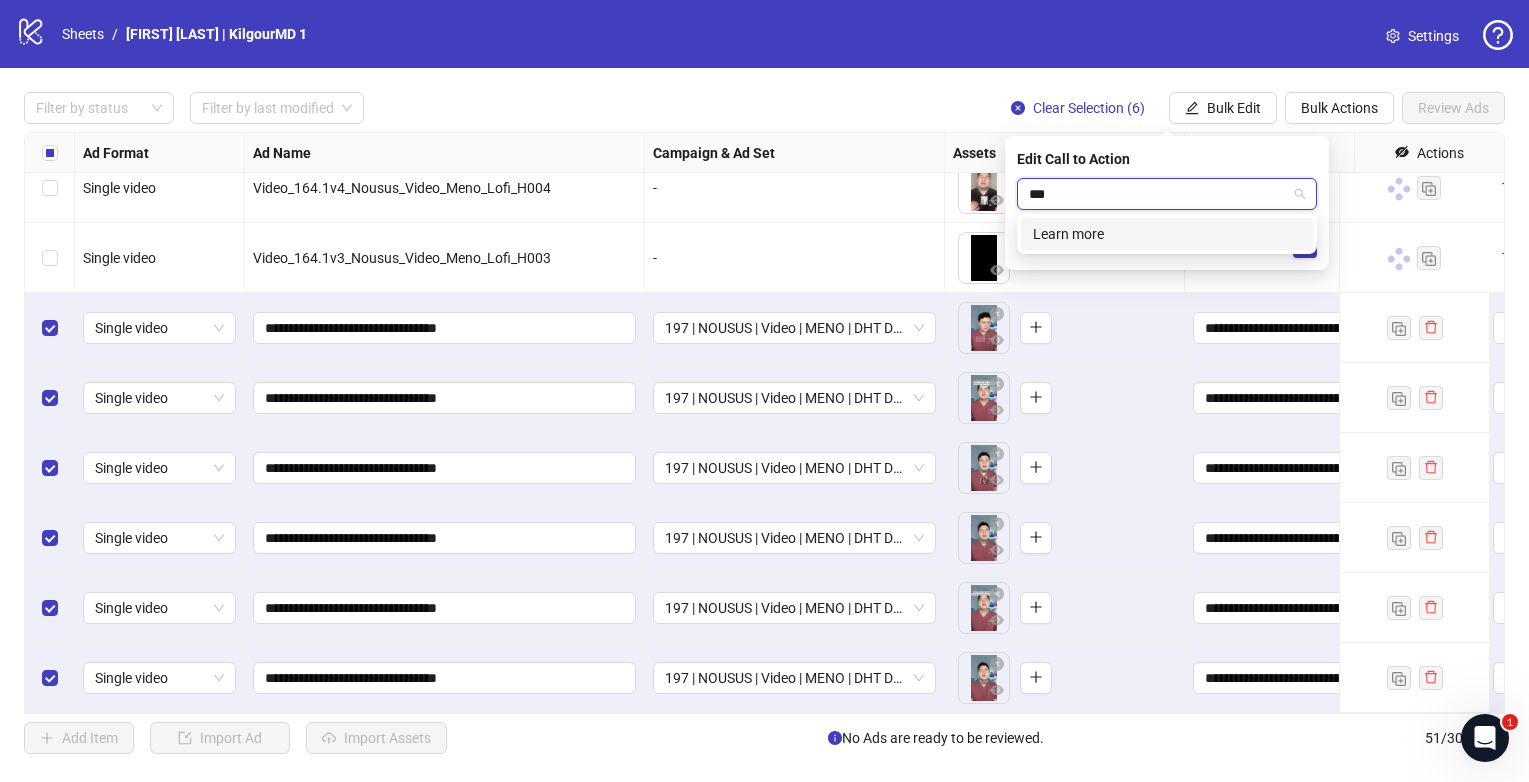 type on "****" 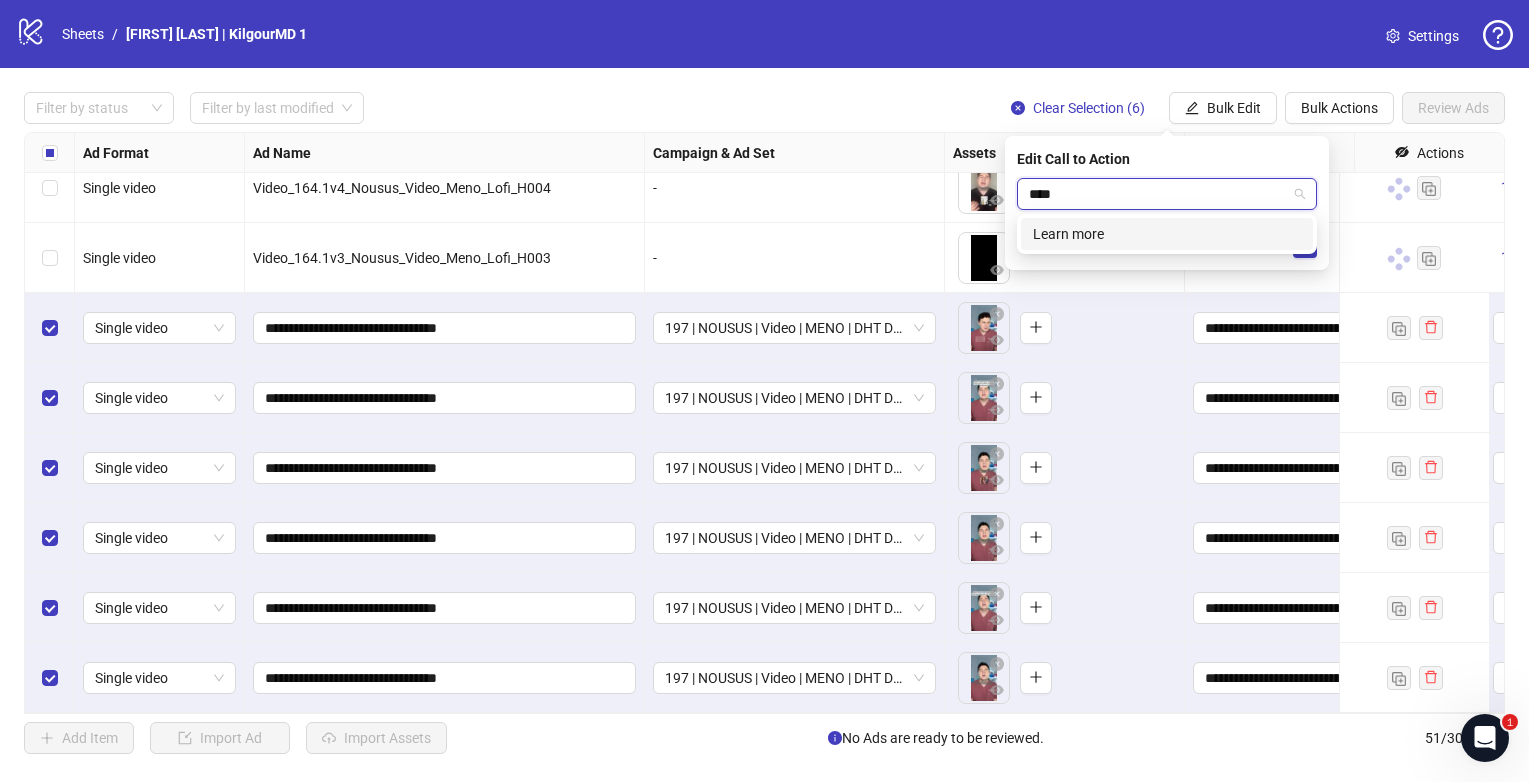 click on "Learn more" at bounding box center (1167, 234) 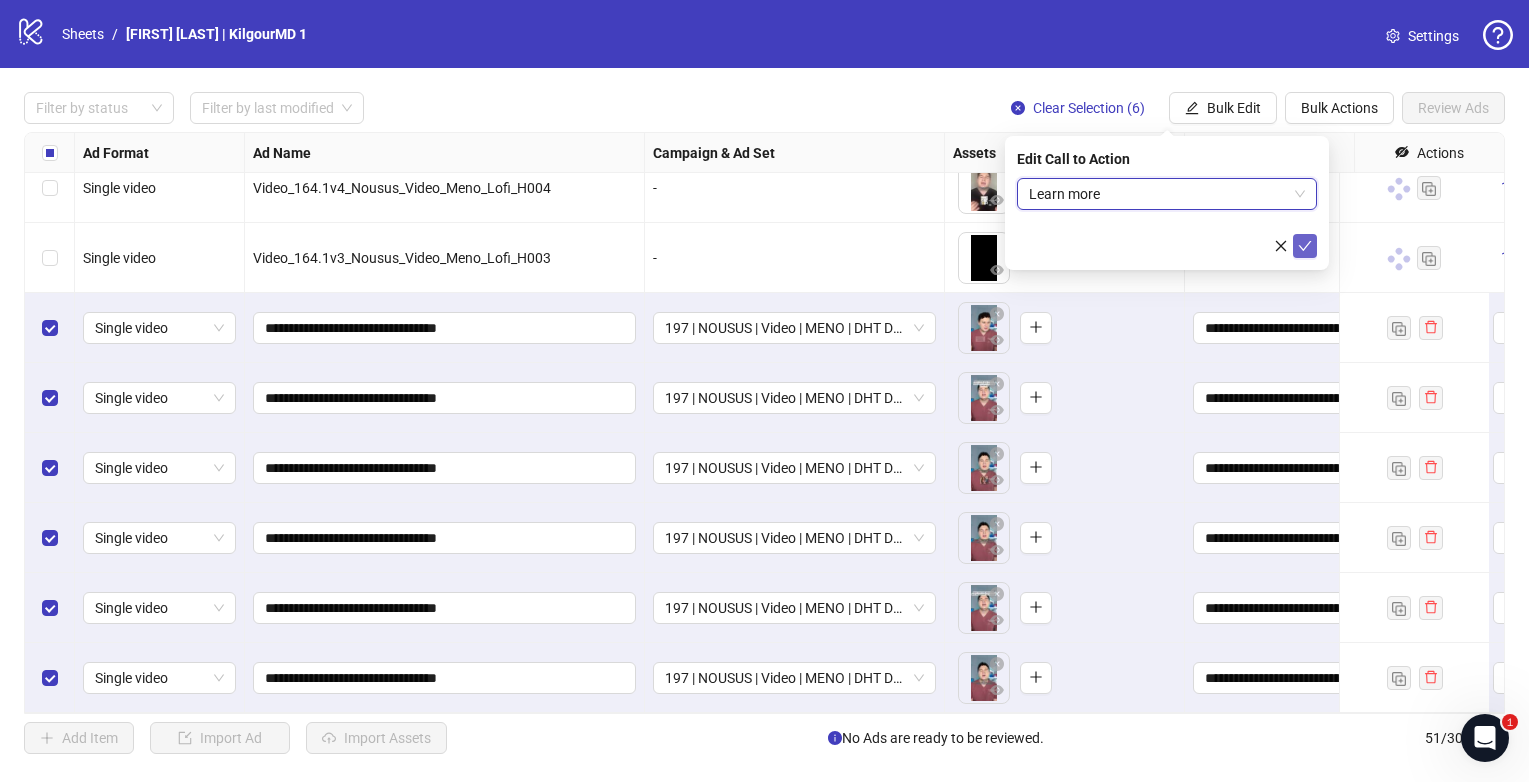 click at bounding box center [1305, 246] 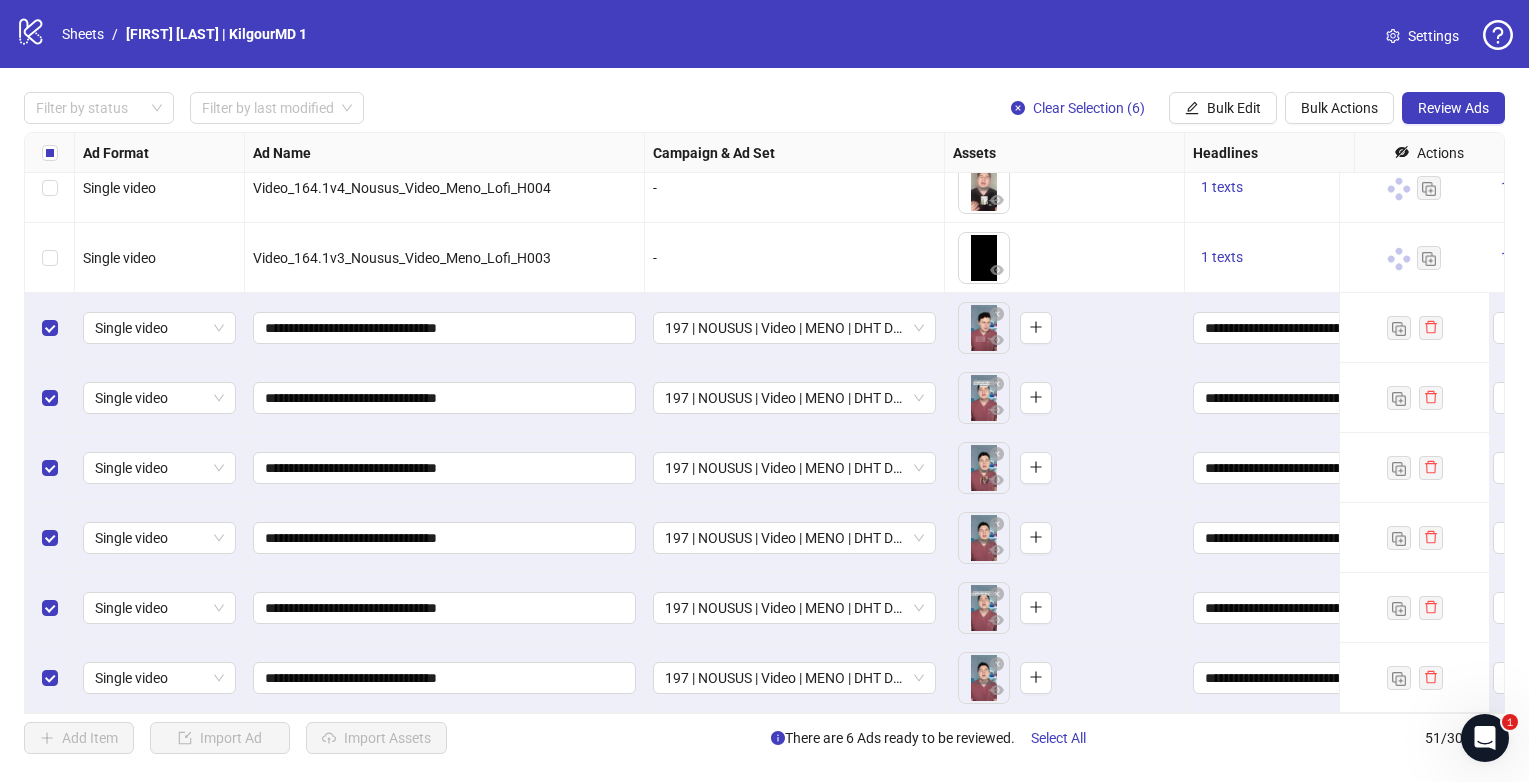 click on "Review Ads" at bounding box center (1453, 108) 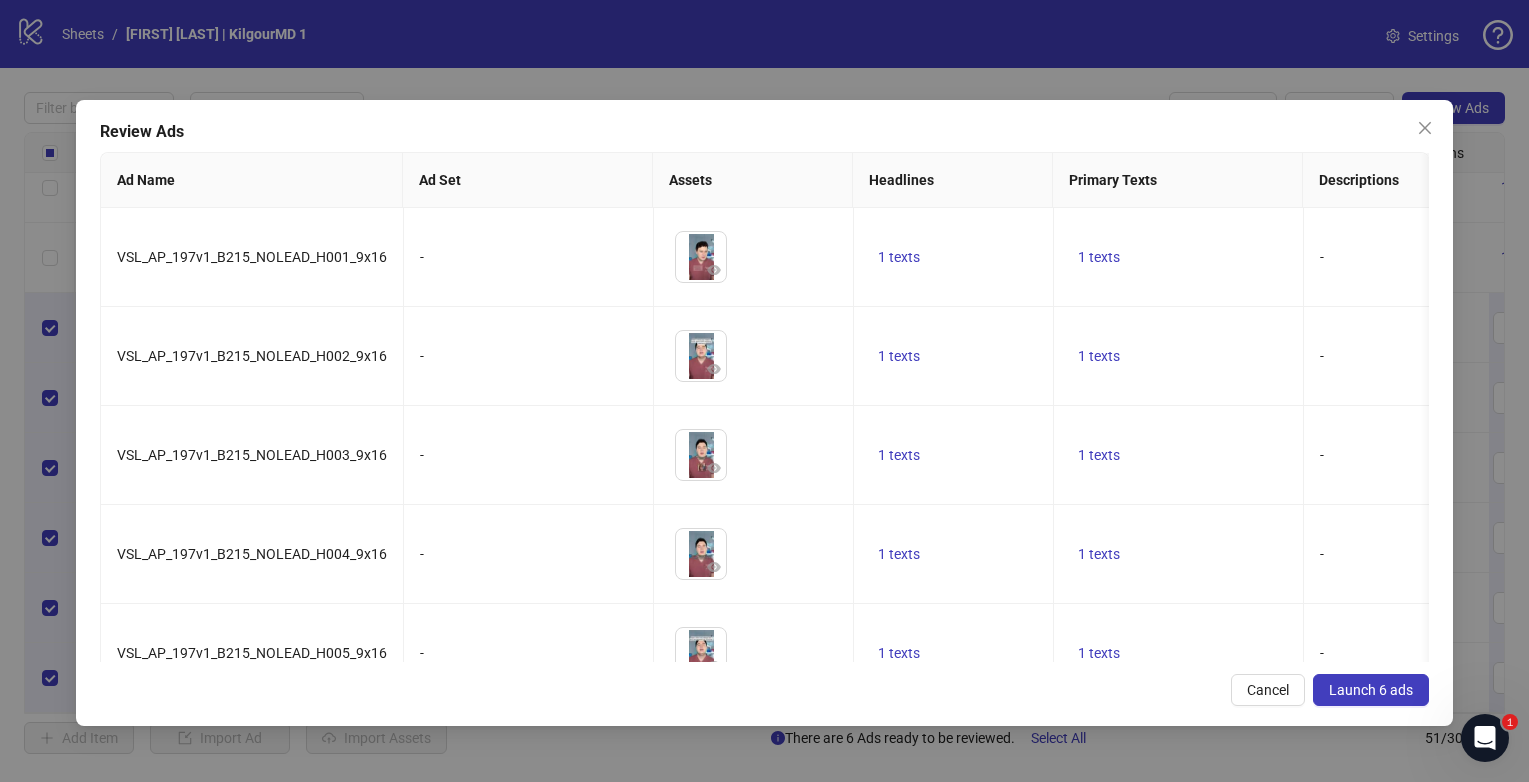 click on "Launch 6 ads" at bounding box center (1371, 690) 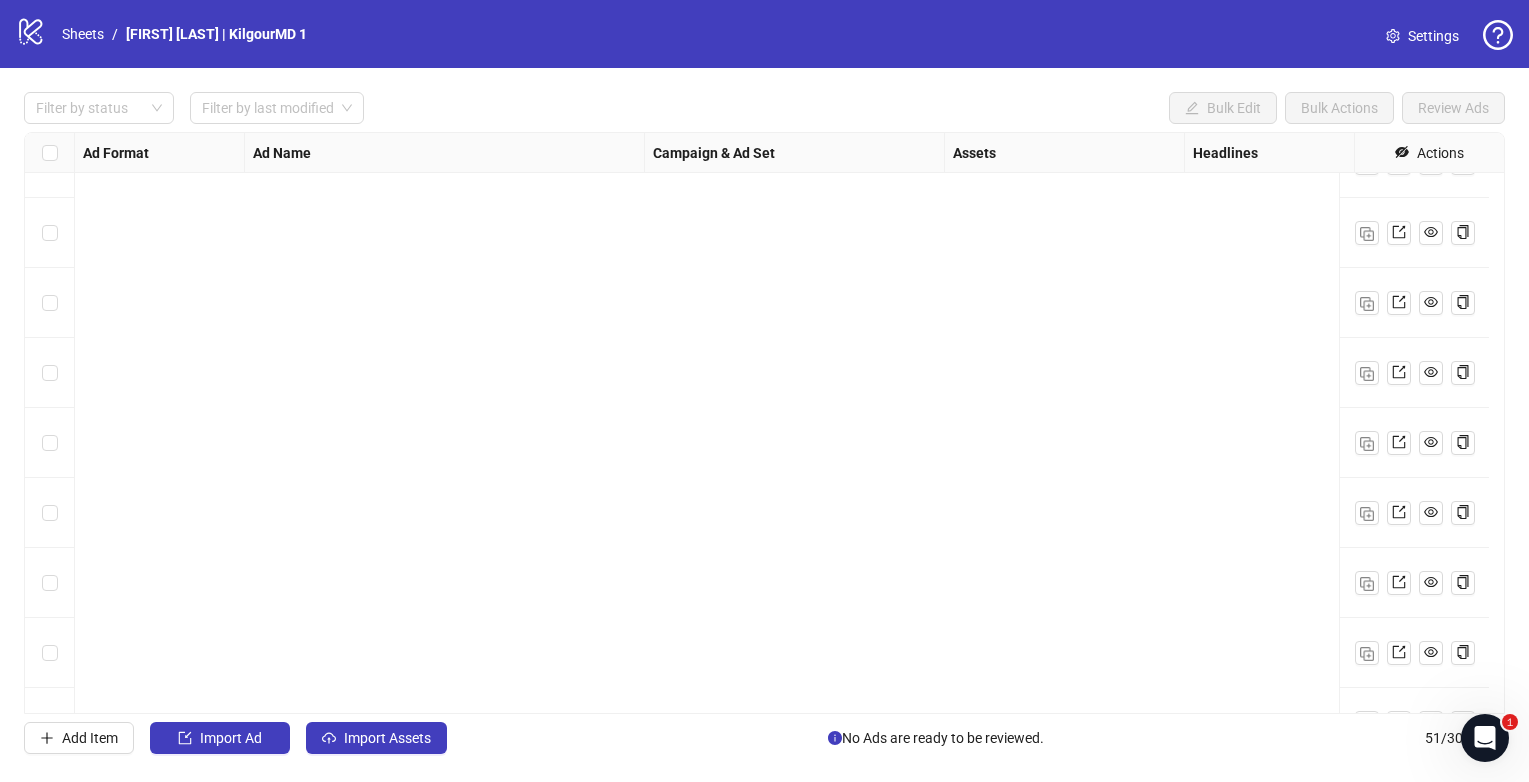 scroll, scrollTop: 0, scrollLeft: 0, axis: both 